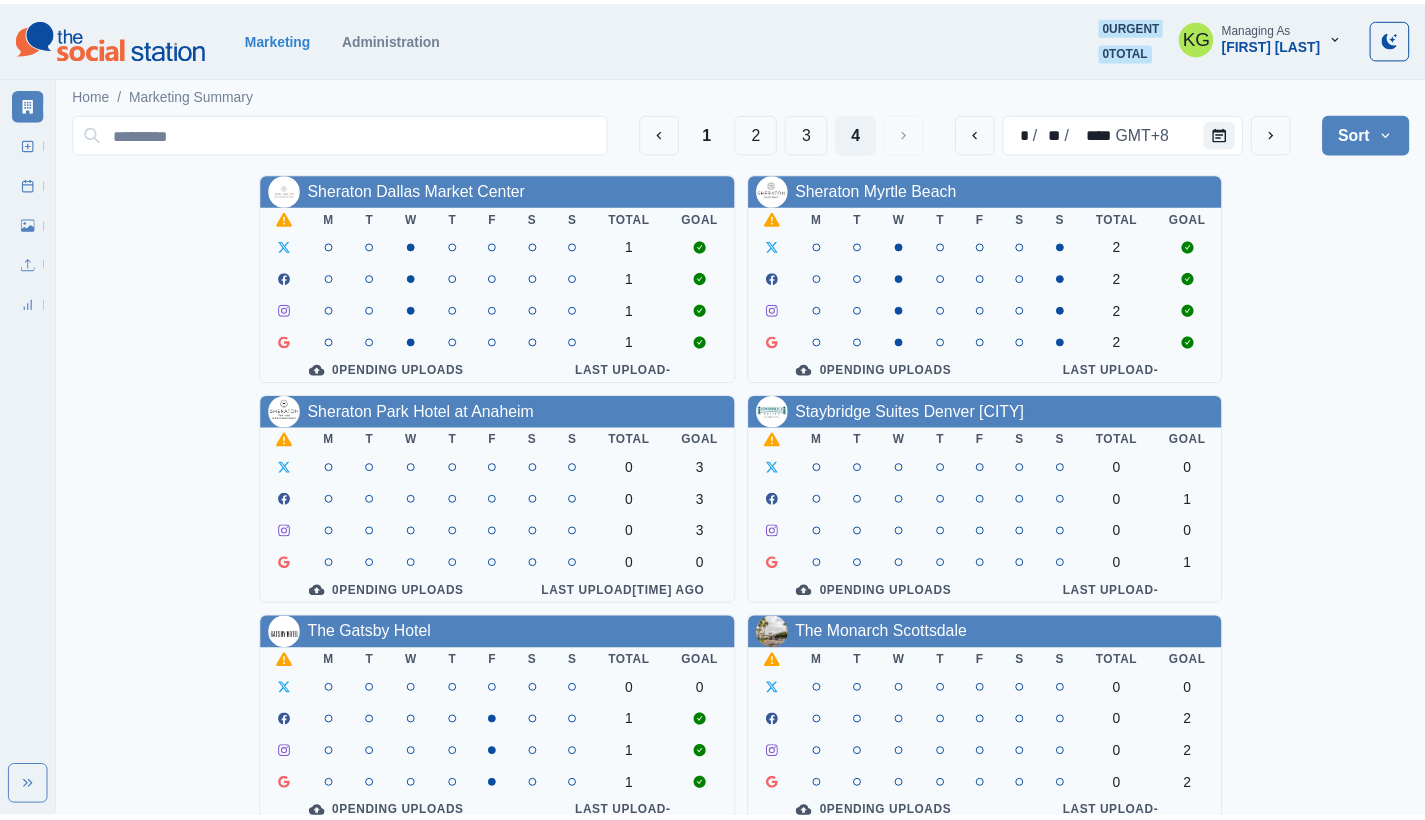 scroll, scrollTop: 265, scrollLeft: 0, axis: vertical 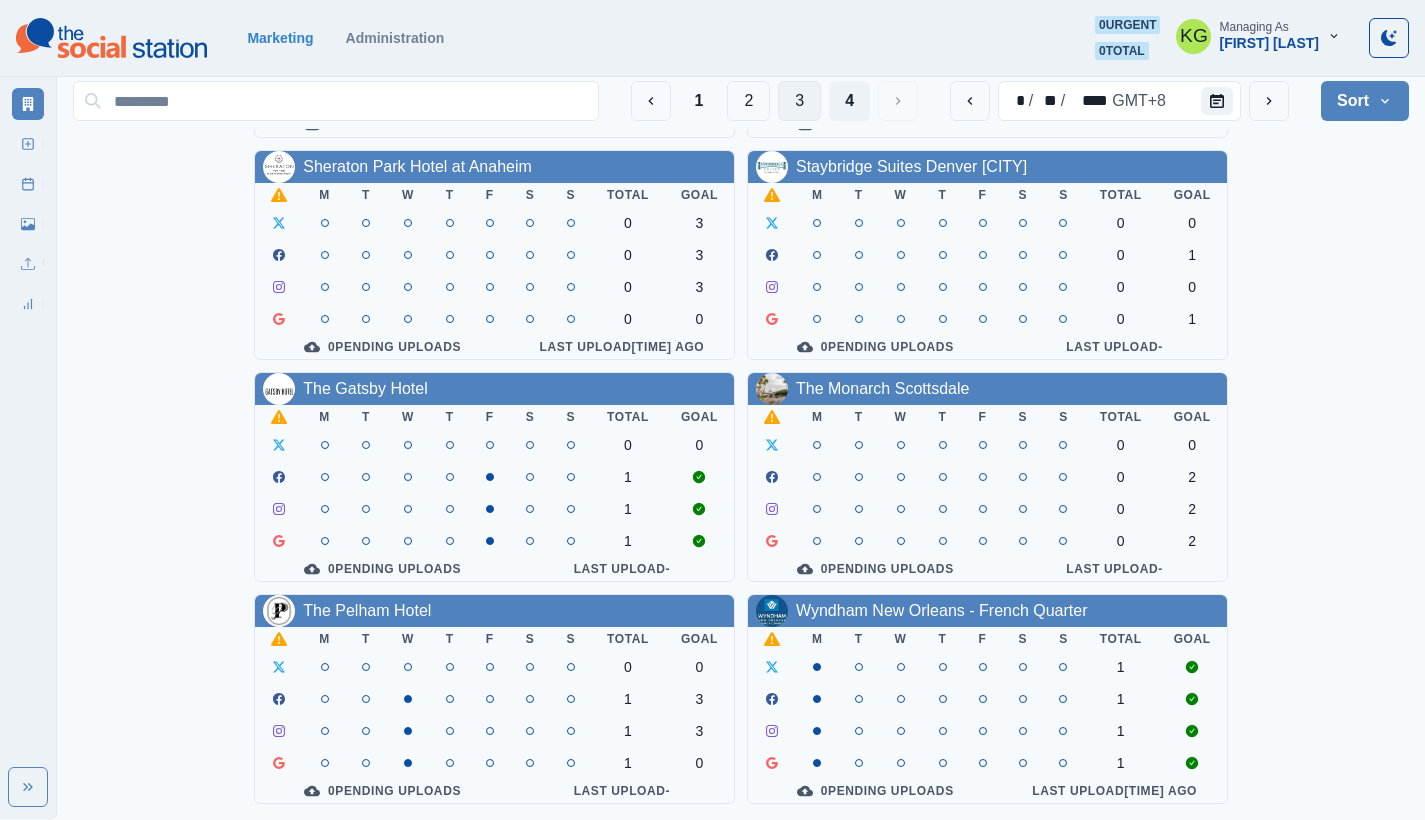click on "3" at bounding box center [799, 101] 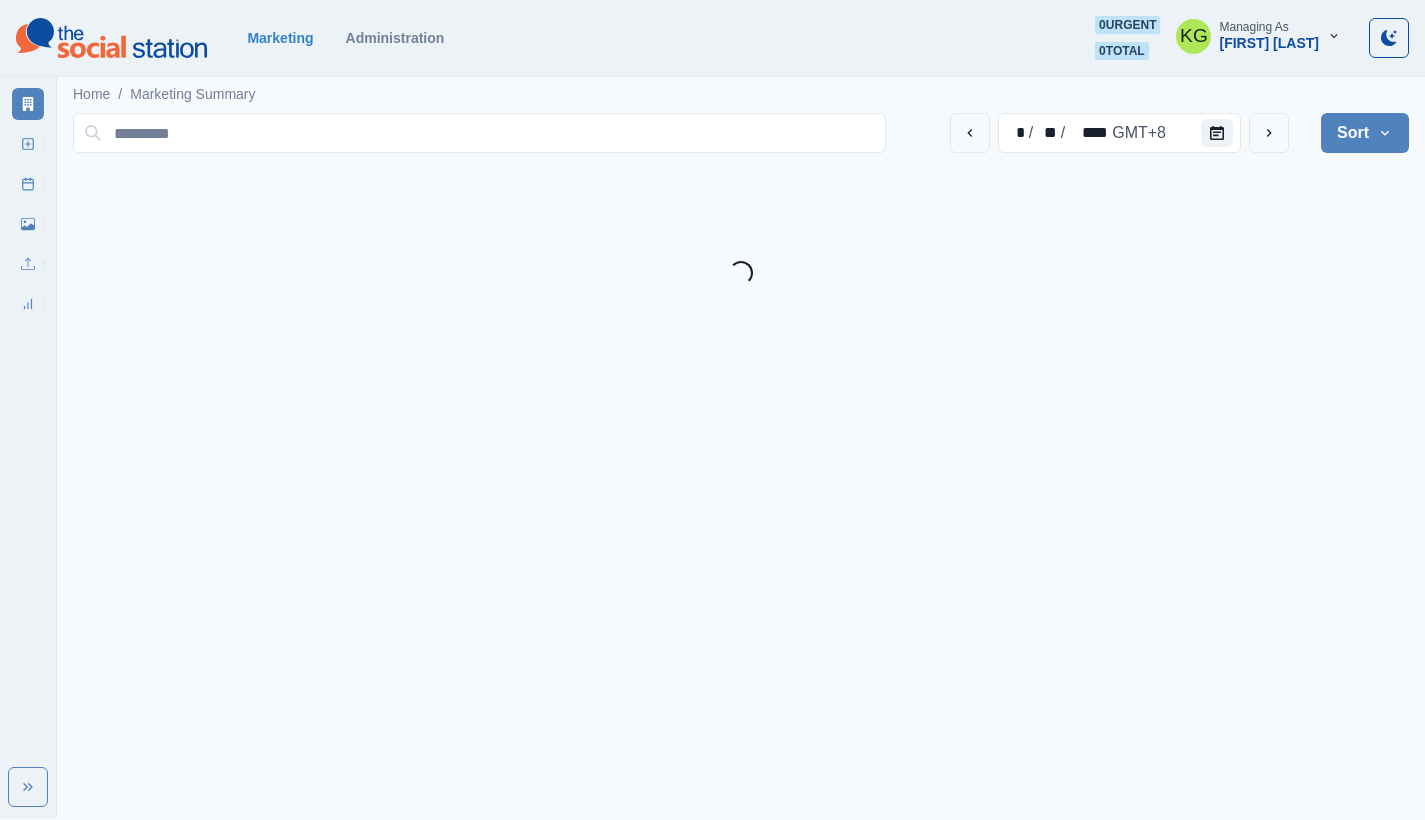 scroll, scrollTop: 0, scrollLeft: 0, axis: both 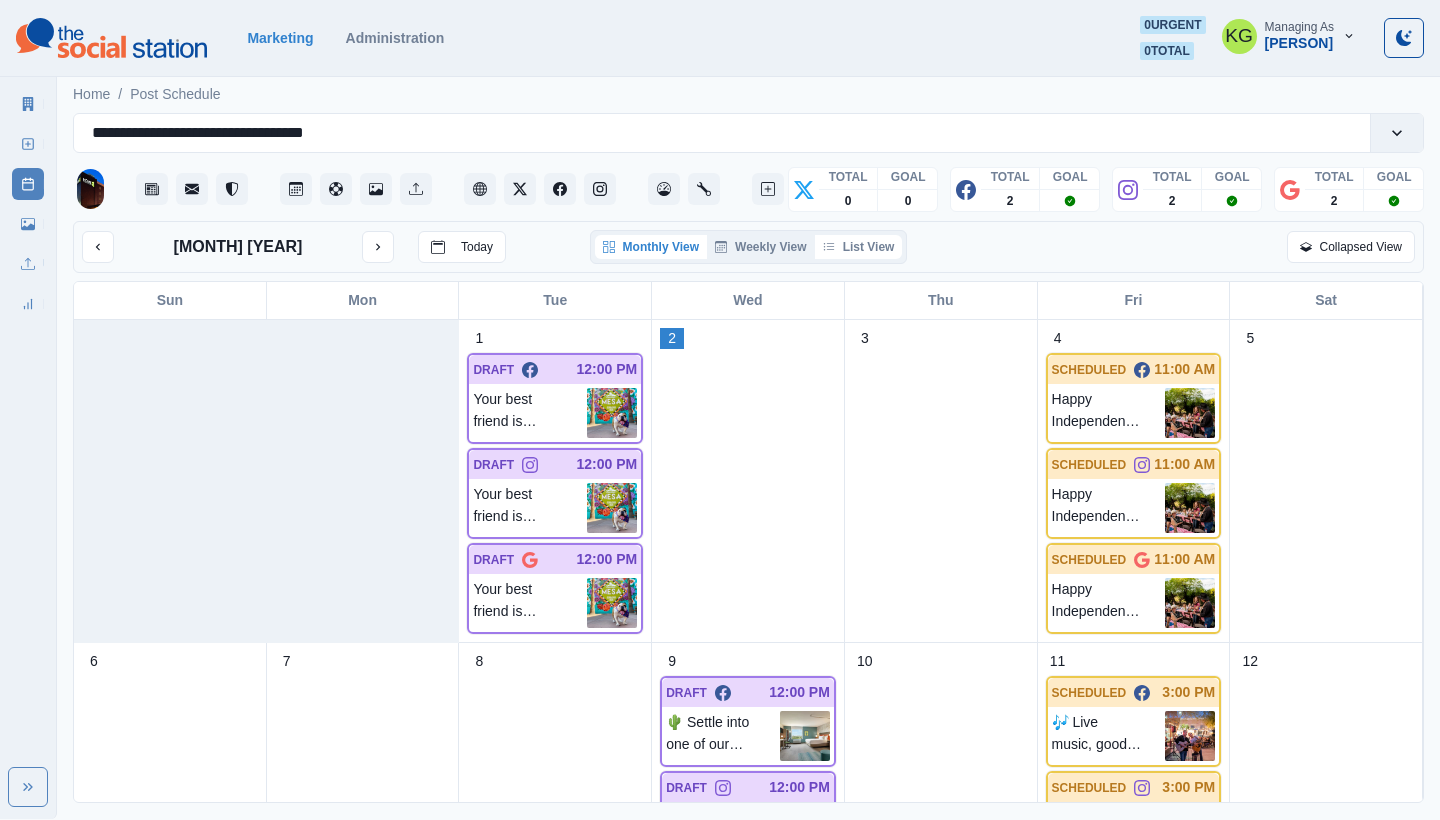 click on "List View" at bounding box center [859, 247] 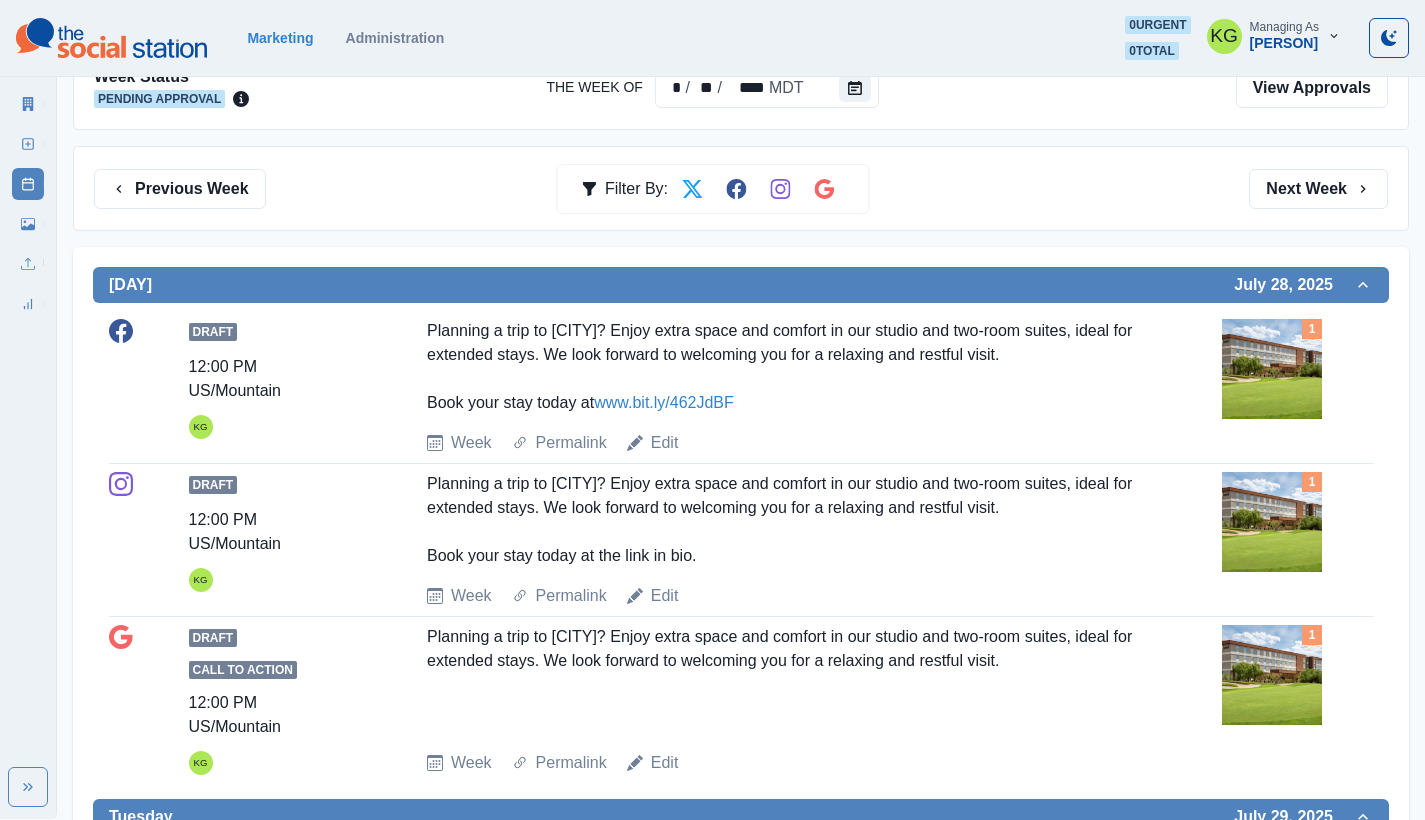 scroll, scrollTop: 55, scrollLeft: 0, axis: vertical 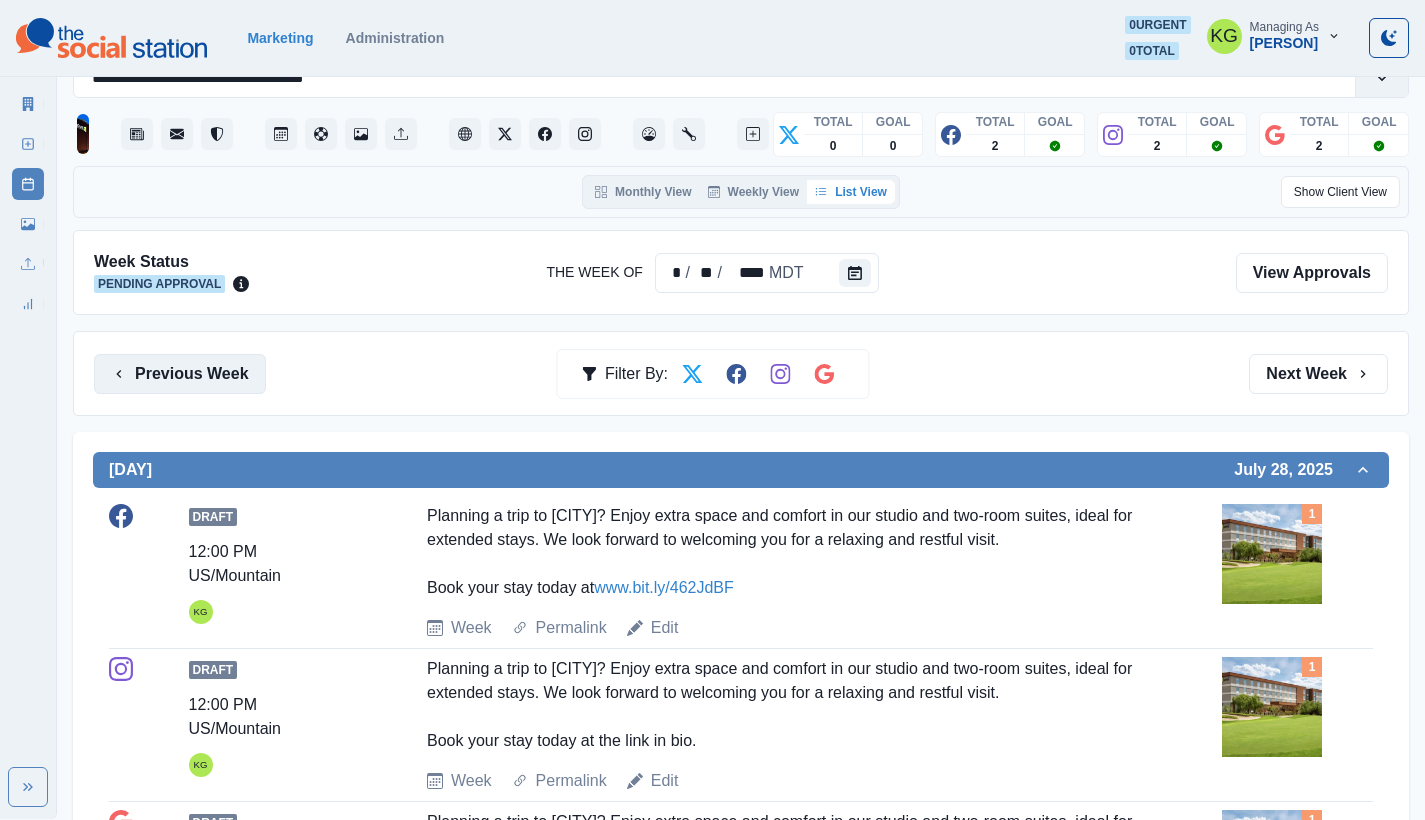 click on "Previous Week" at bounding box center (180, 374) 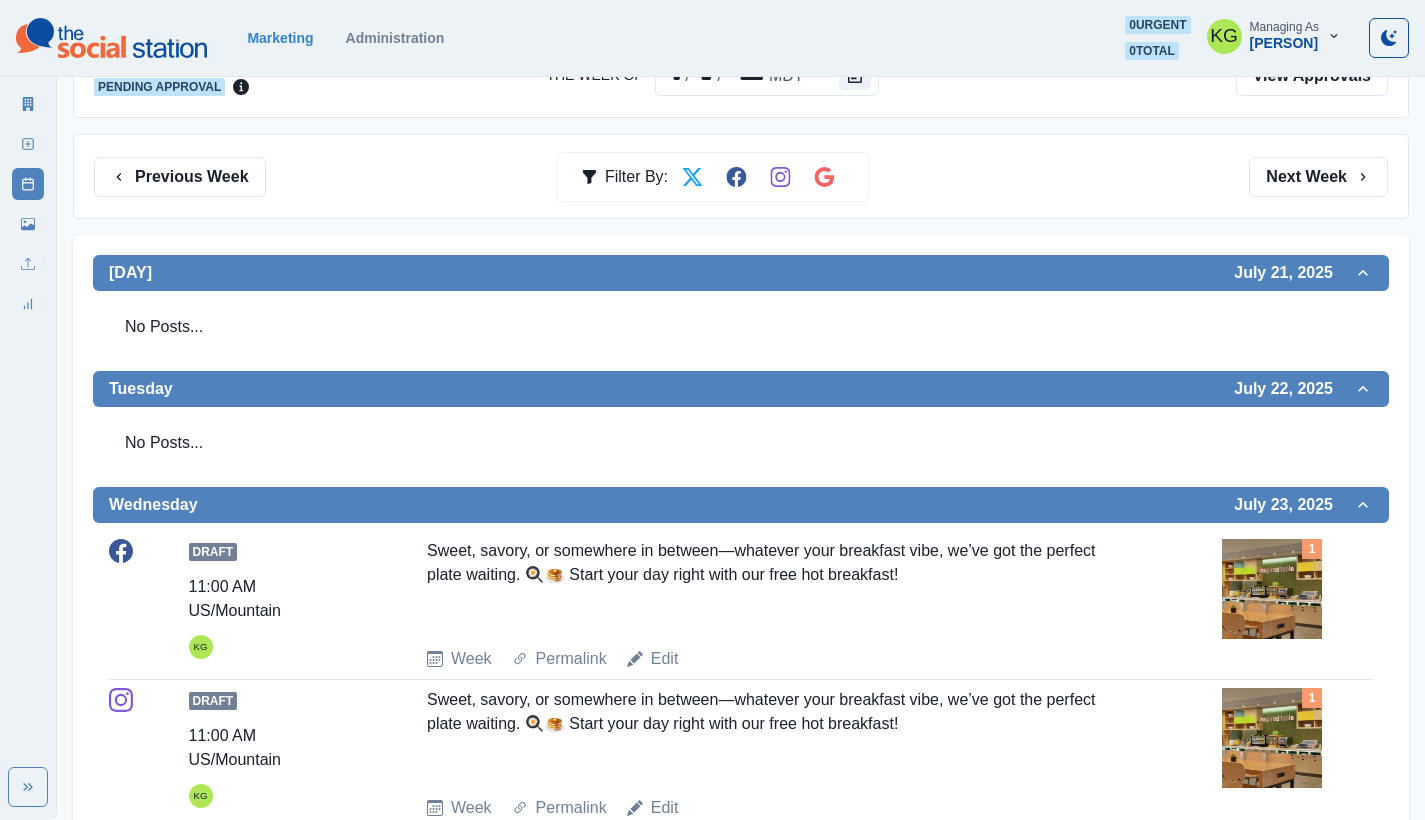 scroll, scrollTop: 64, scrollLeft: 0, axis: vertical 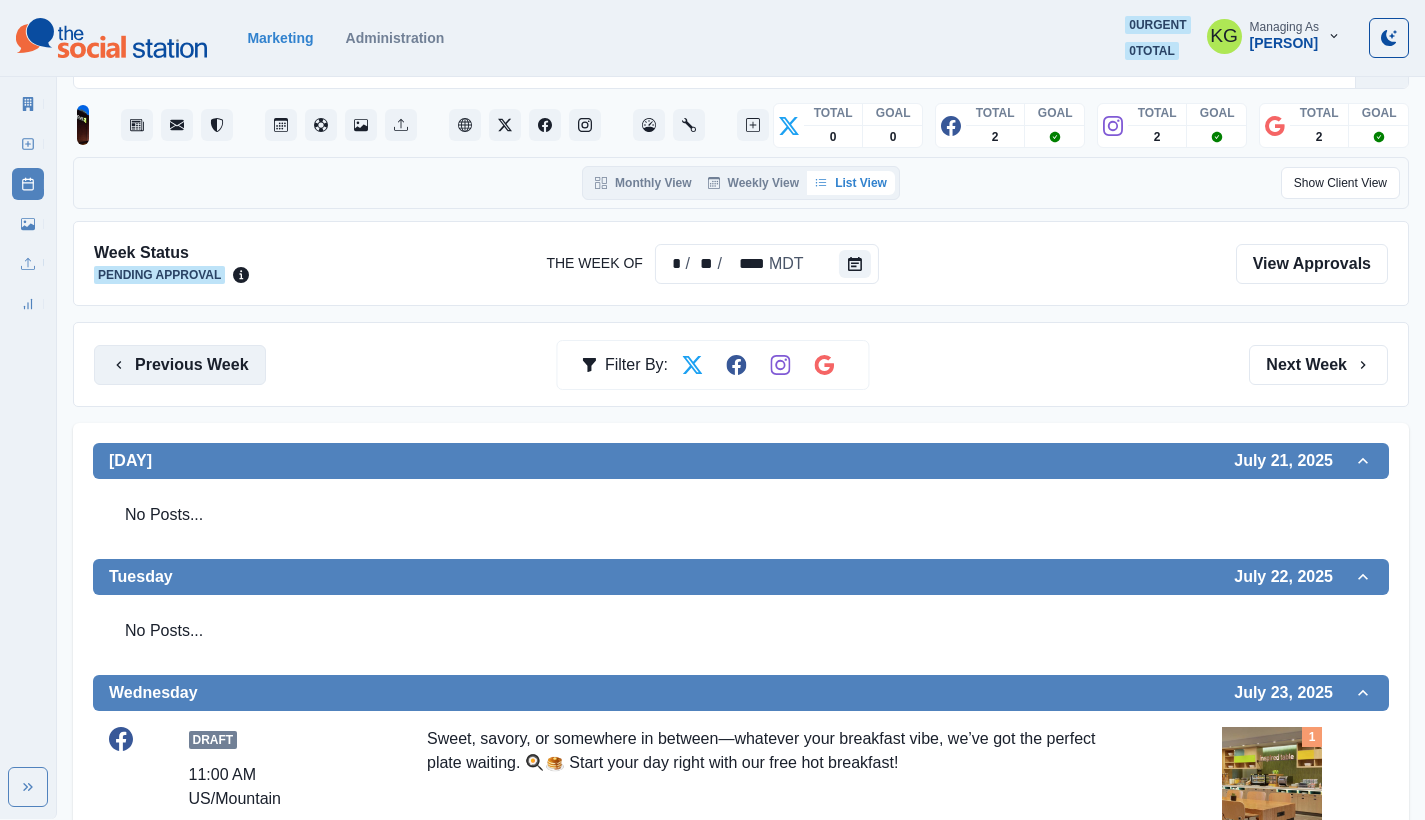 click on "Previous Week" at bounding box center [180, 365] 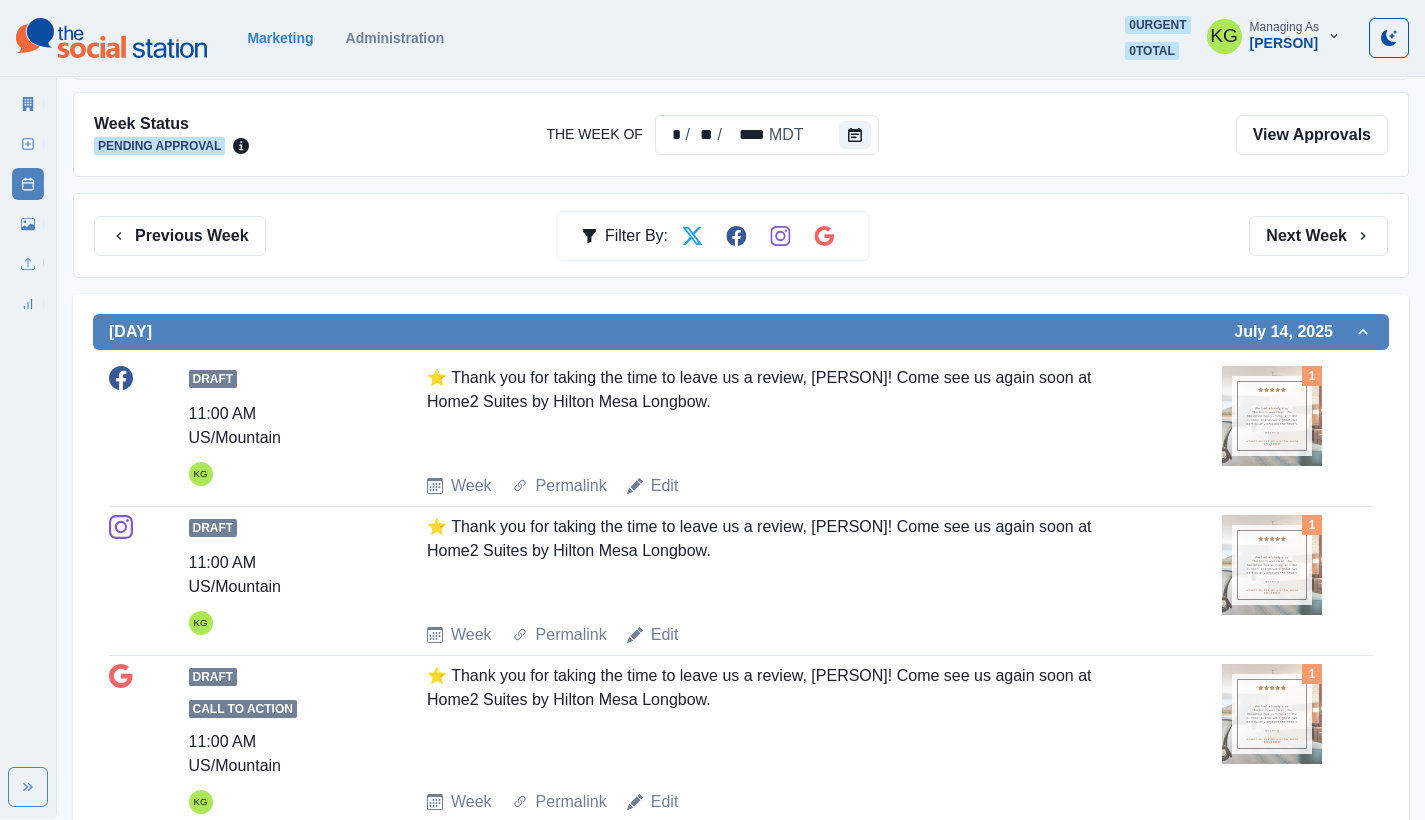scroll, scrollTop: 0, scrollLeft: 0, axis: both 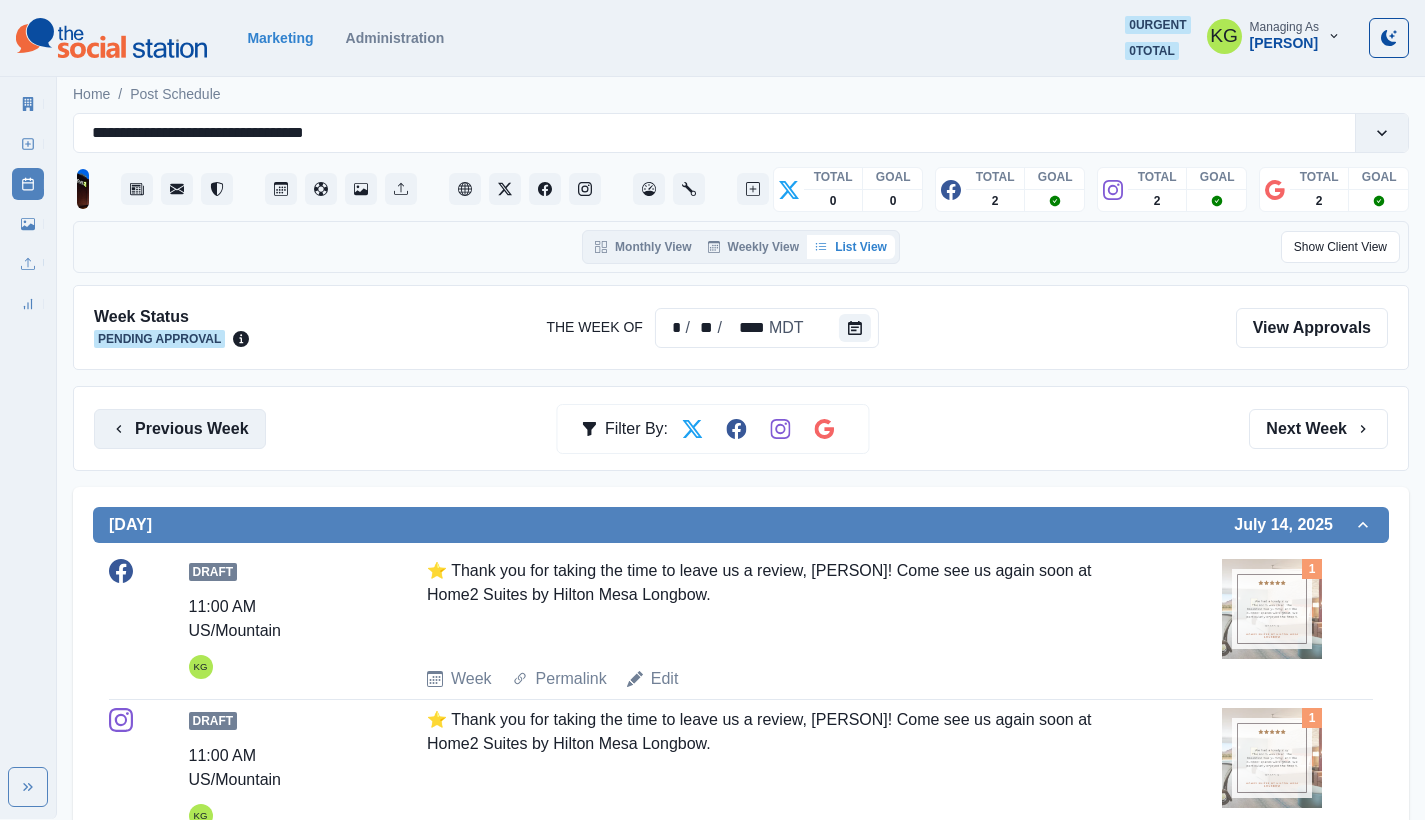click on "Previous Week" at bounding box center (180, 429) 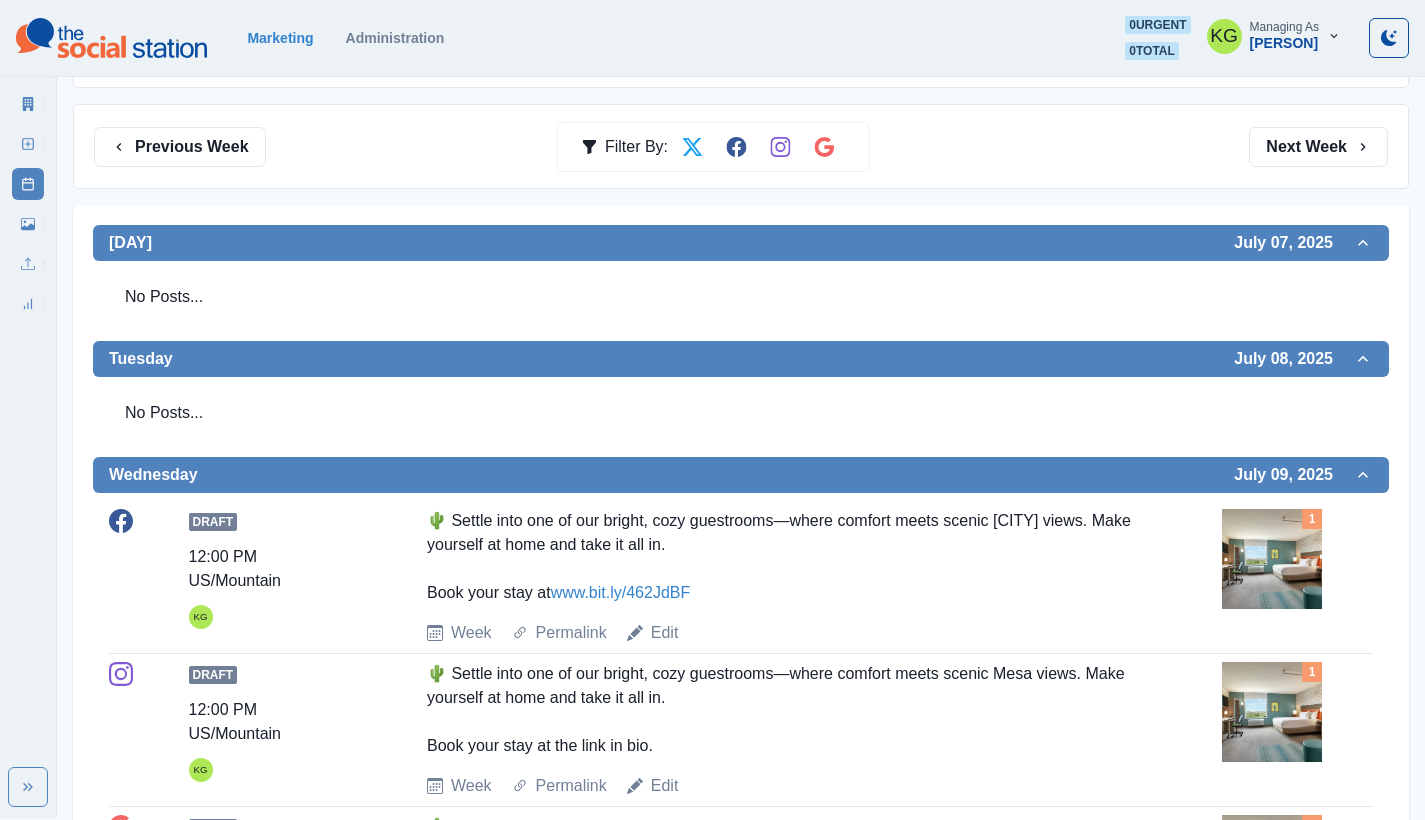 scroll, scrollTop: 84, scrollLeft: 0, axis: vertical 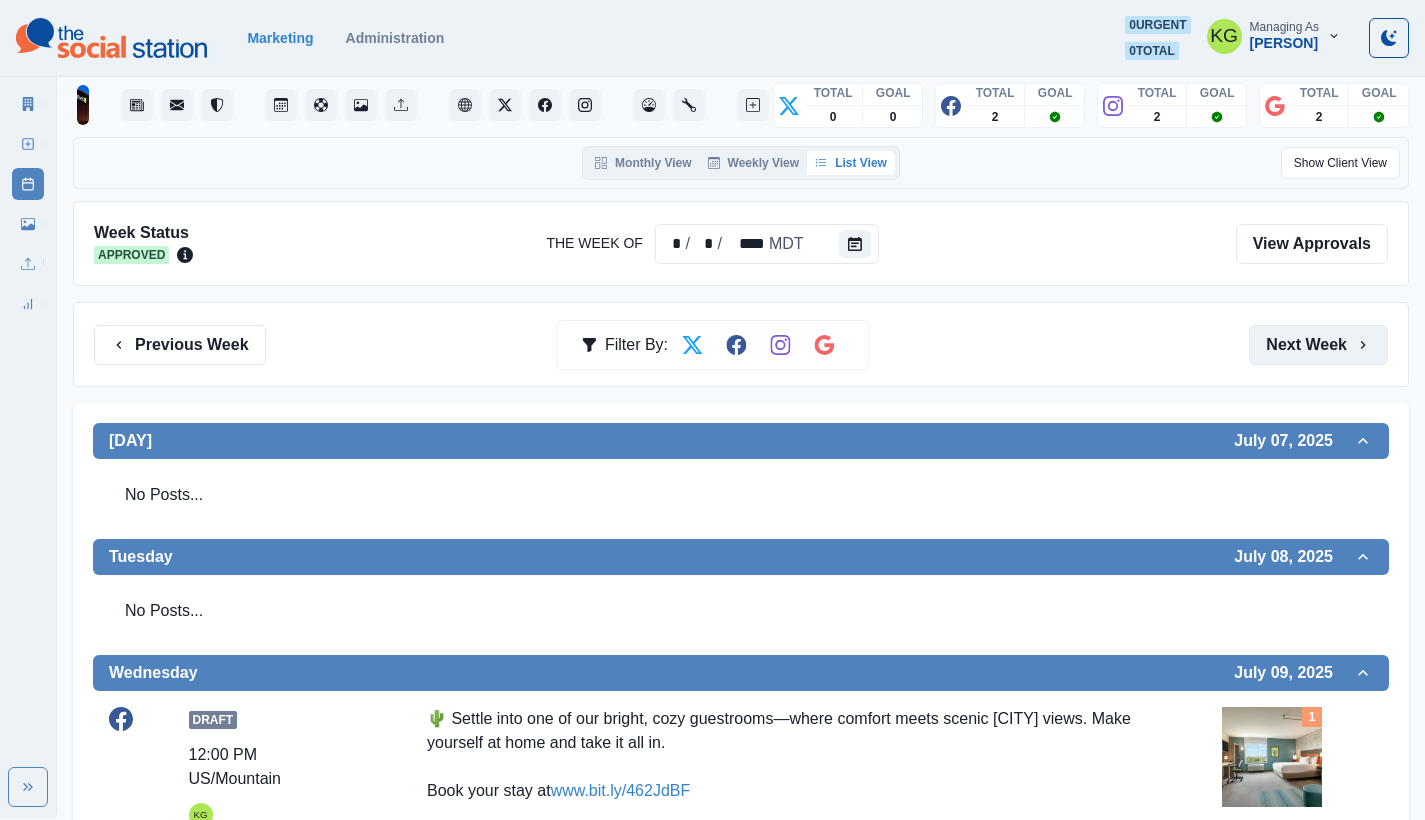 click on "Next Week" at bounding box center [1318, 345] 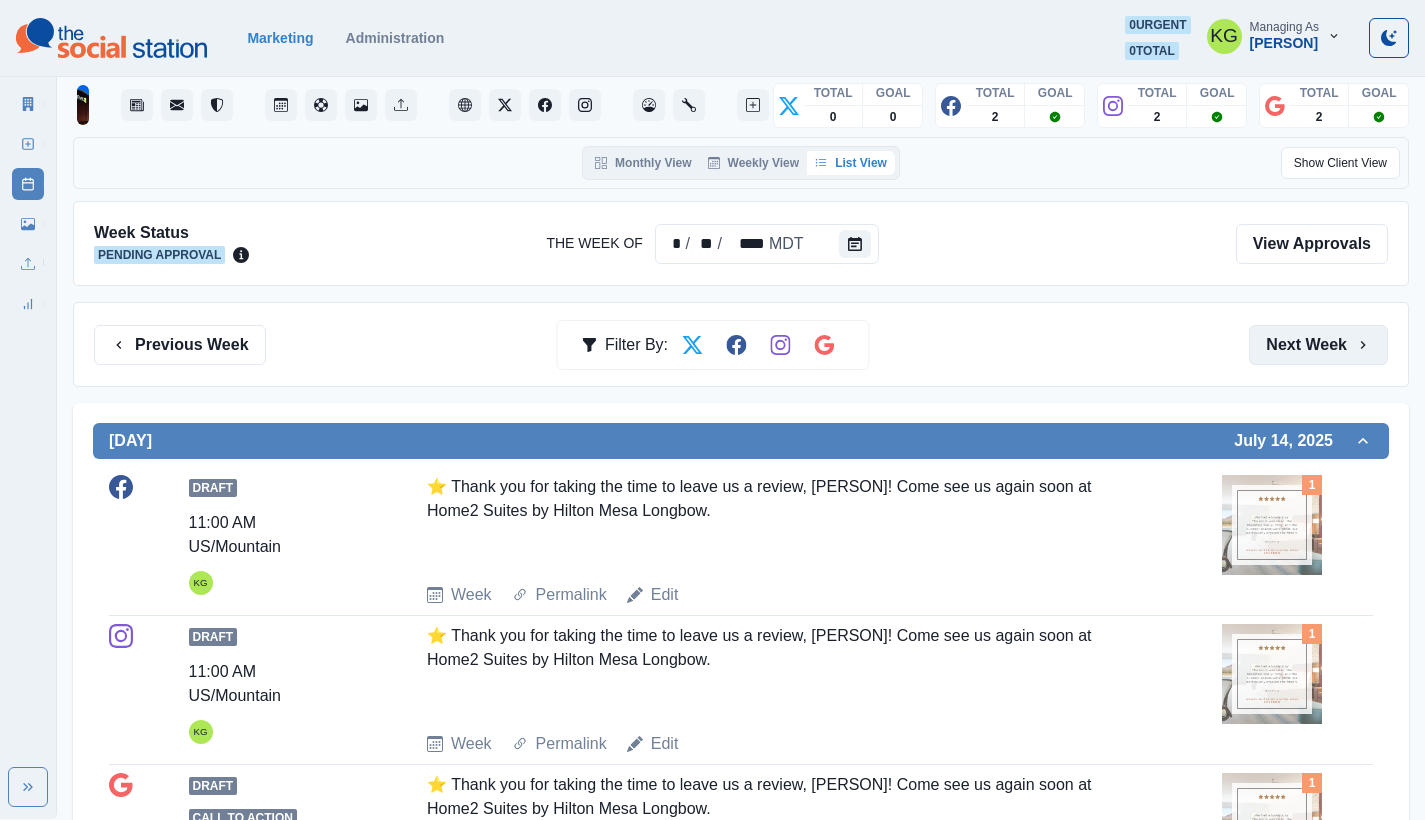 click on "Next Week" at bounding box center [1318, 345] 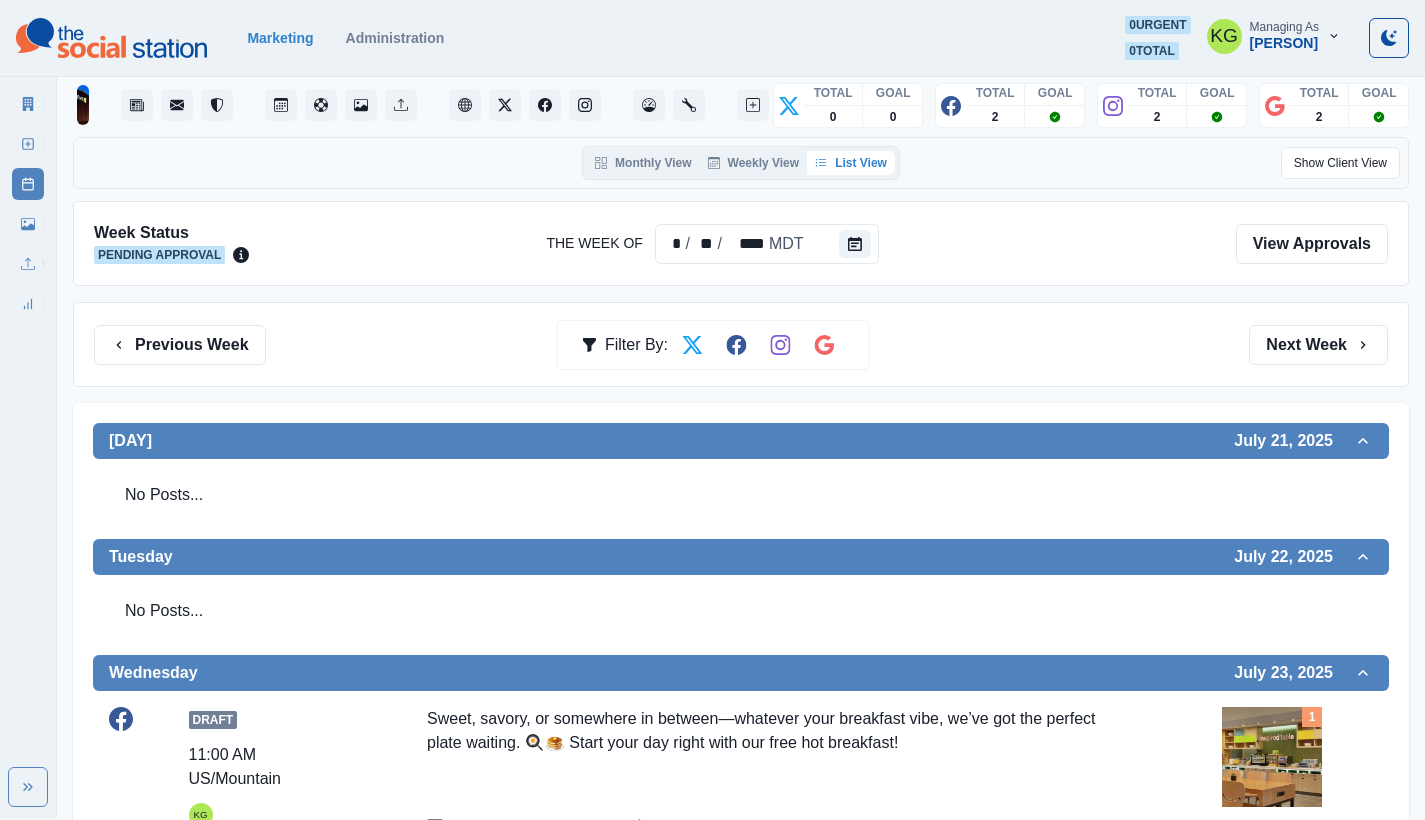 scroll, scrollTop: 525, scrollLeft: 0, axis: vertical 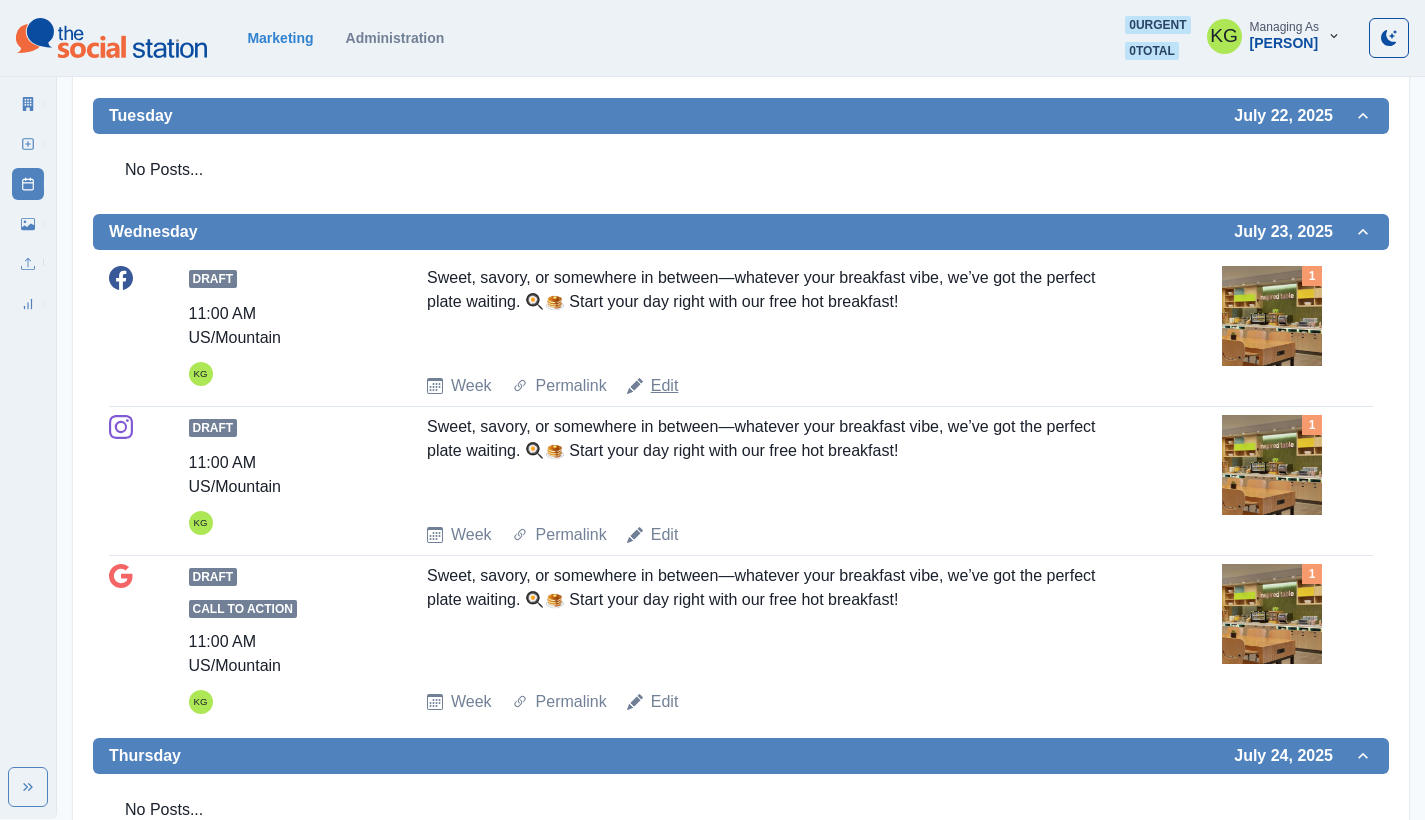 click on "Edit" at bounding box center (471, 386) 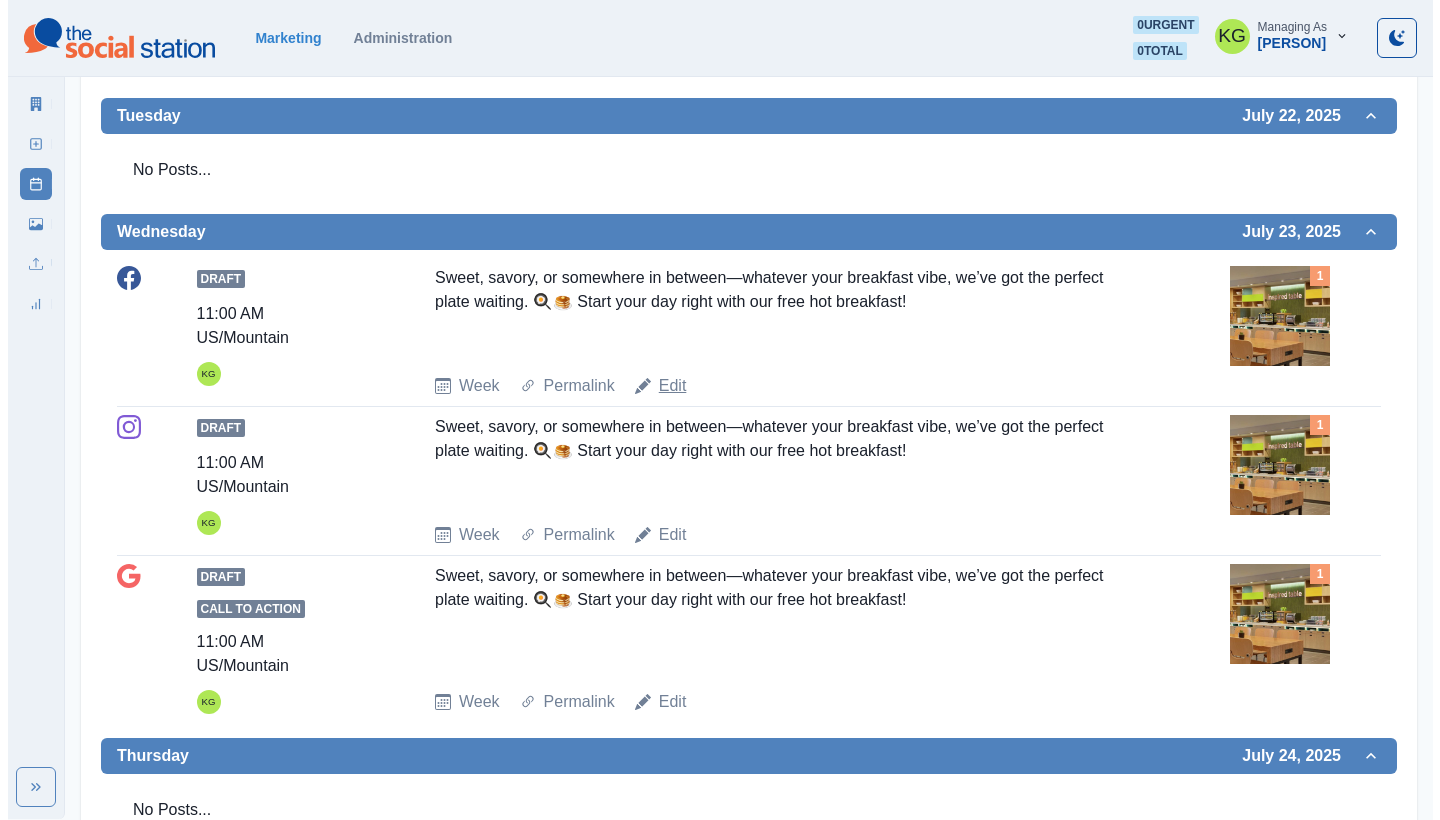 scroll, scrollTop: 0, scrollLeft: 0, axis: both 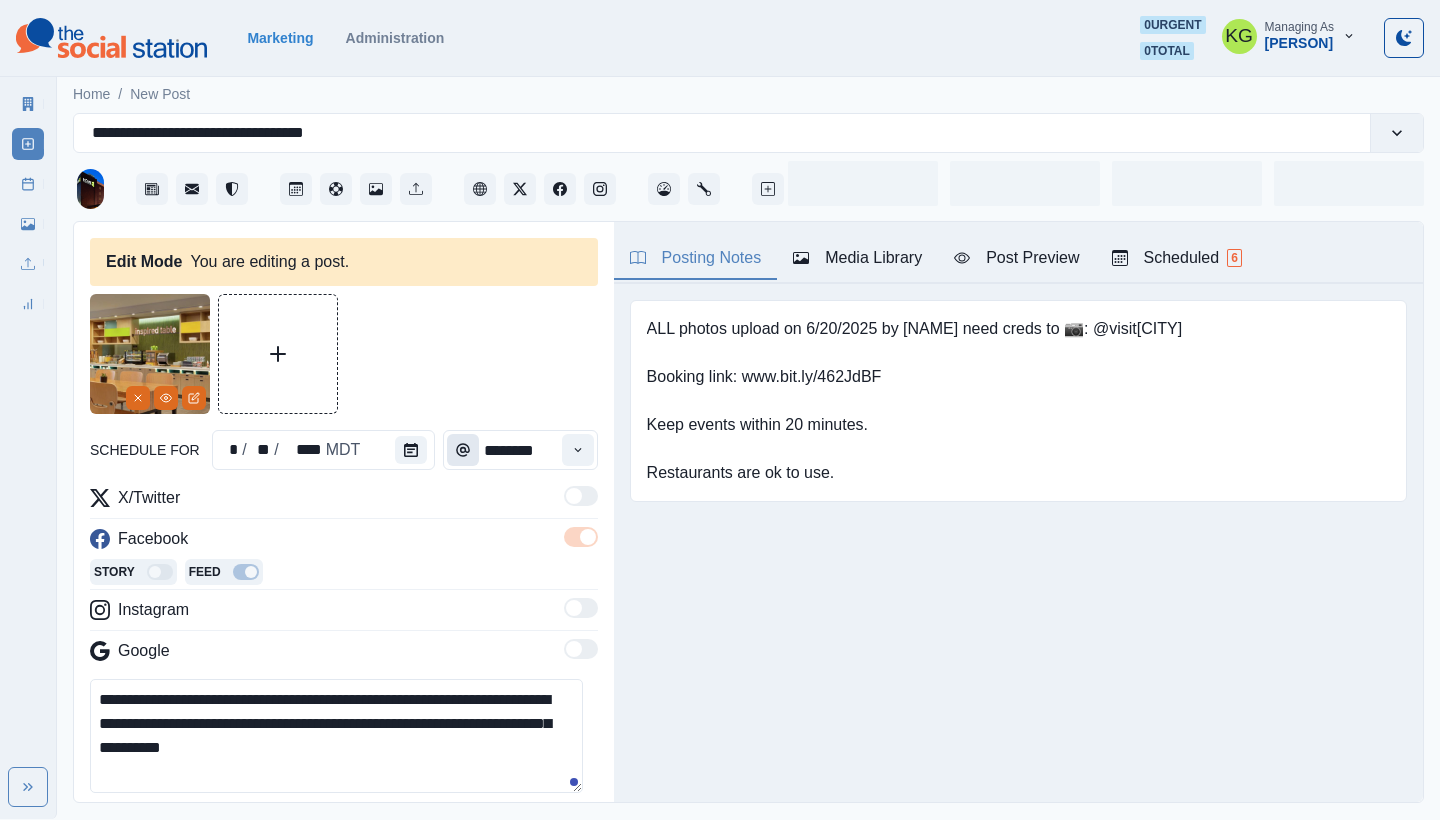 drag, startPoint x: 435, startPoint y: 446, endPoint x: 469, endPoint y: 436, distance: 35.44009 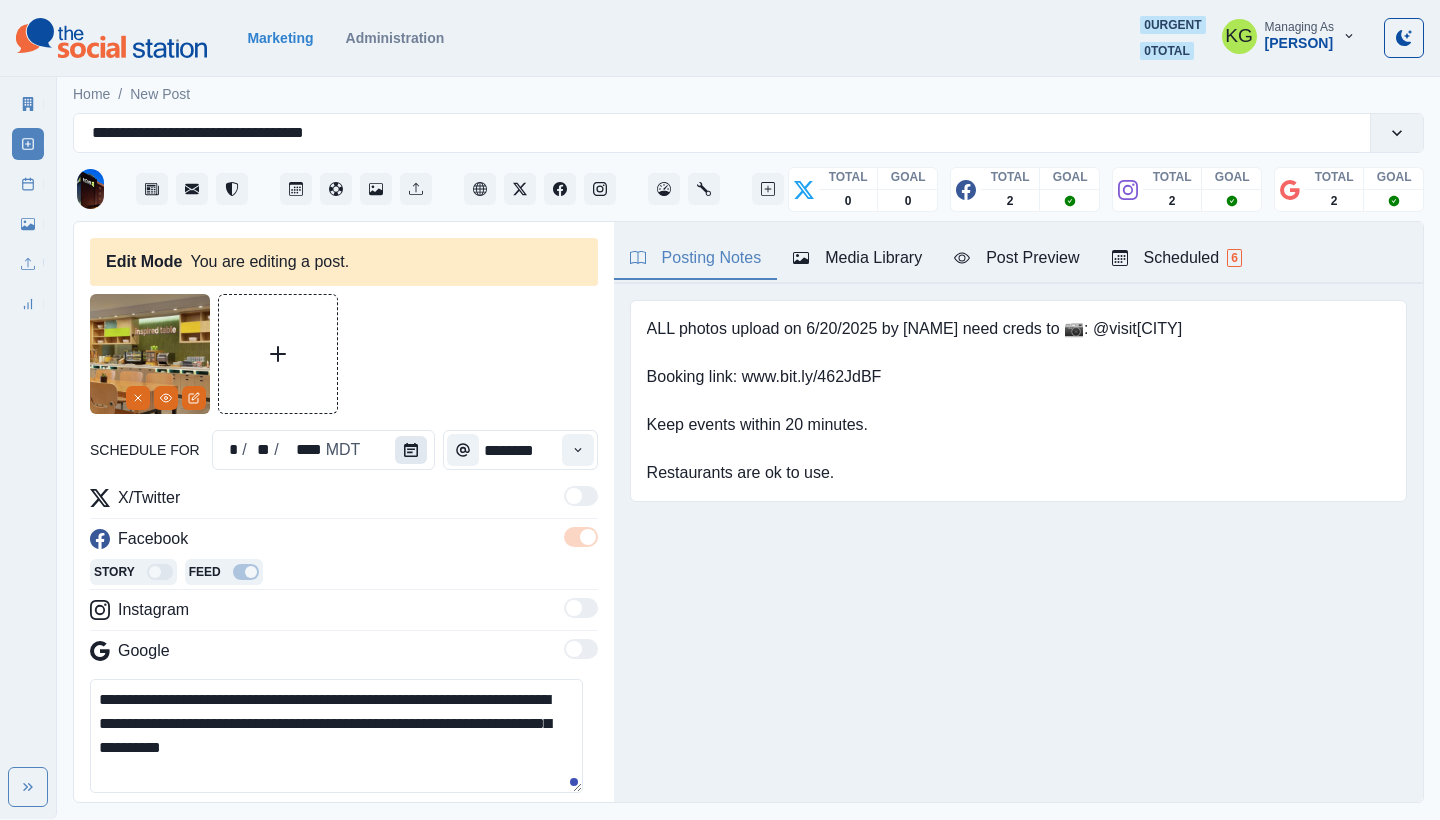 click at bounding box center (411, 450) 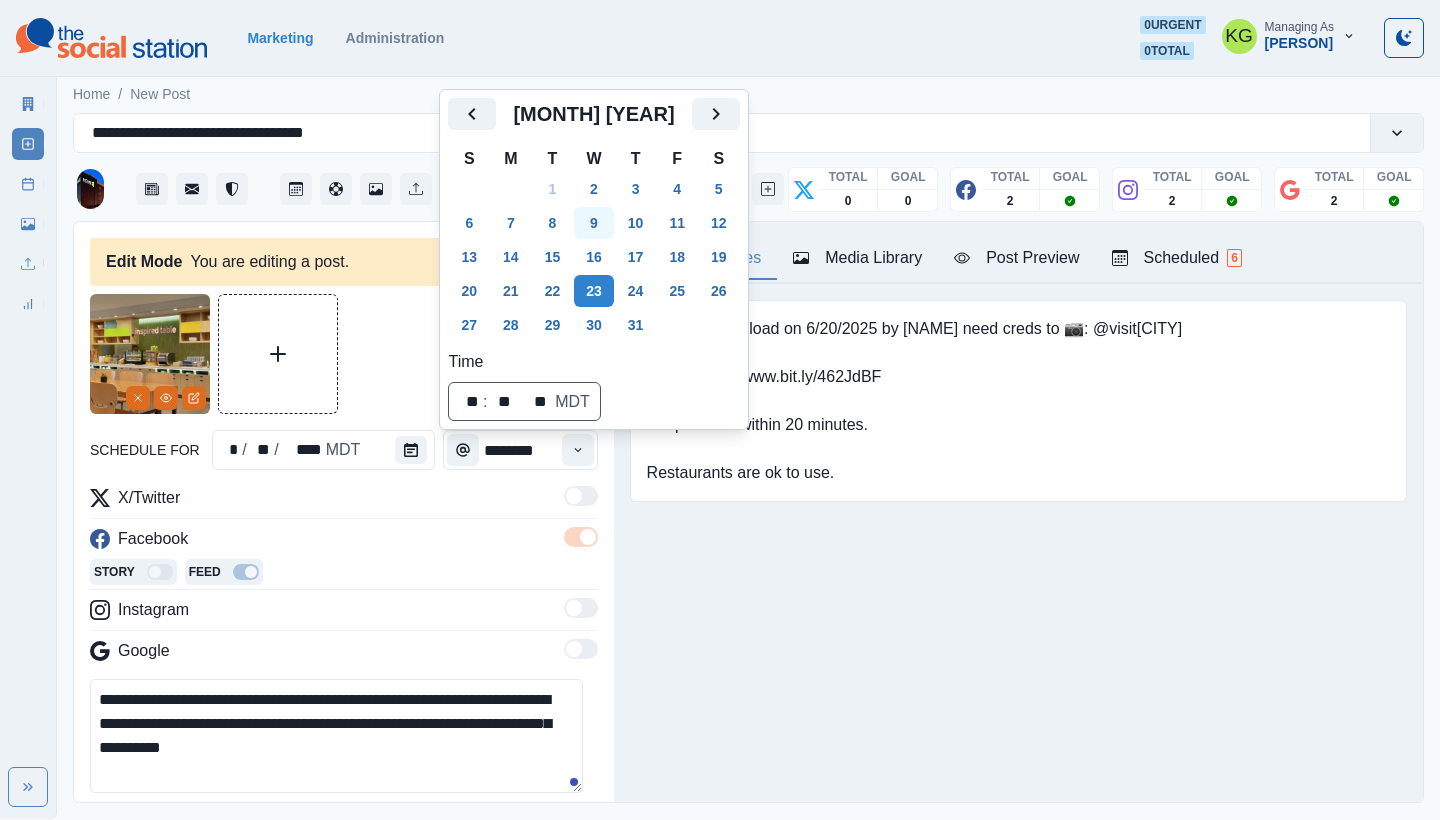 click on "9" at bounding box center [594, 223] 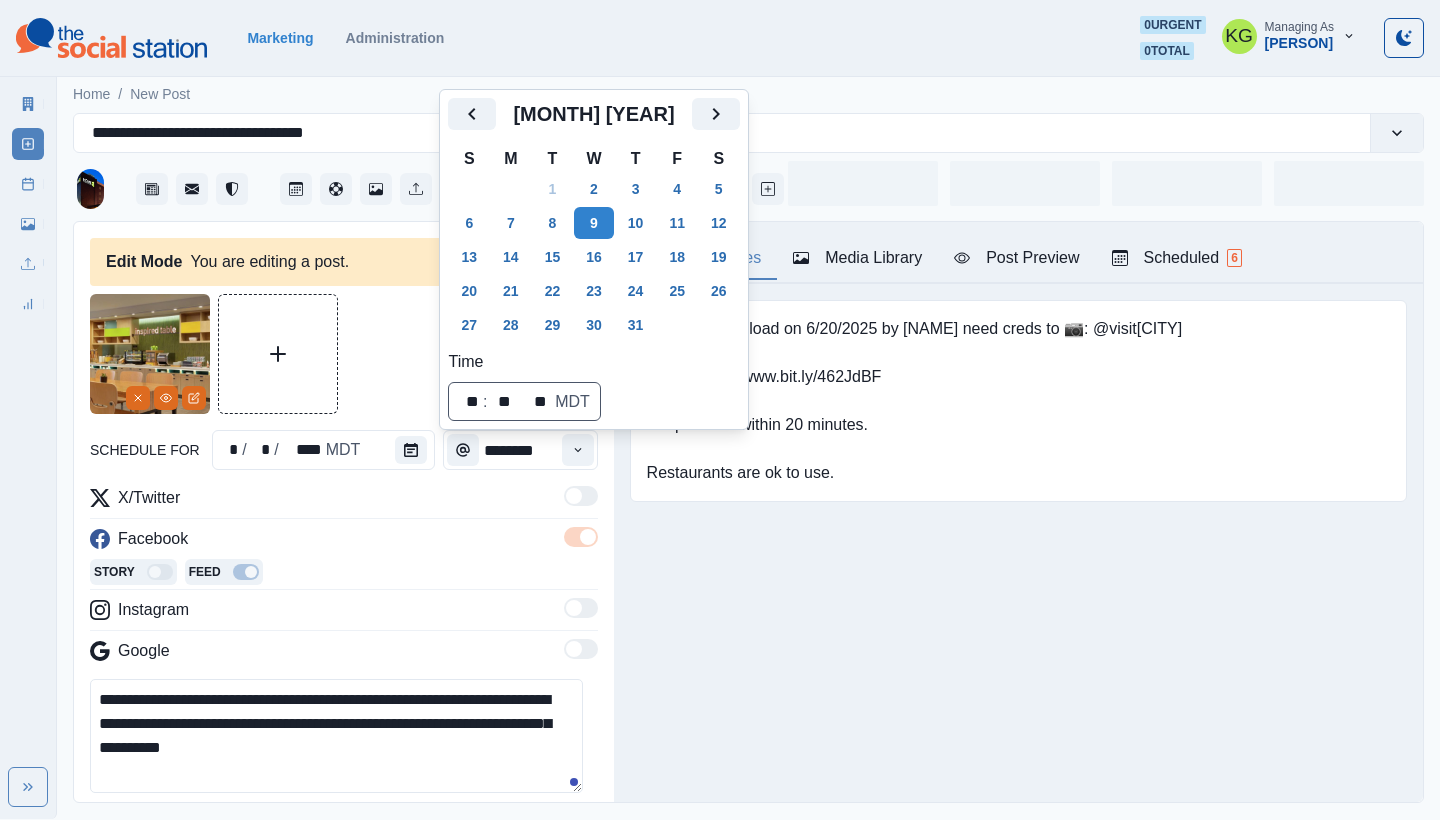 click on "Home2 Suites Mesa Longbow July 9, 2025 at 11:00 AM Sweet, savory, or somewhere in between—whatever your breakfast vibe, we’ve got the perfect plate waiting. 🍳🥞 Start your day right with our free hot breakfast! Like Comment Share Week Of * / * / **** GMT+8 Tuesday July 01, 2025 Draft  12:00 PM US/Mountain KG www.bit.ly/462JdBF
📷: @VisitMesa Week Permalink Edit 1 Draft  12:00 PM US/Mountain KG Week Permalink Edit 1" at bounding box center (1018, 432) 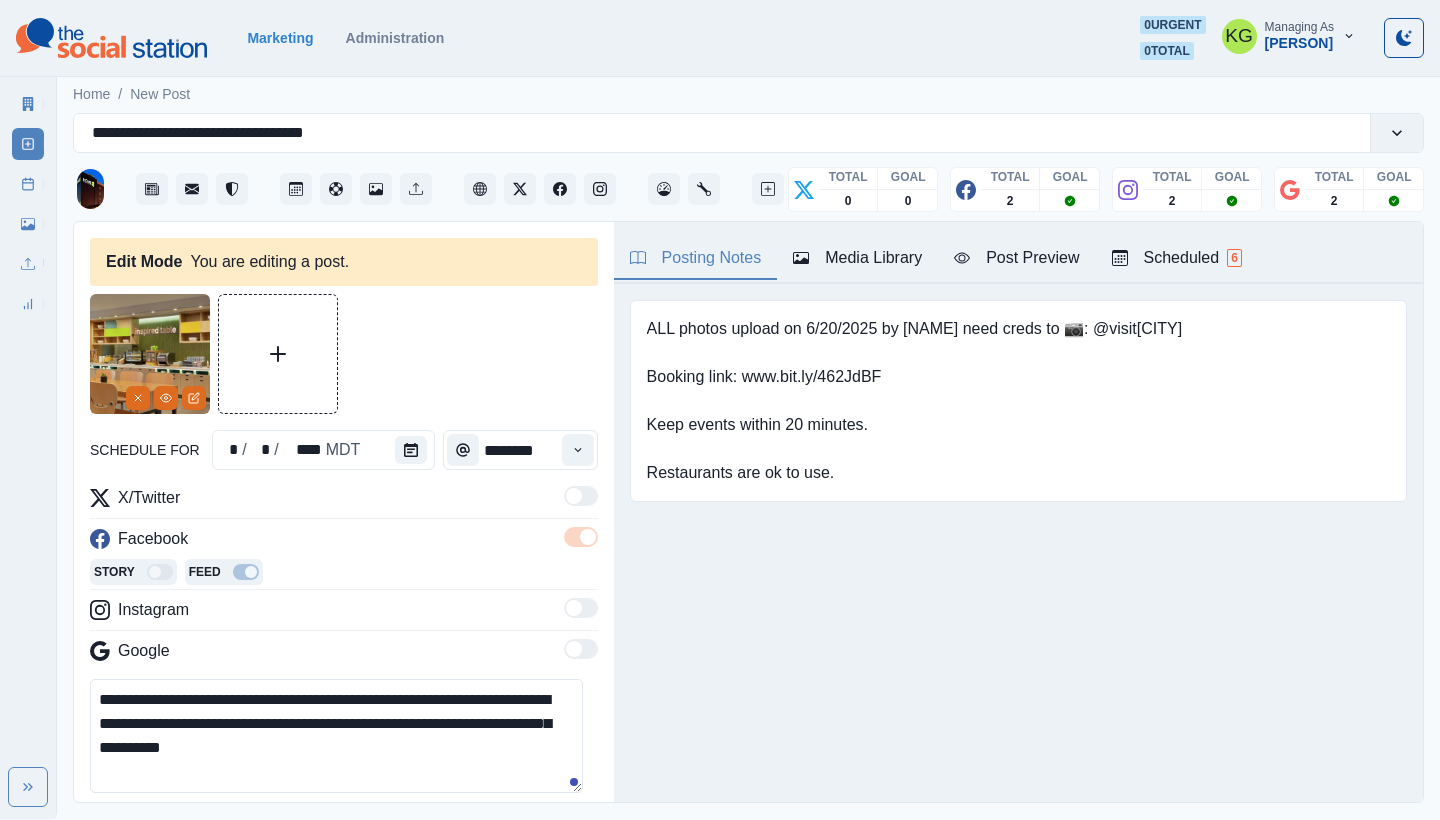 scroll, scrollTop: 175, scrollLeft: 0, axis: vertical 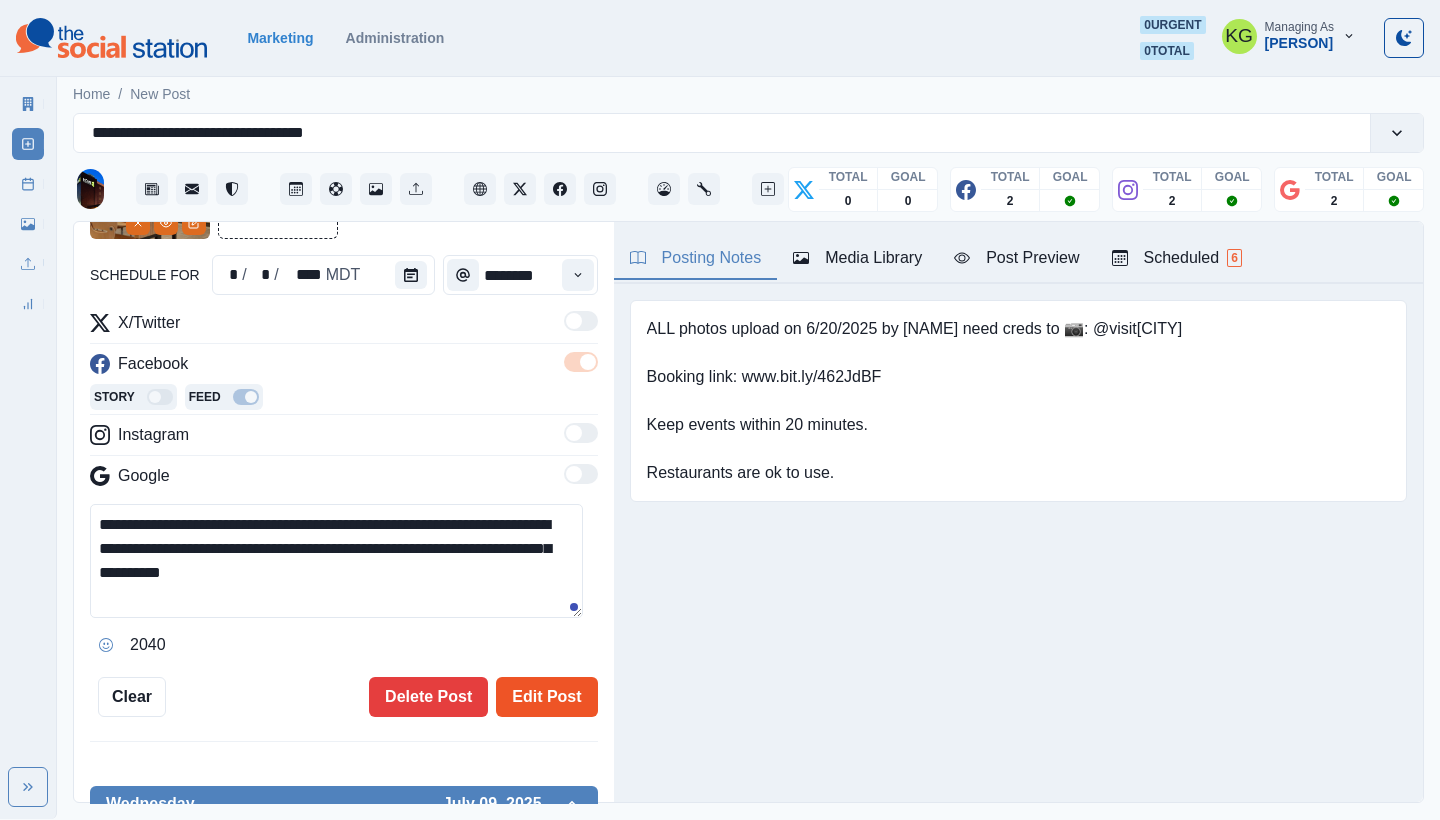 click on "Edit Post" at bounding box center [546, 697] 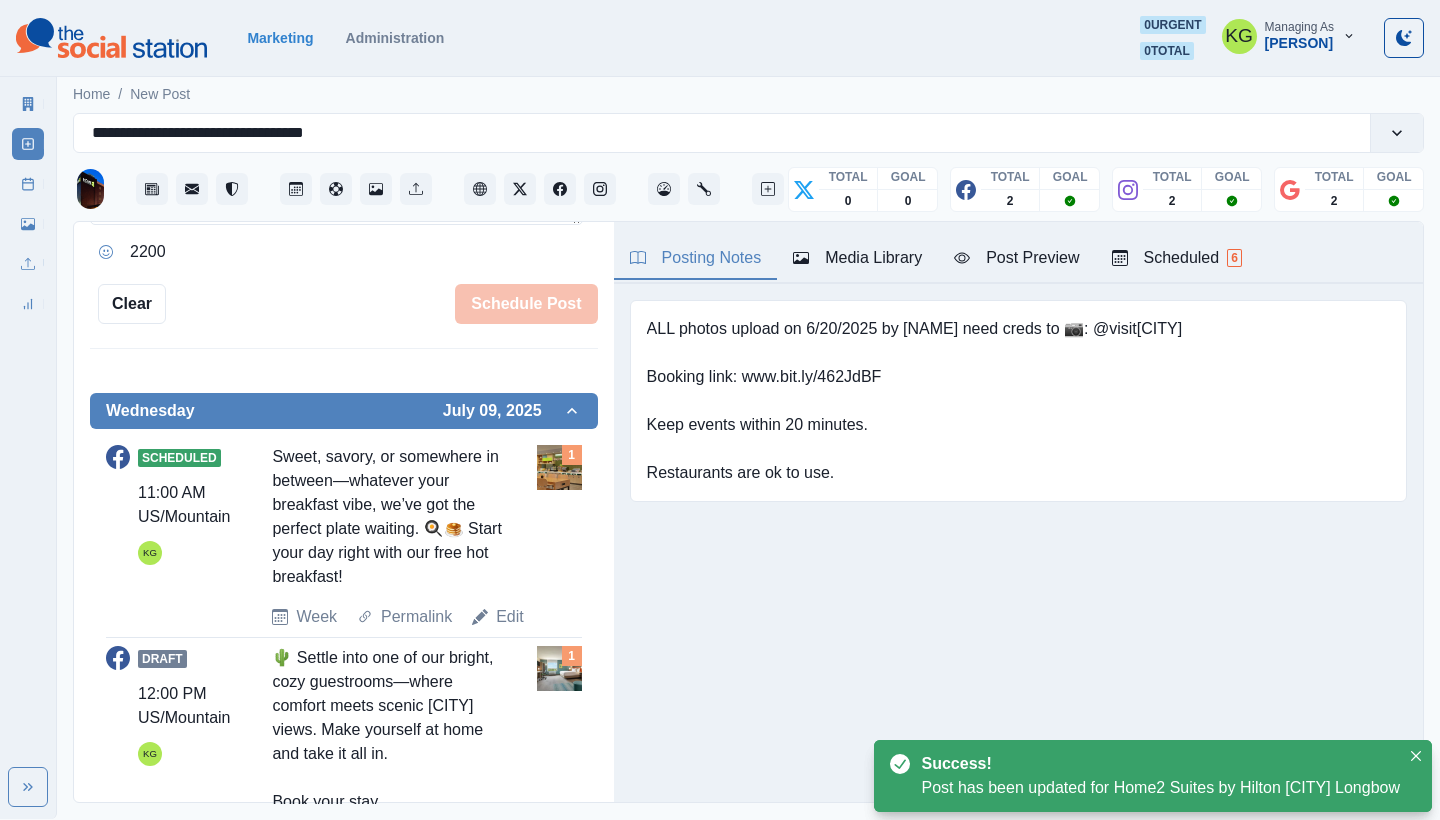 scroll, scrollTop: 1098, scrollLeft: 0, axis: vertical 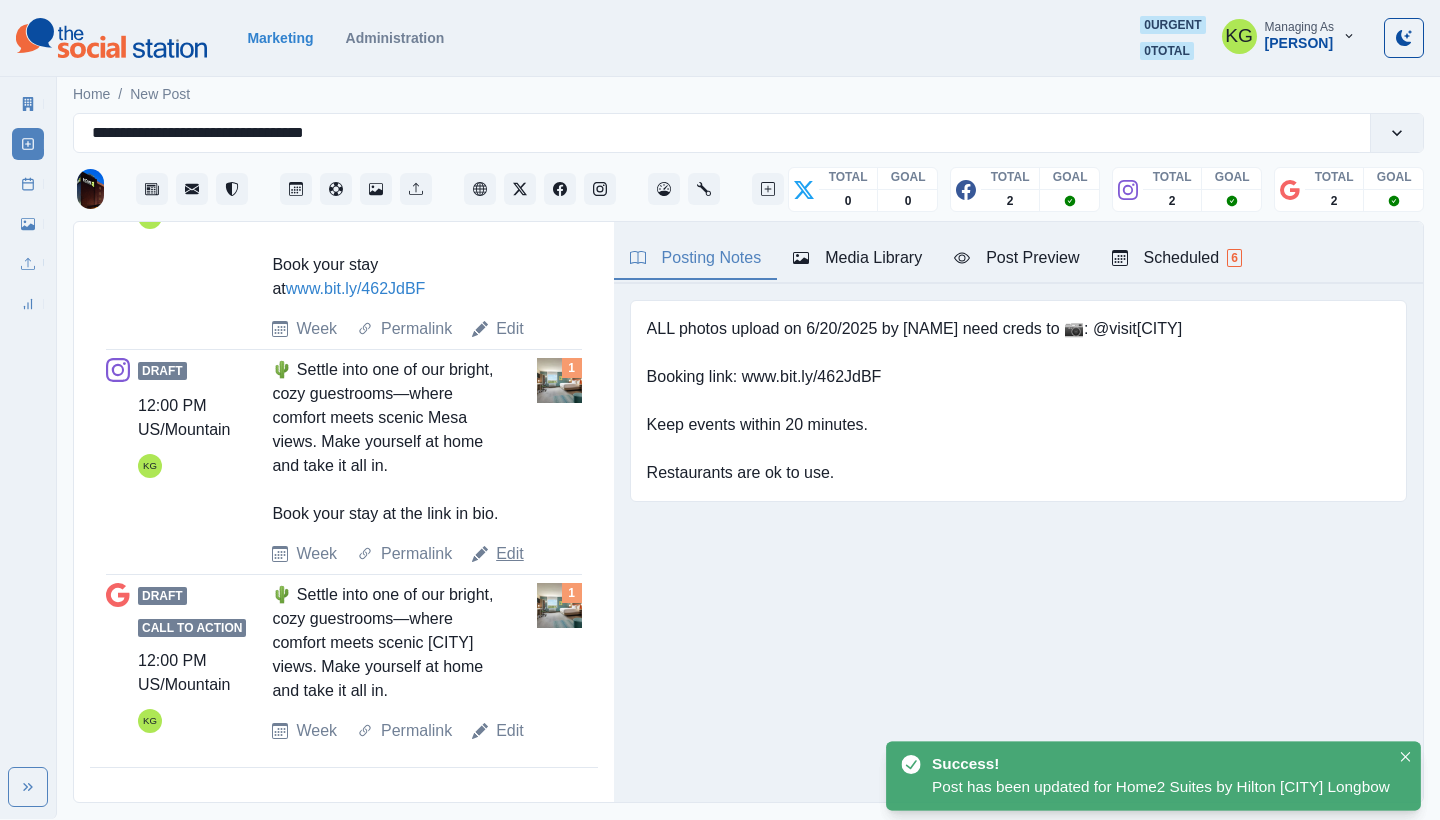 click on "Edit" at bounding box center [316, 80] 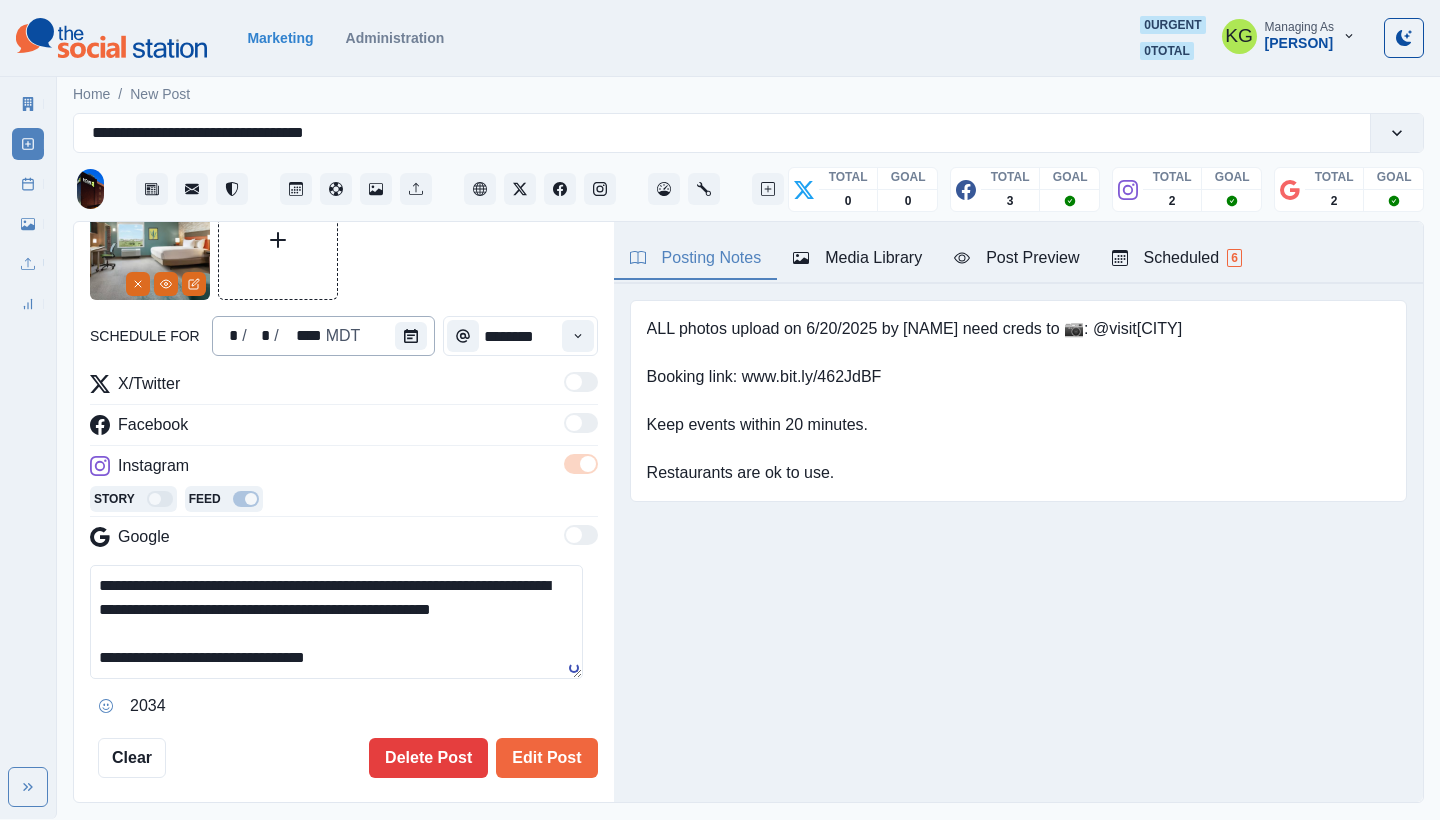 scroll, scrollTop: 0, scrollLeft: 0, axis: both 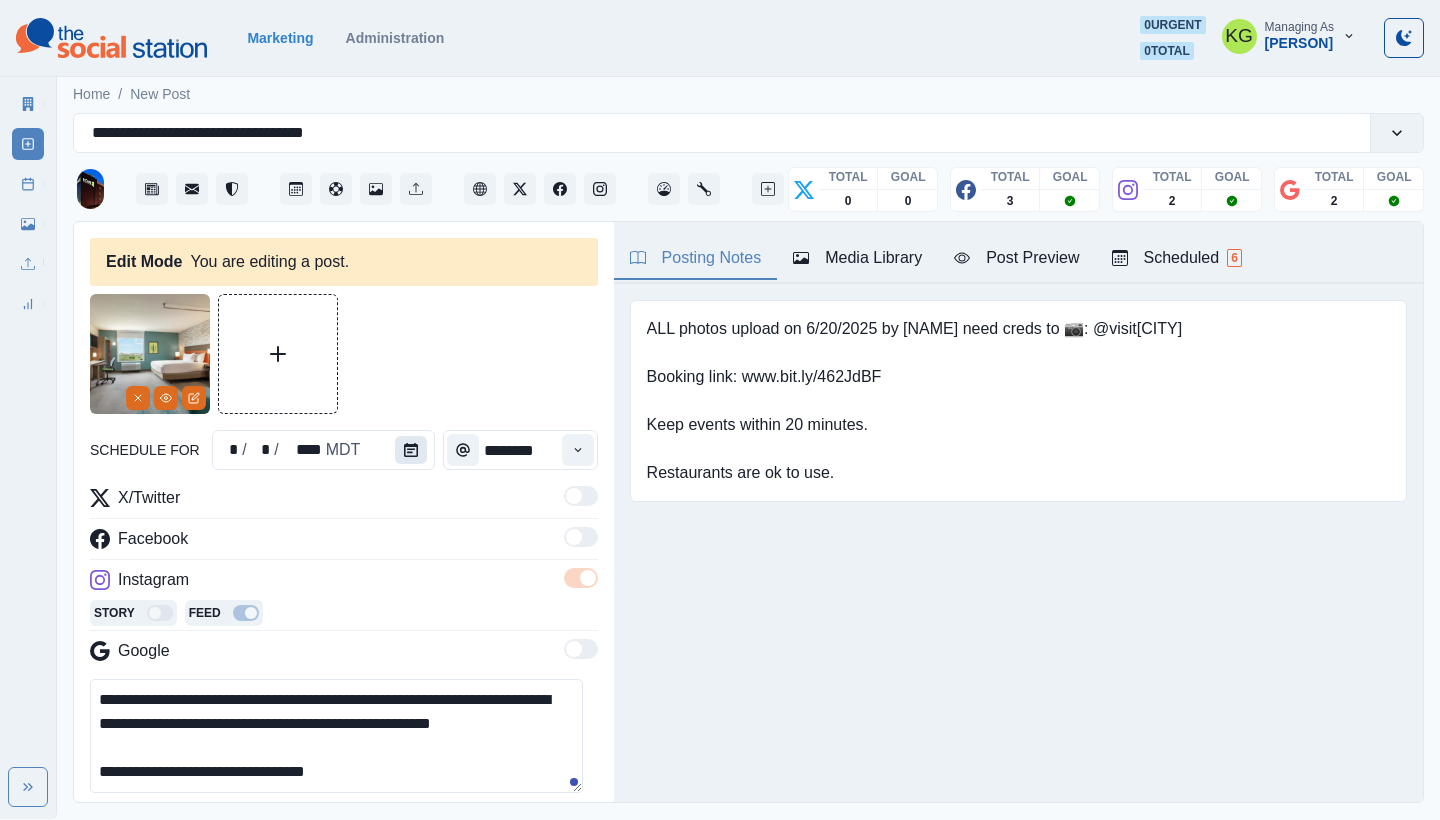 click at bounding box center [411, 450] 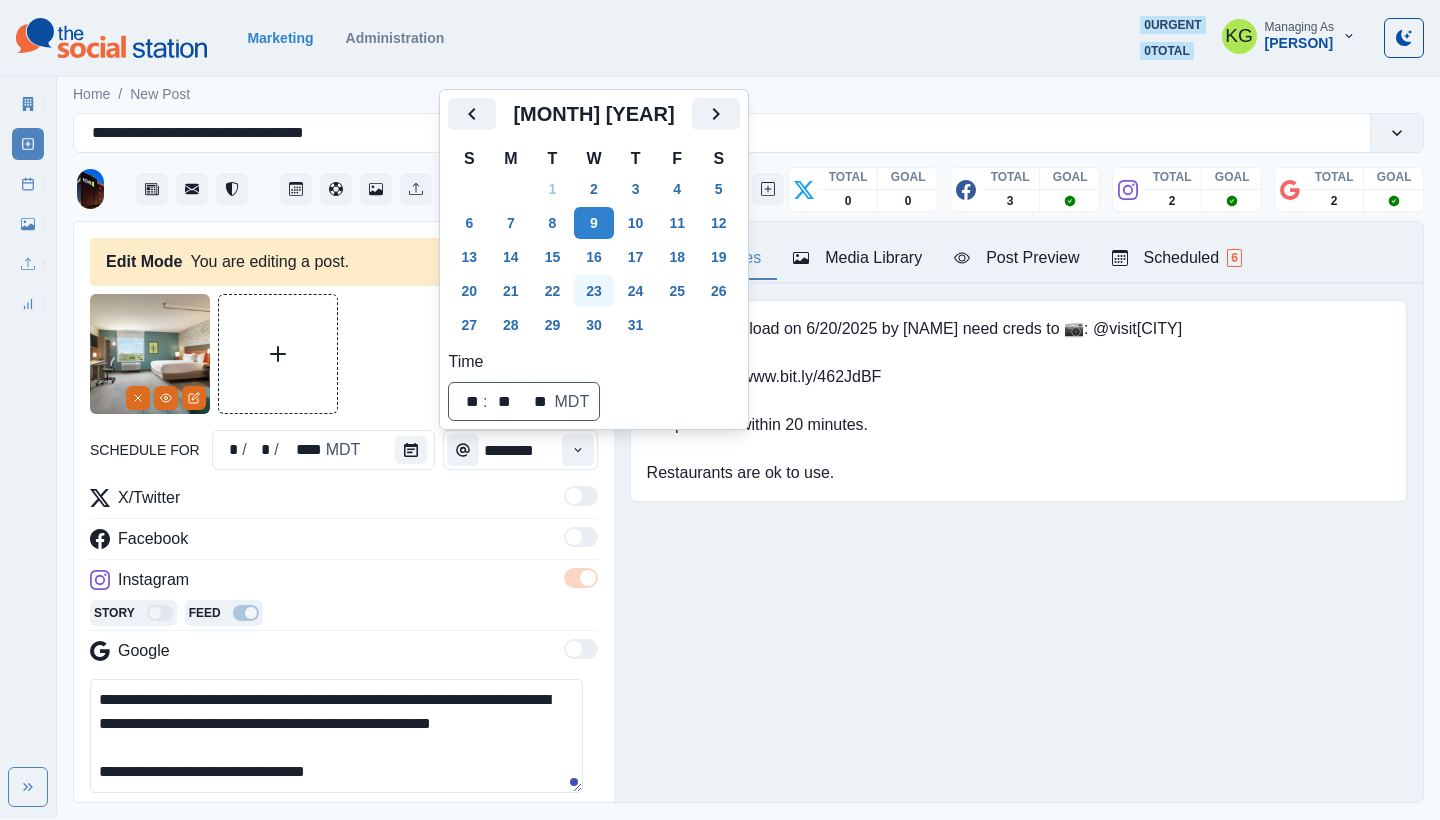 click on "23" at bounding box center [594, 291] 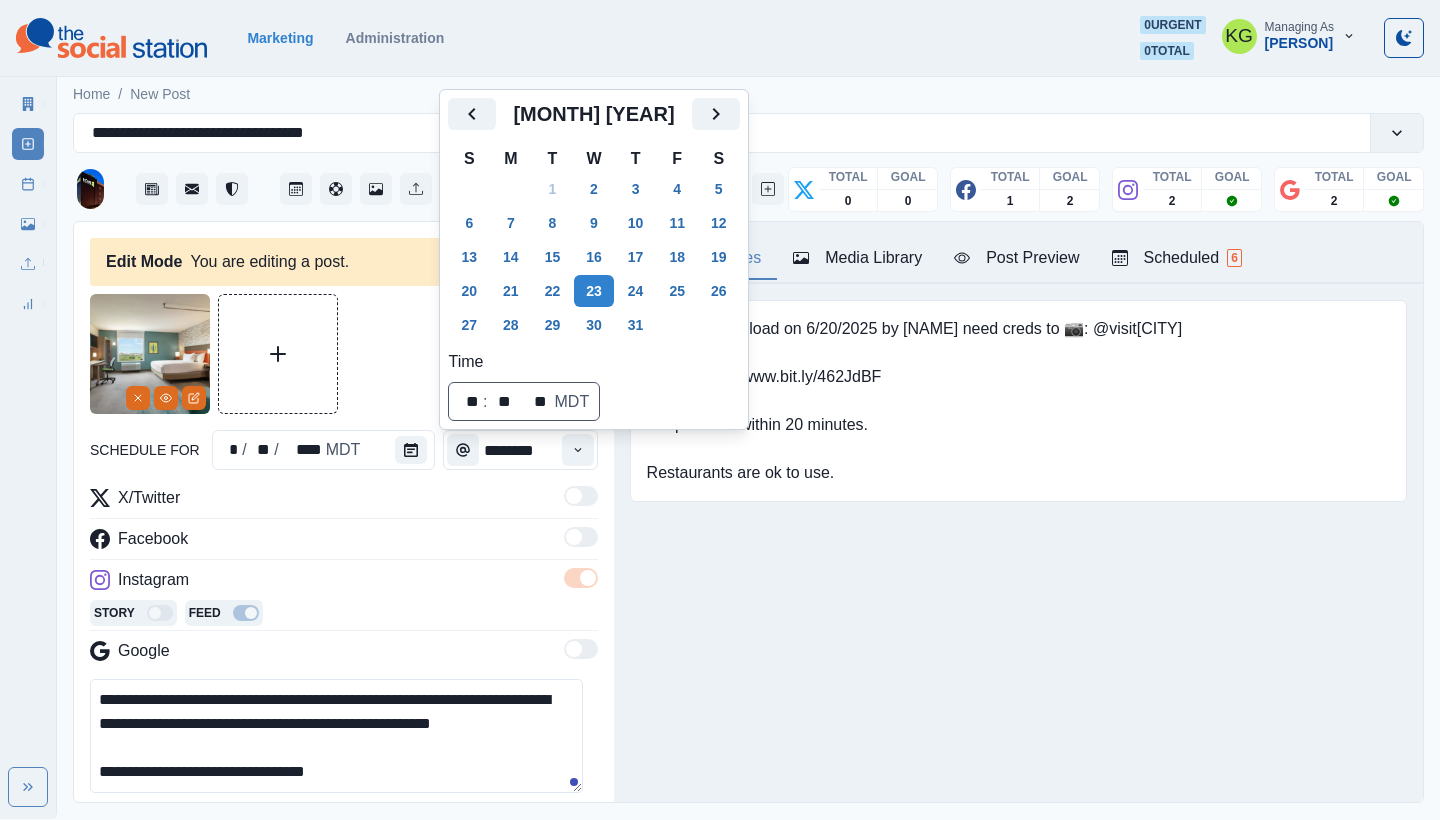 click at bounding box center (344, 354) 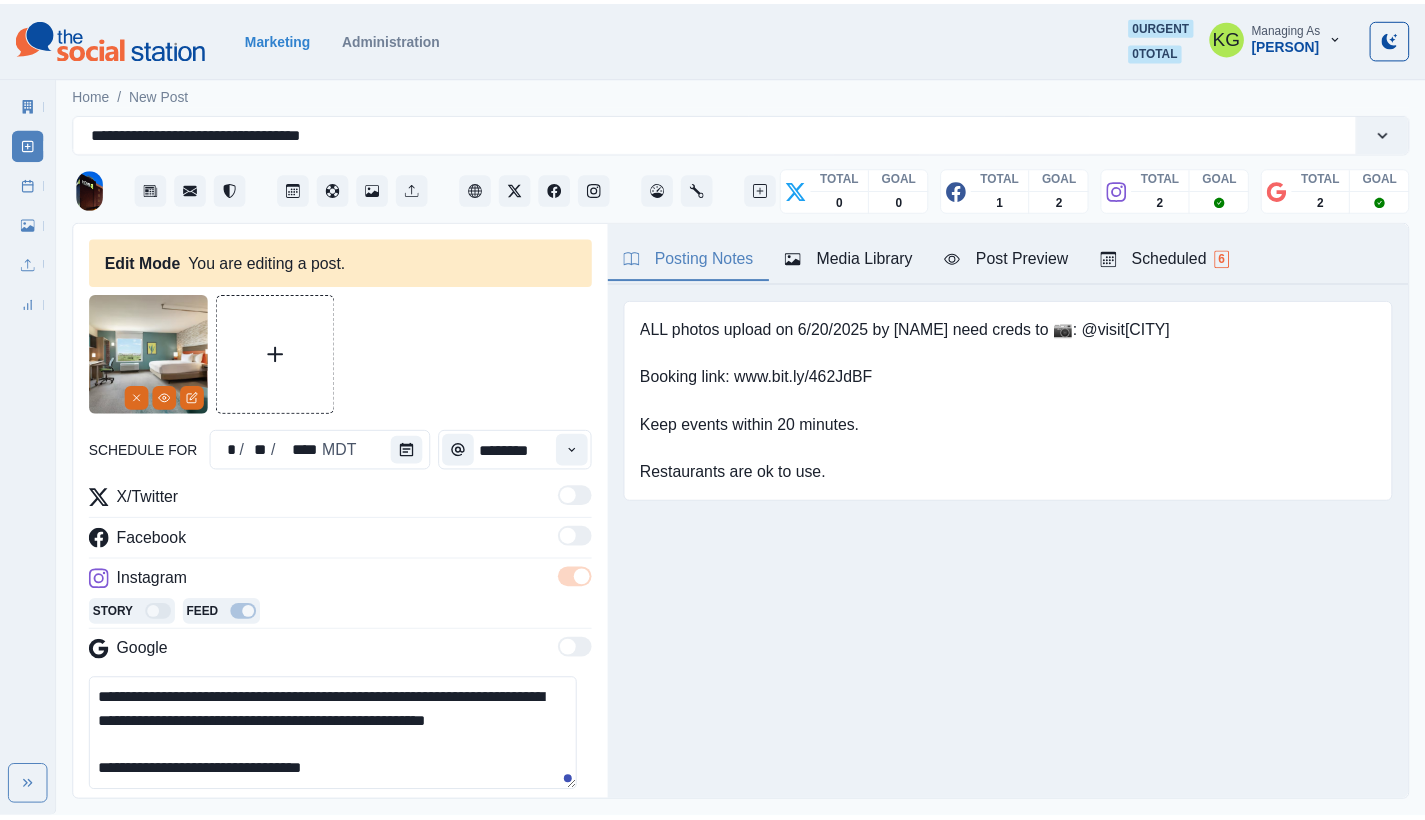 scroll, scrollTop: 393, scrollLeft: 0, axis: vertical 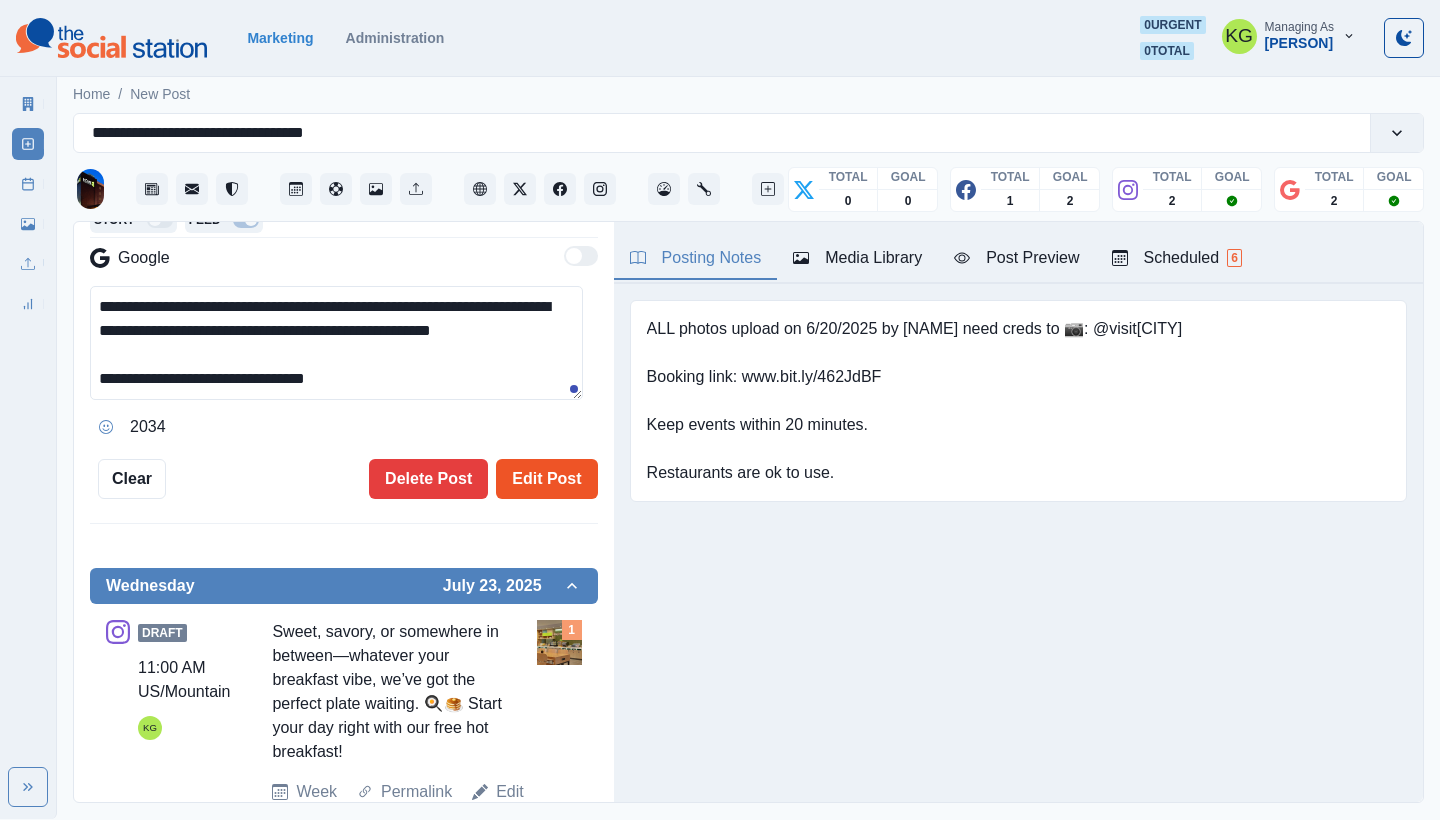 click on "Edit Post" at bounding box center [546, 479] 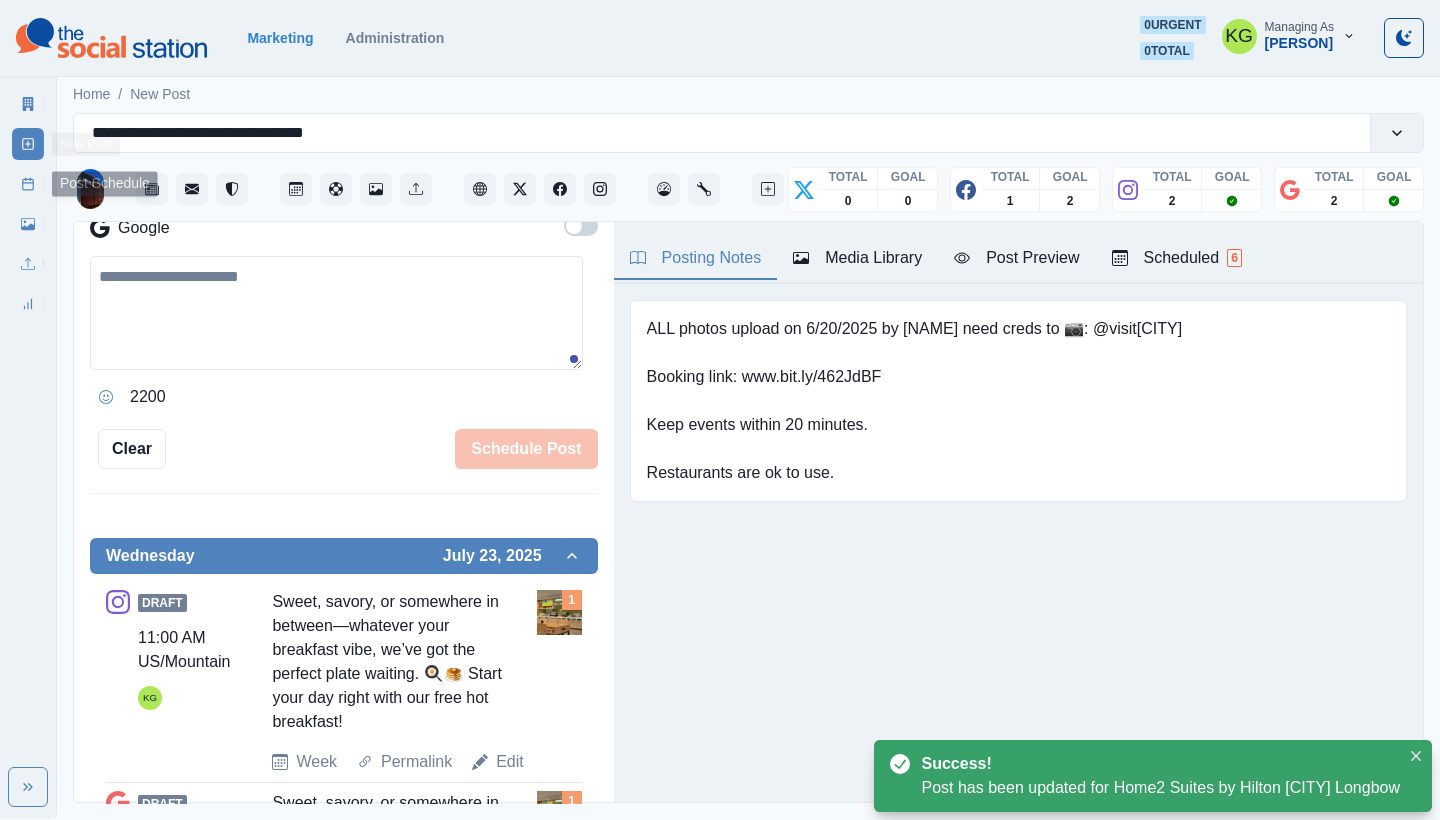 click at bounding box center (28, 184) 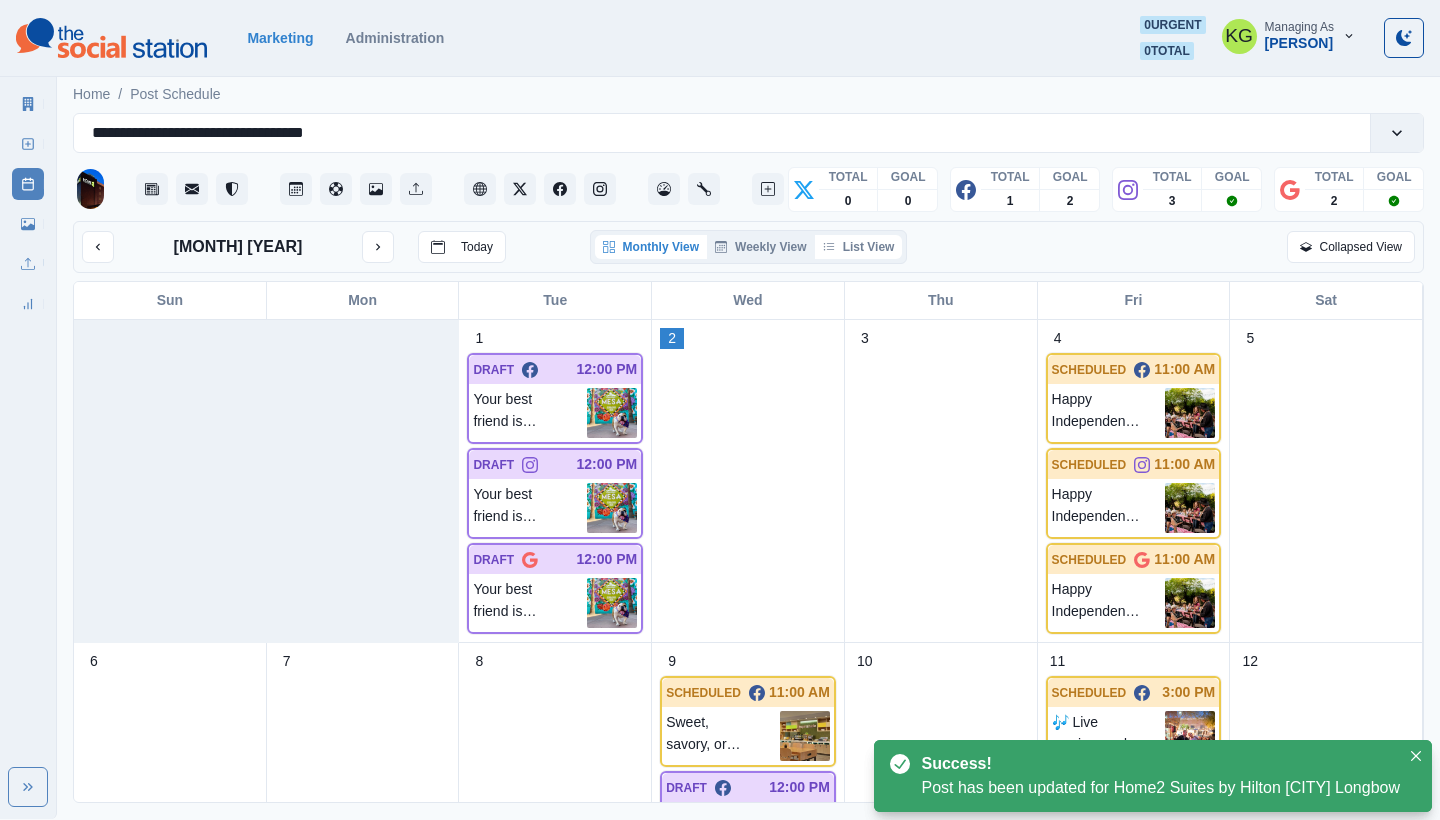 click on "List View" at bounding box center [859, 247] 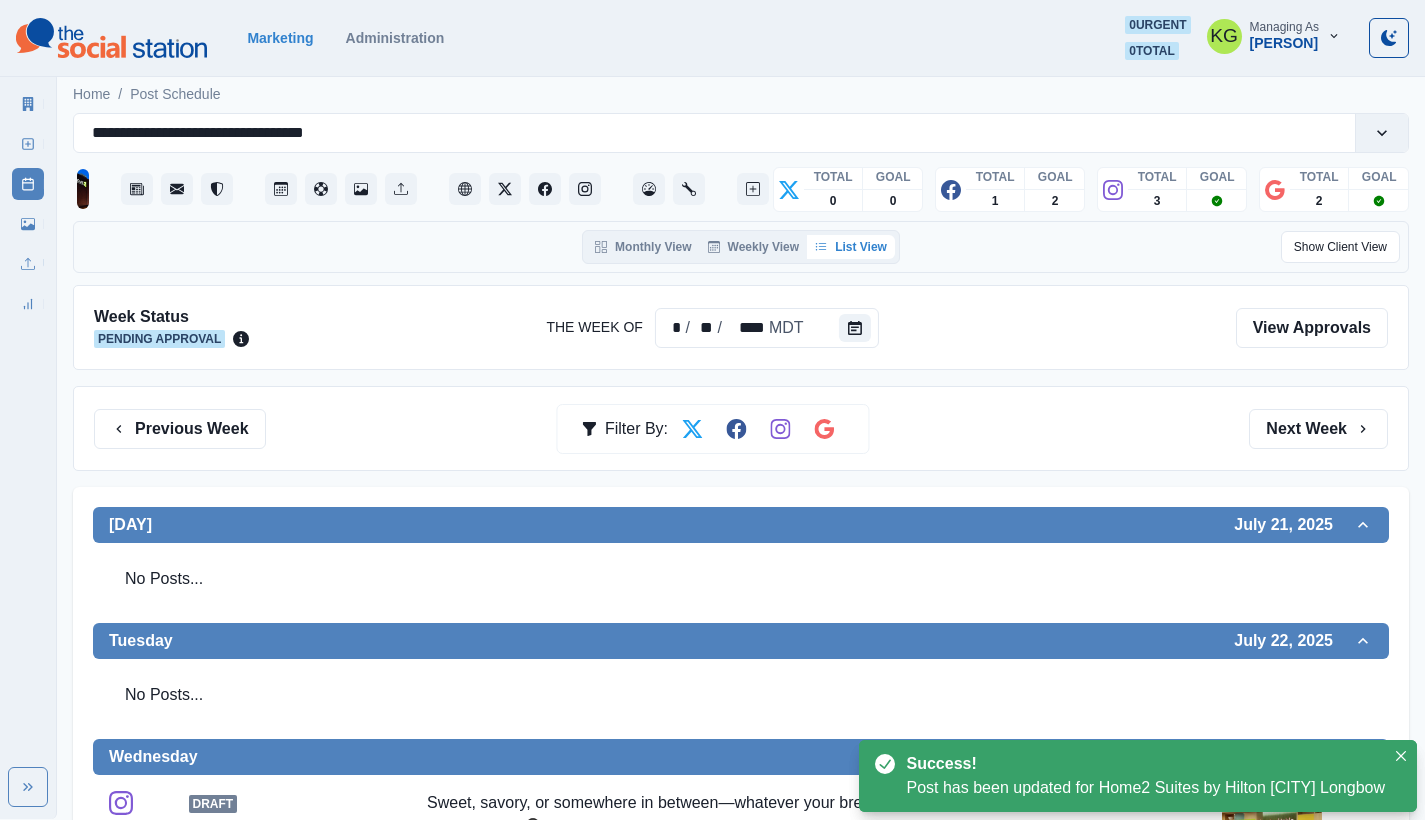 scroll, scrollTop: 421, scrollLeft: 0, axis: vertical 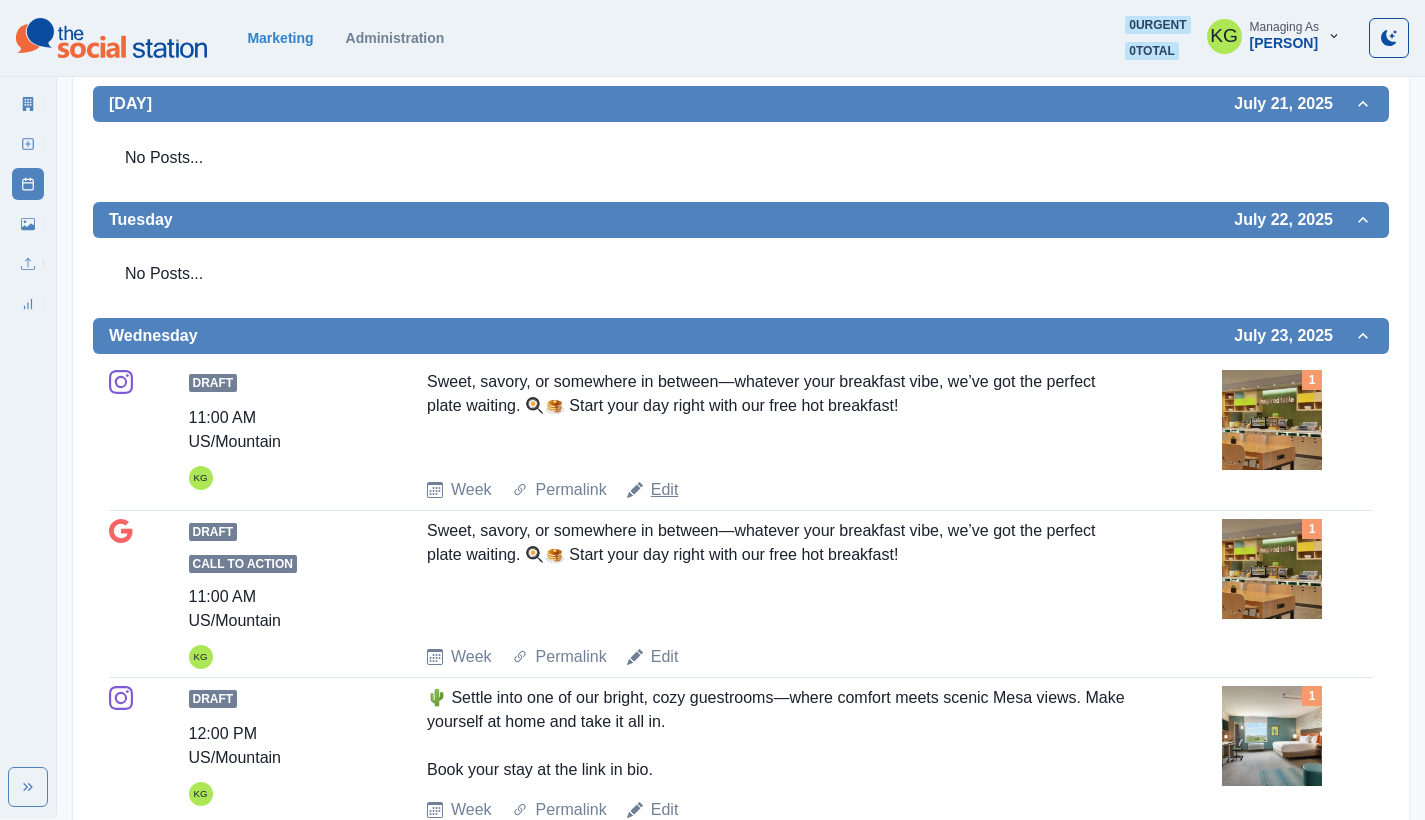 click on "Edit" at bounding box center (471, 490) 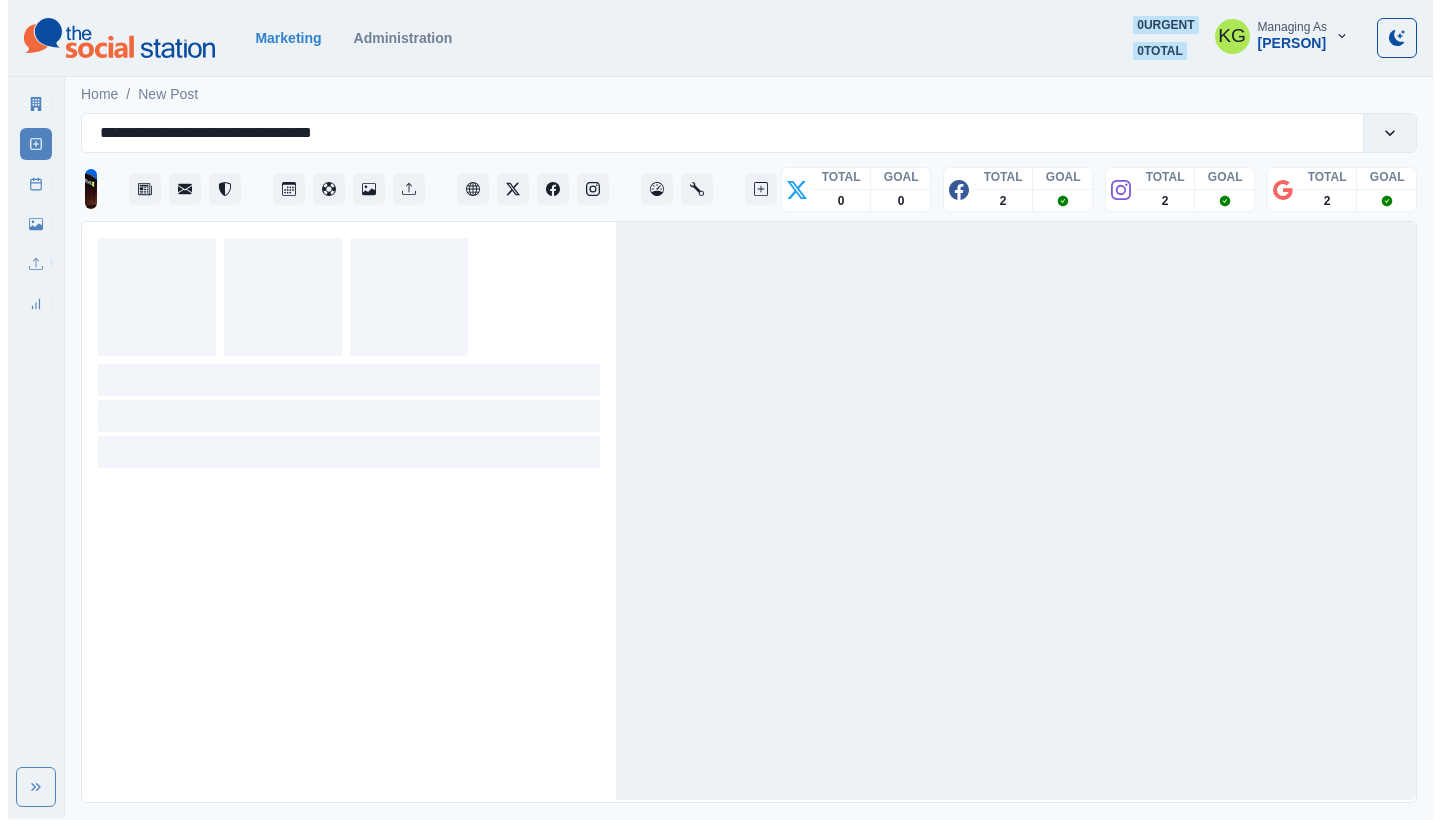 scroll, scrollTop: 0, scrollLeft: 0, axis: both 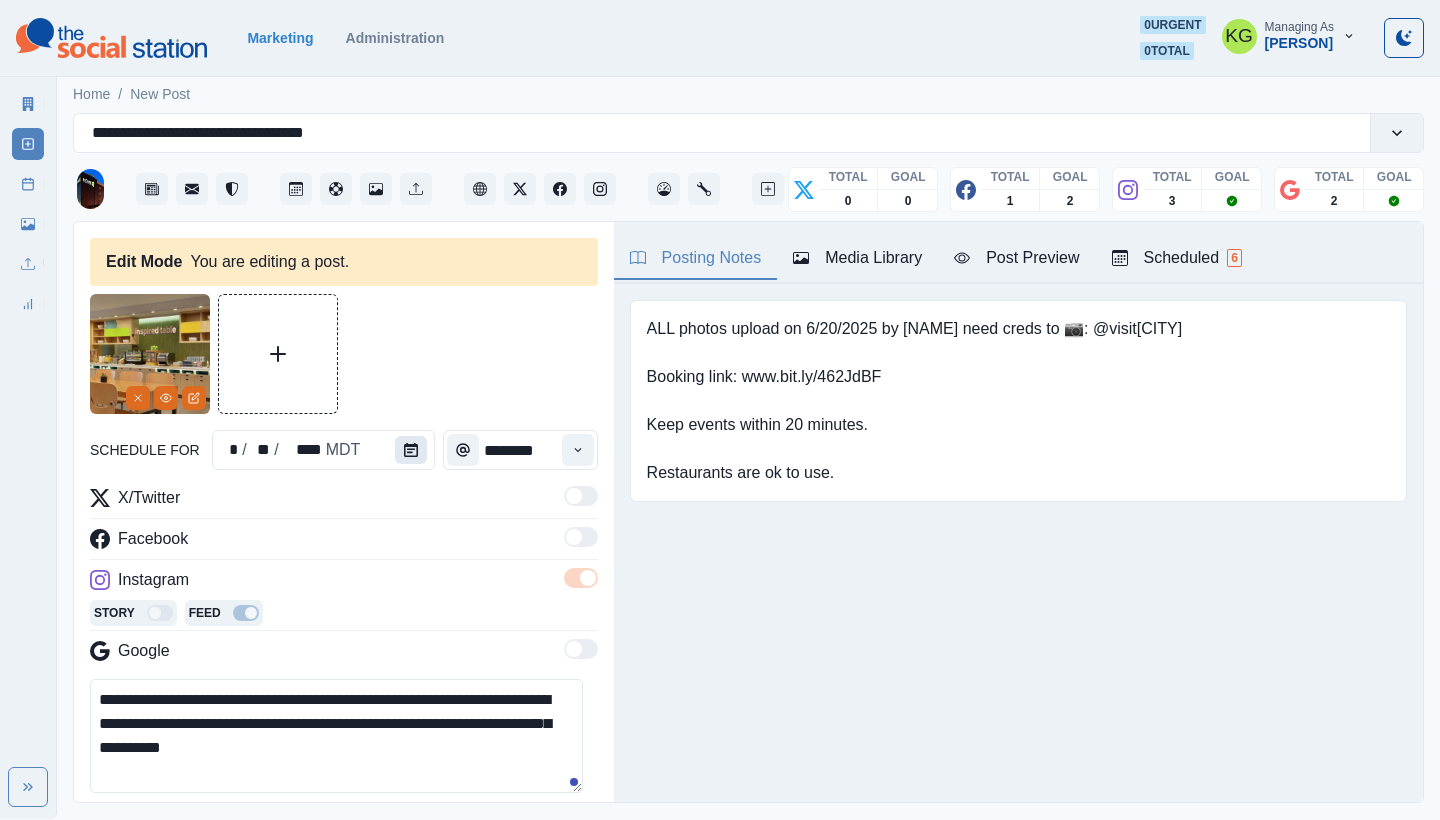 click at bounding box center (411, 450) 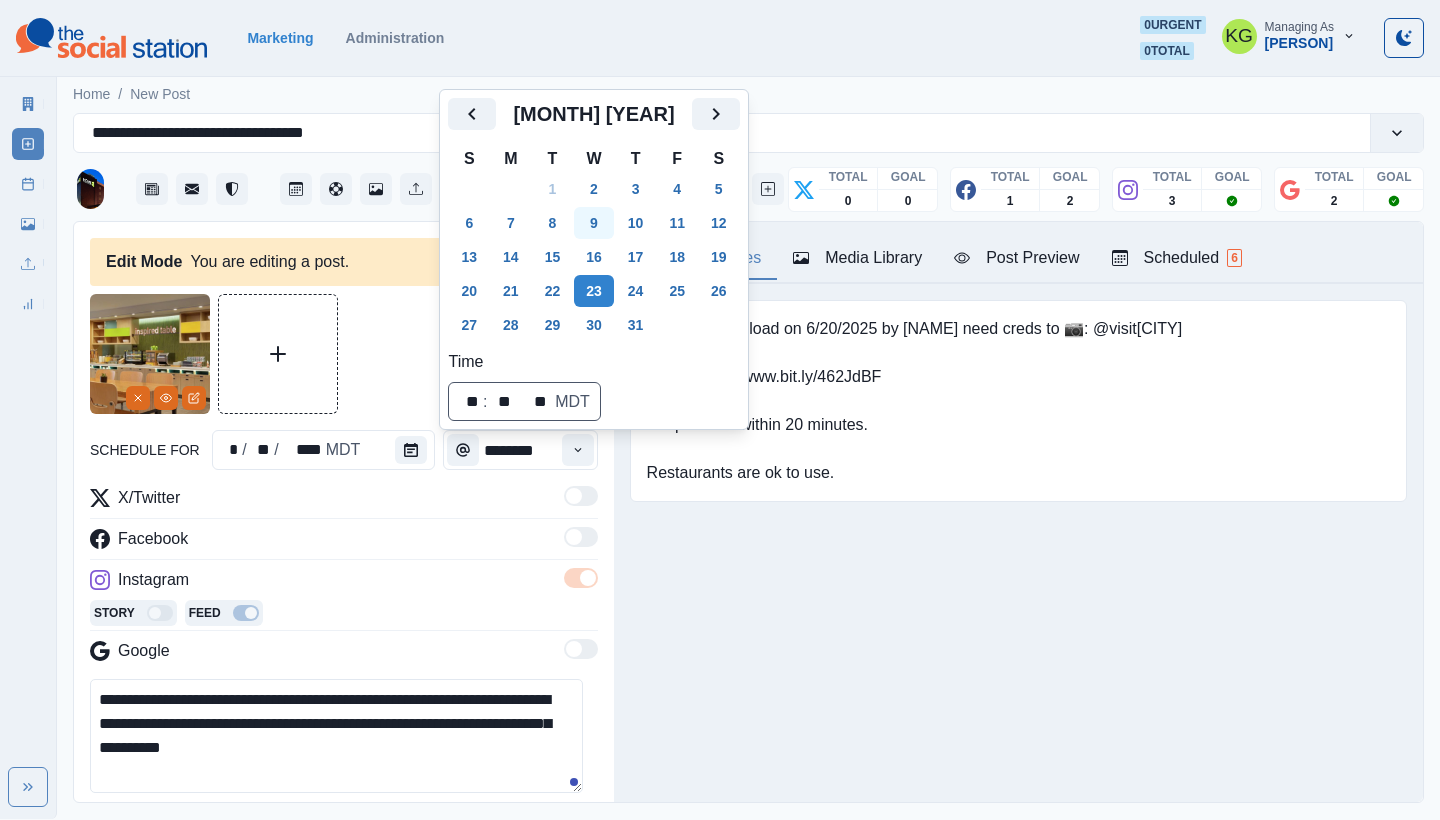 click on "9" at bounding box center (594, 223) 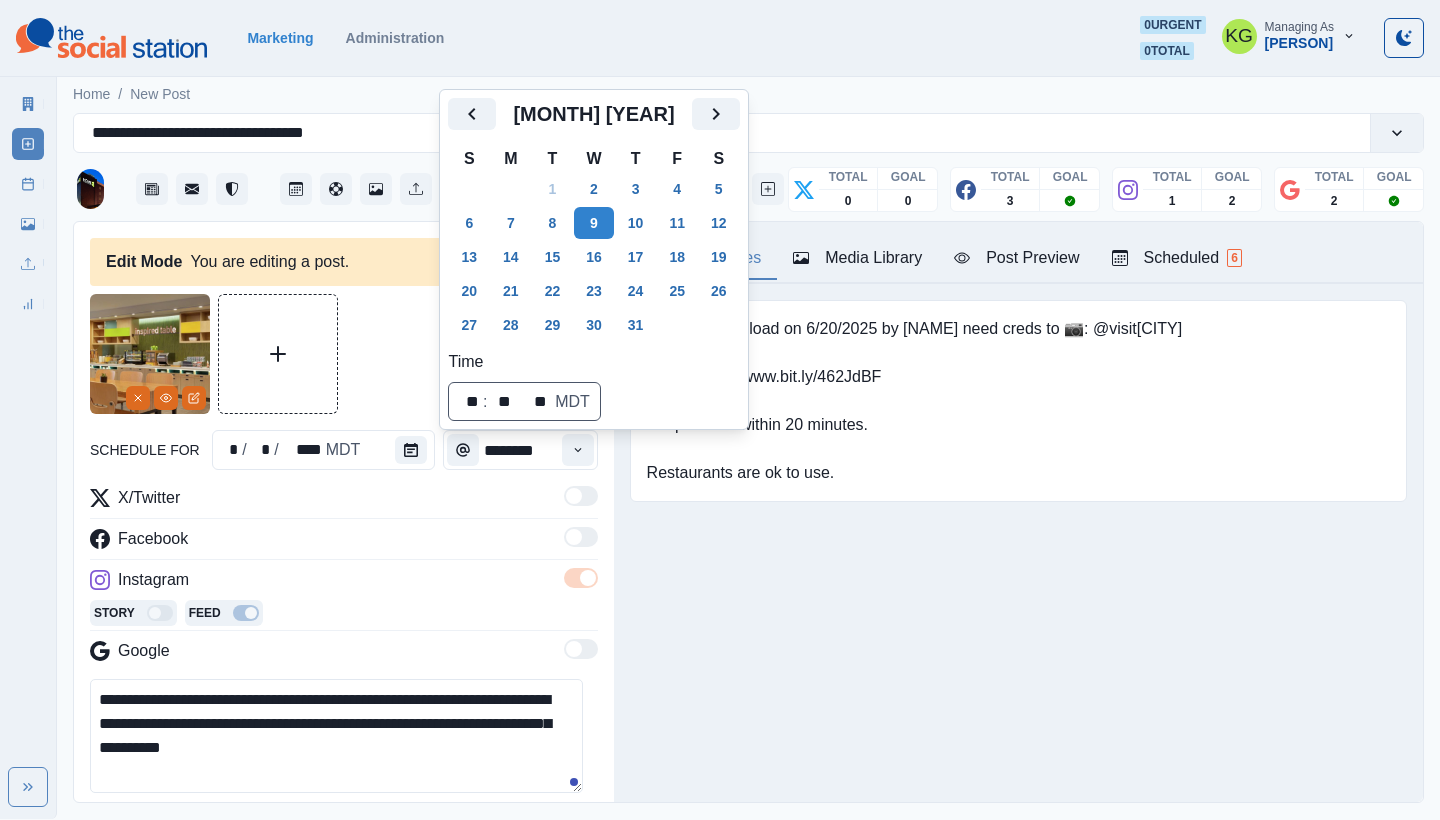 click on "Posting Notes Media Library Post Preview Scheduled 6 ALL photos upload on 6/20/2025 by [PERSON] need creds to 📷: @visitmesa
Booking link: www.bit.ly/462JdBF
Keep events within 20 minutes.
Restaurants are ok to use.  Upload Type Any Image Video Source Any Upload Social Manager Found: Instagram Found: Google Customer Photo Found: TripAdvisor Review Found: Yelp Review Reusable Any Yes No Description Any Missing Description Duplicates Any Show Duplicated Media Last Scheduled Any Over A Month Ago Over 3 Months Ago Over 6 Months Ago Never Scheduled Sort Newest Media Oldest Media Most Recently Scheduled Least Recently Scheduled 1 2 3 4 5 10 home2suitesmesa July 9, 2025 at 11:00 AM 2,238 likes Home2 Suites by Hilton Mesa Longbow Sweet, savory, or somewhere in between—whatever your breakfast vibe, we’ve got the perfect plate waiting. 🍳🥞 Start your day right with our free hot breakfast! Week Of * / * / **** GMT+8 Tuesday July 01, 2025 Draft  12:00 PM US/Mountain KG www.bit.ly/462JdBF
📷: @VisitMesa 1 1" at bounding box center (1018, 512) 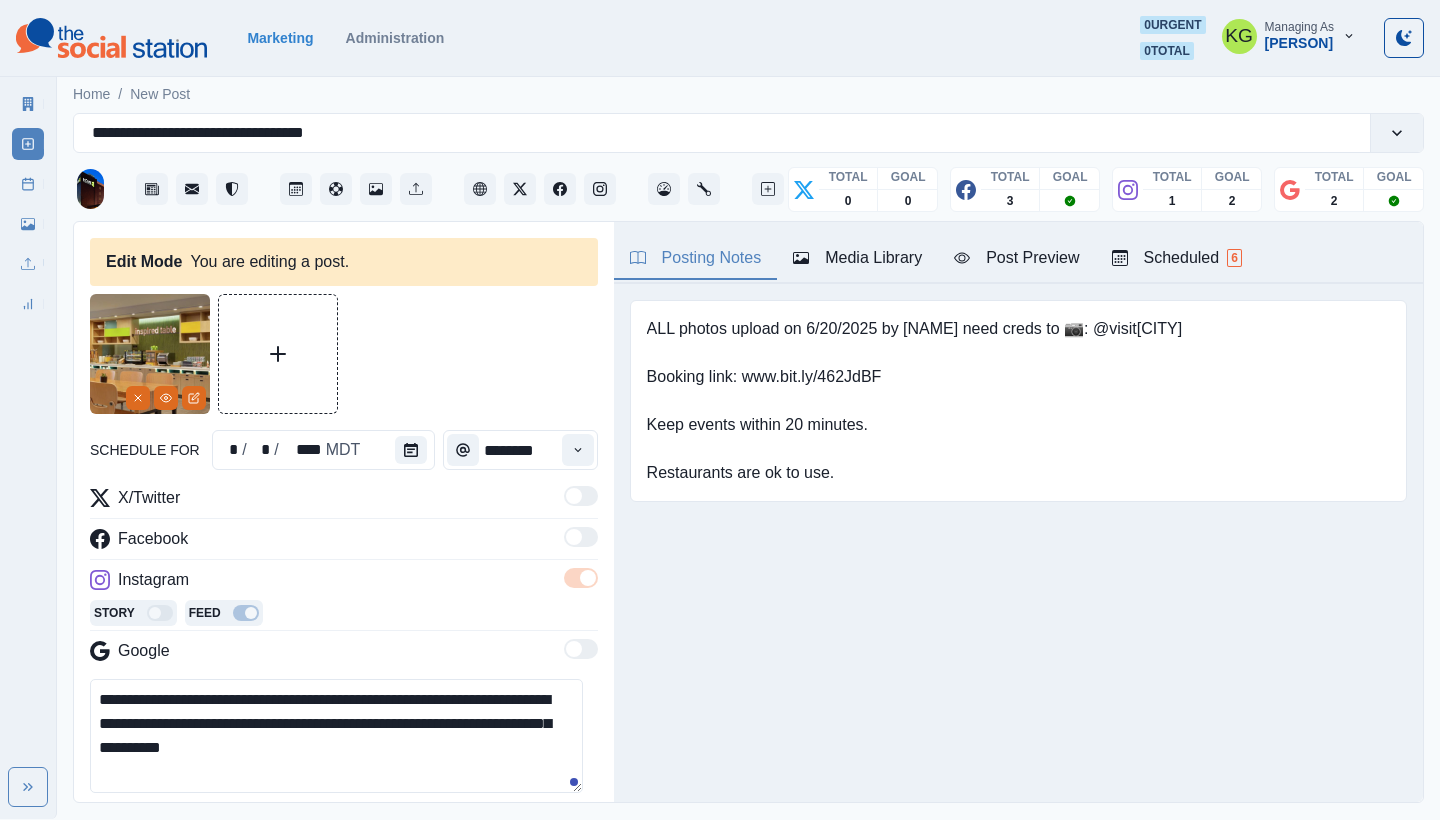 scroll, scrollTop: 389, scrollLeft: 0, axis: vertical 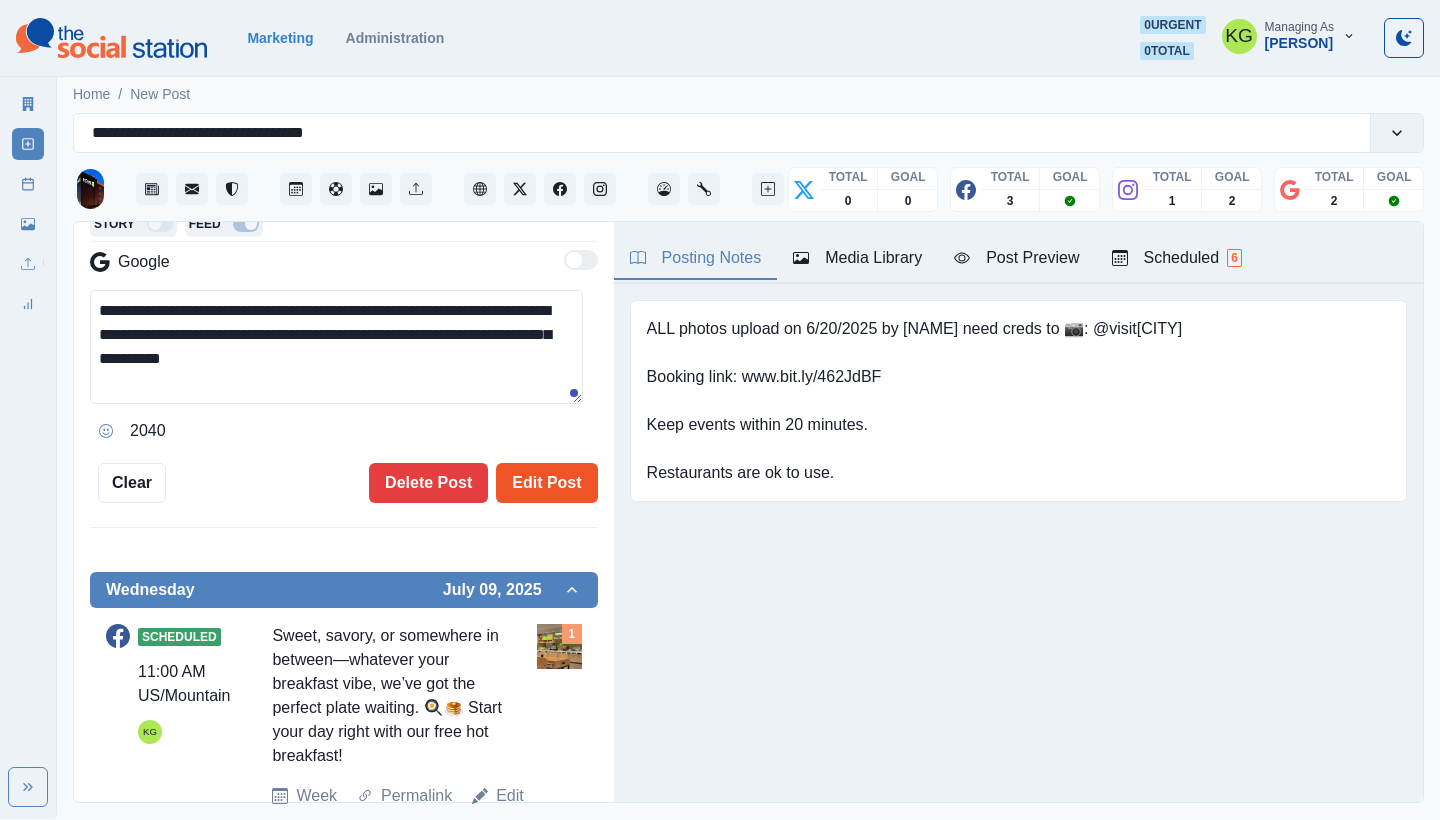 click on "Edit Post" at bounding box center [546, 483] 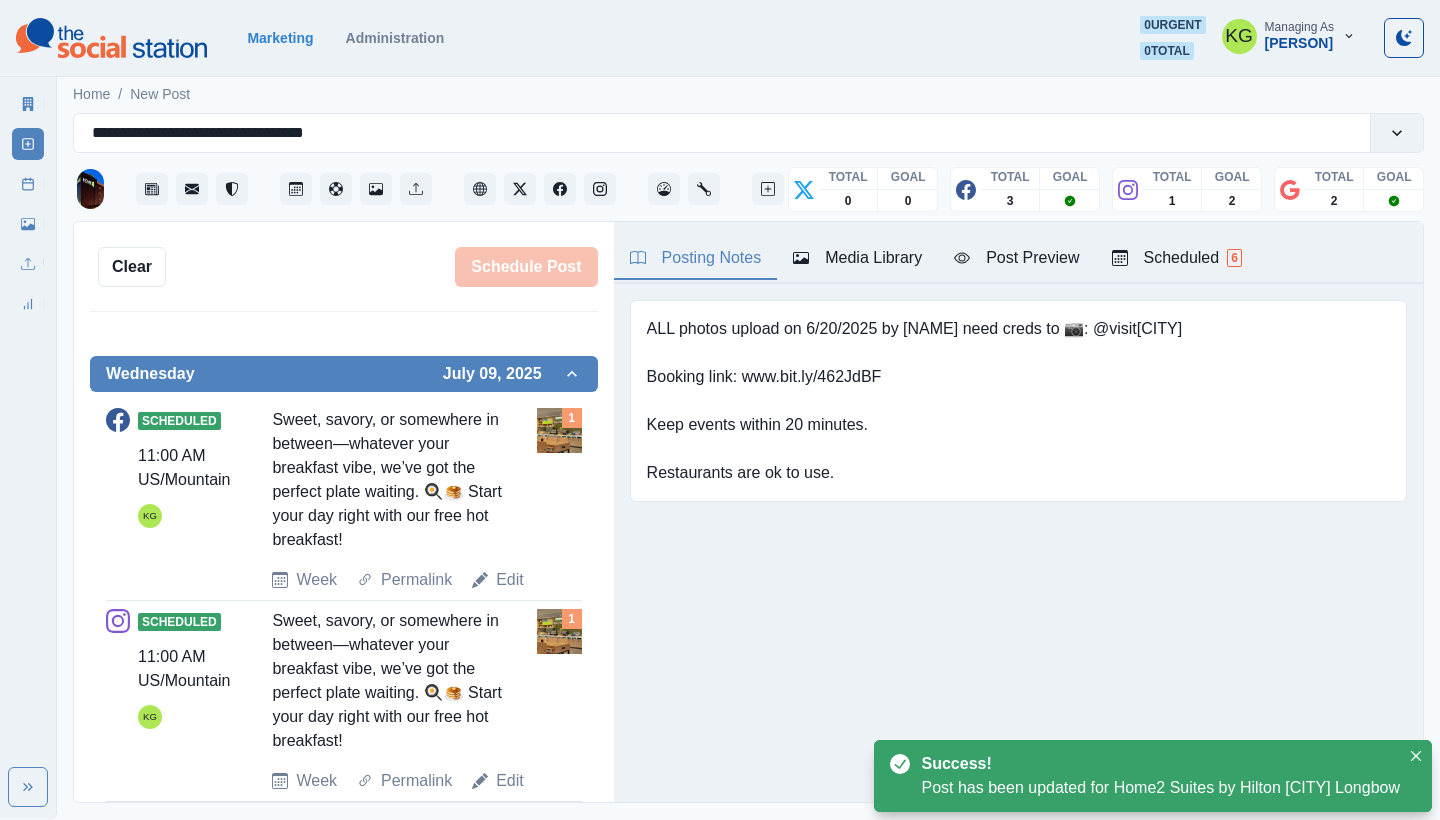 scroll, scrollTop: 969, scrollLeft: 0, axis: vertical 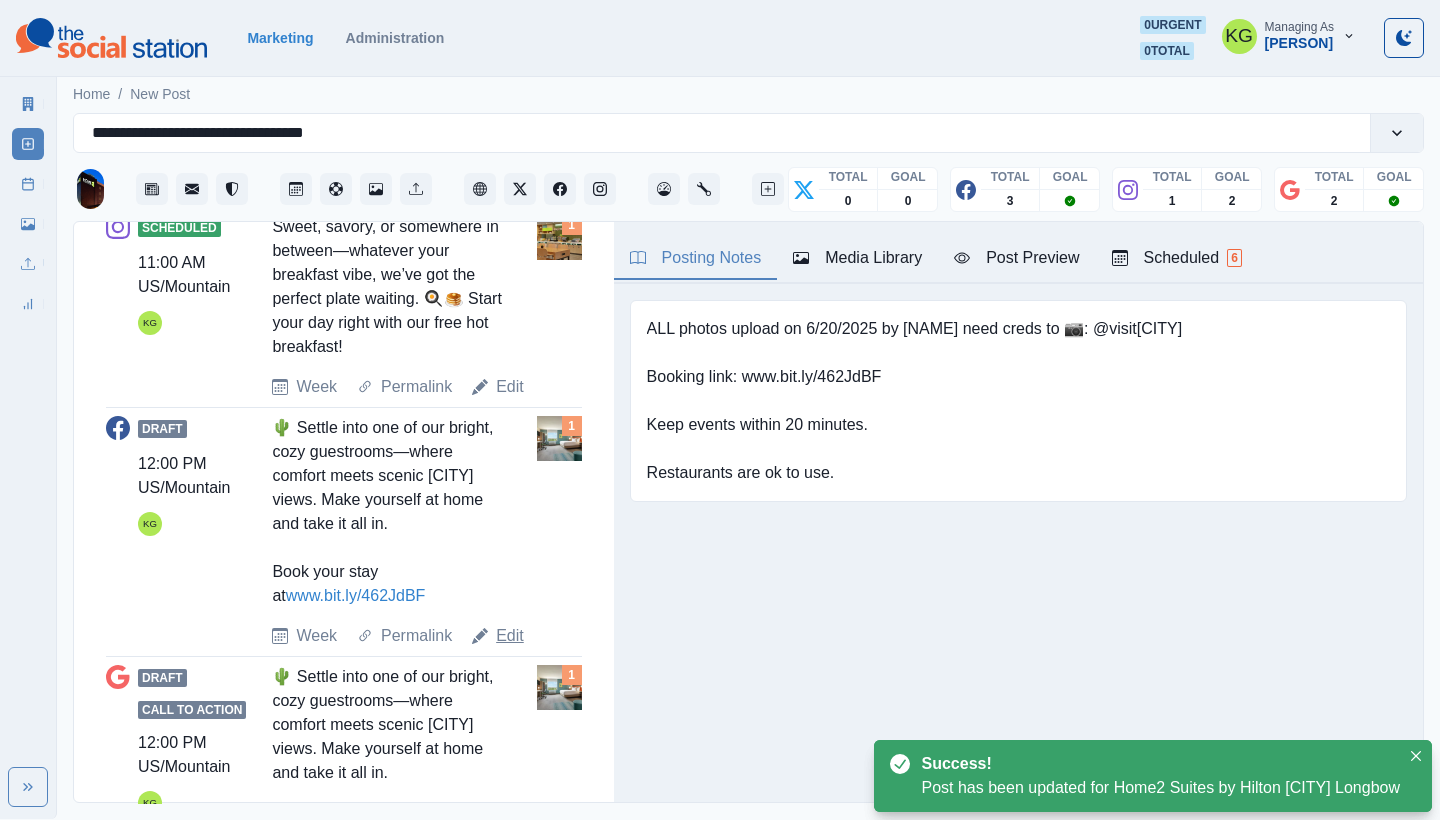 click on "Edit" at bounding box center (316, 186) 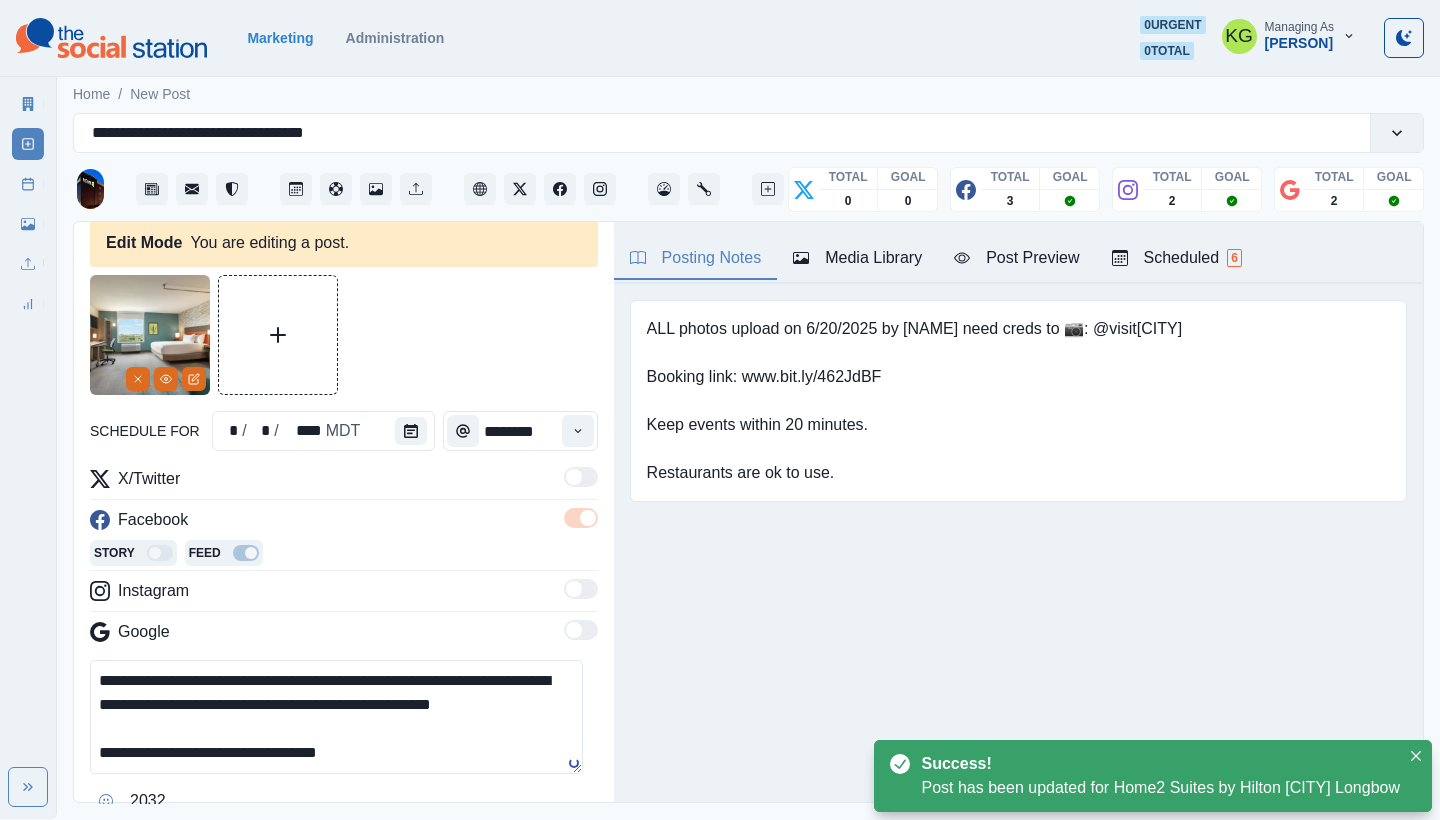 scroll, scrollTop: 19, scrollLeft: 0, axis: vertical 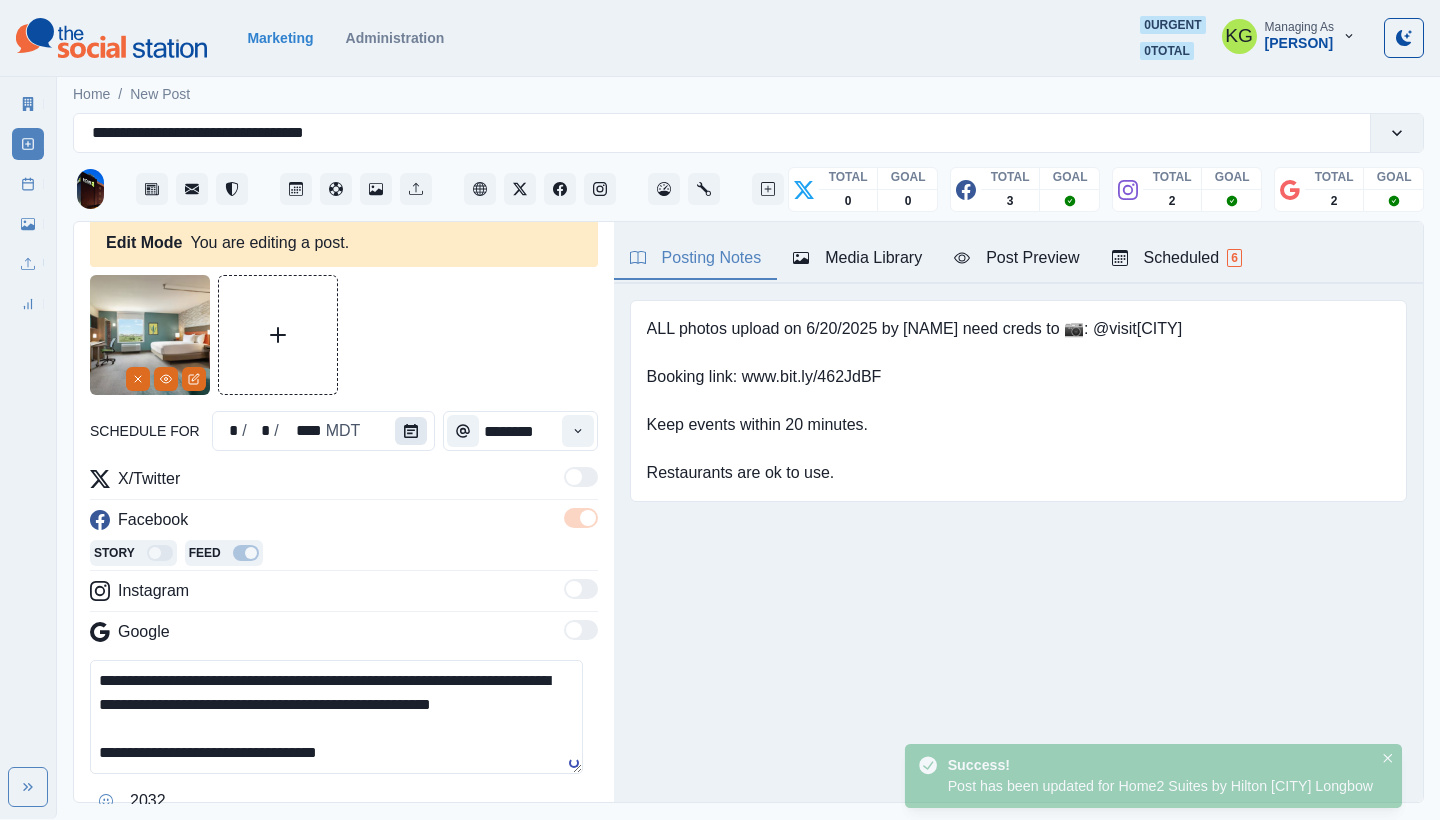 click at bounding box center [411, 431] 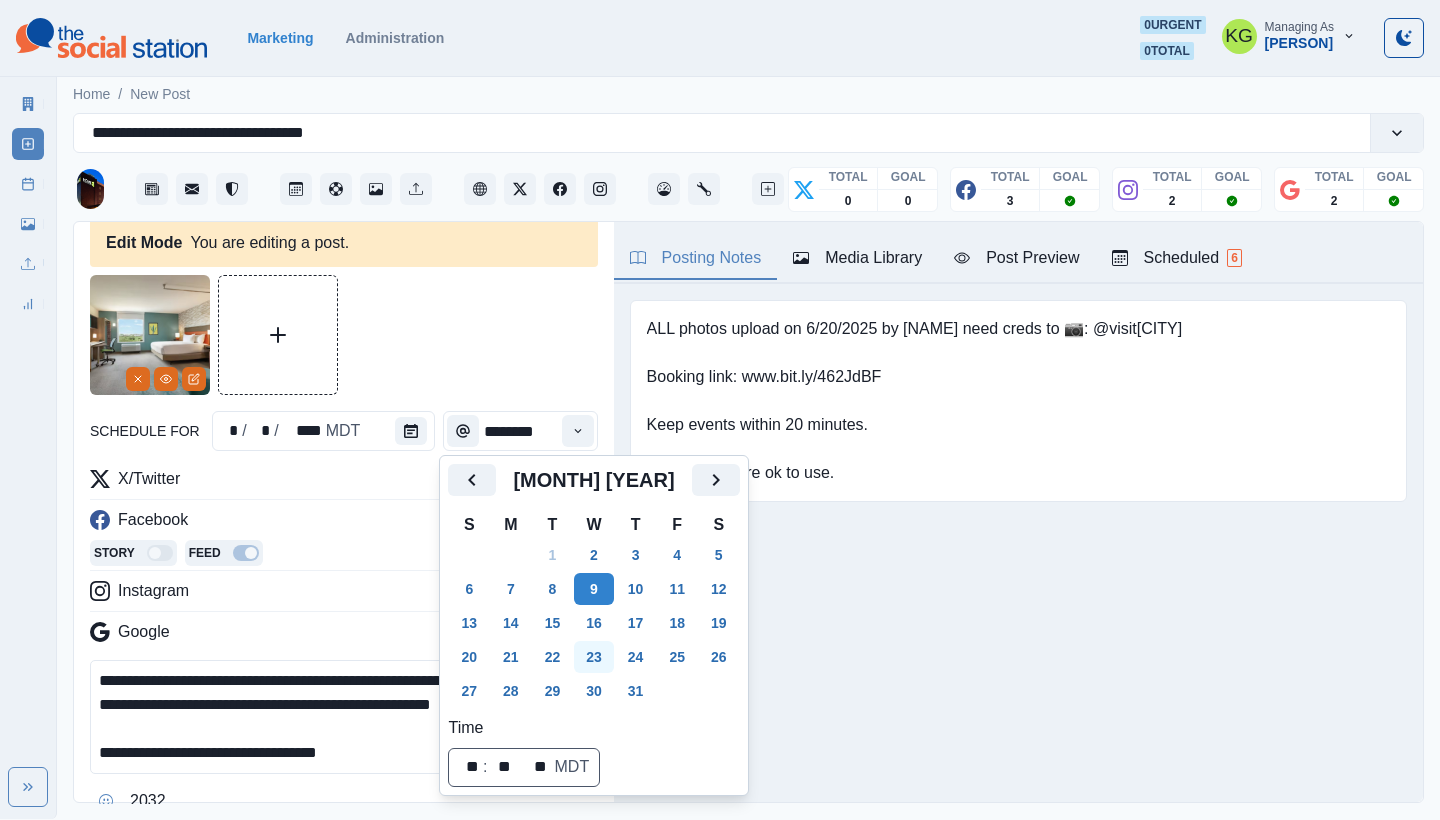 click on "23" at bounding box center (594, 657) 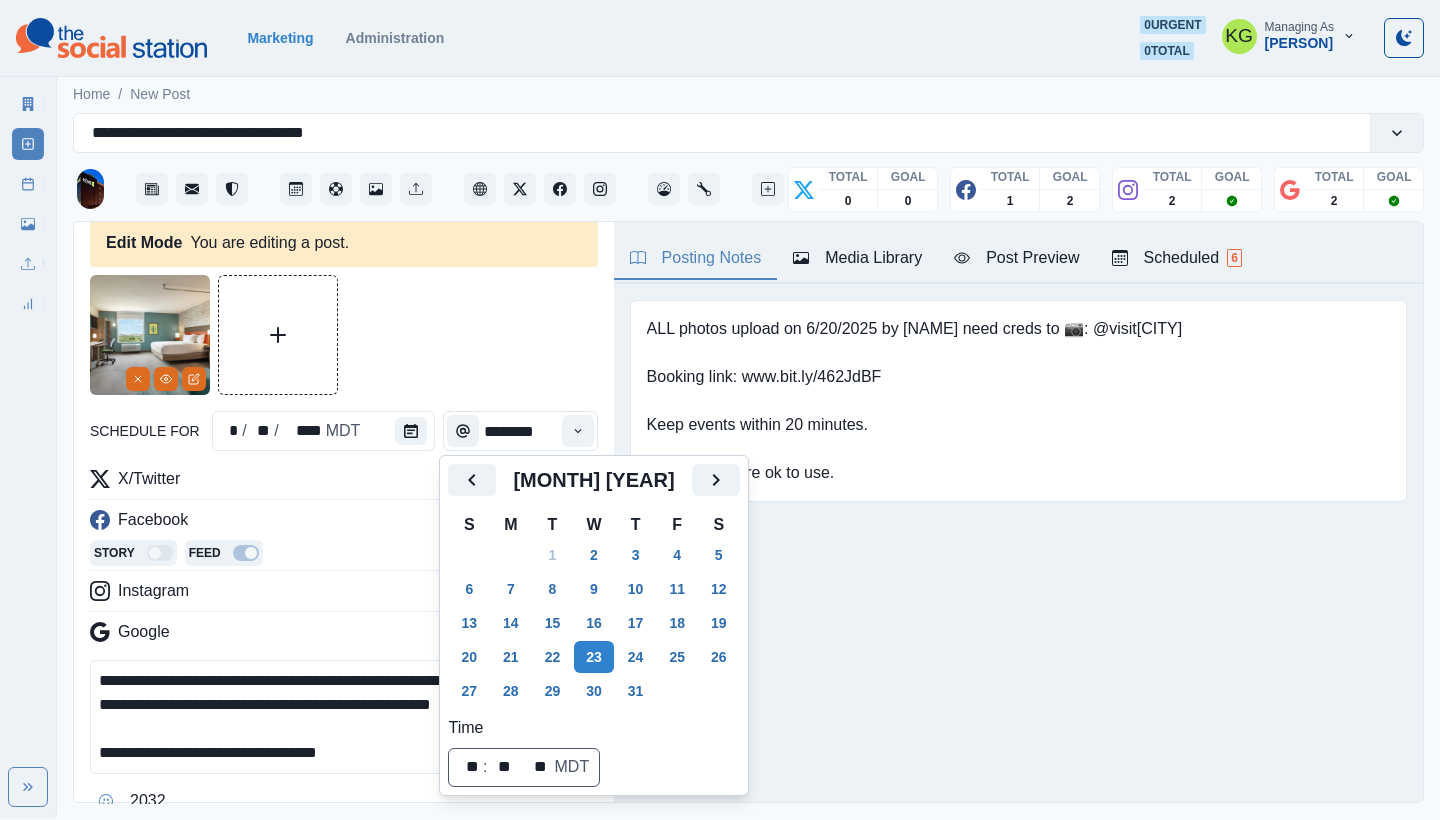click on "Posting Notes Media Library Post Preview Scheduled 6 ALL photos upload on 6/20/2025 by [PERSON] need creds to 📷: @visitmesa
Booking link: www.bit.ly/462JdBF
Keep events within 20 minutes.
Restaurants are ok to use.  Upload Type Any Image Video Source Any Upload Social Manager Found: Instagram Found: Google Customer Photo Found: TripAdvisor Review Found: Yelp Review Reusable Any Yes No Description Any Missing Description Duplicates Any Show Duplicated Media Last Scheduled Any Over A Month Ago Over 3 Months Ago Over 6 Months Ago Never Scheduled Sort Newest Media Oldest Media Most Recently Scheduled Least Recently Scheduled 1 2 3 4 5 10 Home2 Suites Mesa Longbow July 23, 2025 at 12:00 PM 🌵 Settle into one of our bright, cozy guestrooms—where comfort meets scenic Mesa views. Make yourself at home and take it all in.
Book your stay at www.bit.ly/462JdBF Like Comment Share Week Of * / * / **** GMT+8 Tuesday July 01, 2025 Draft  12:00 PM US/Mountain KG www.bit.ly/462JdBF
📷: @VisitMesa Week Permalink 1" at bounding box center (1018, 512) 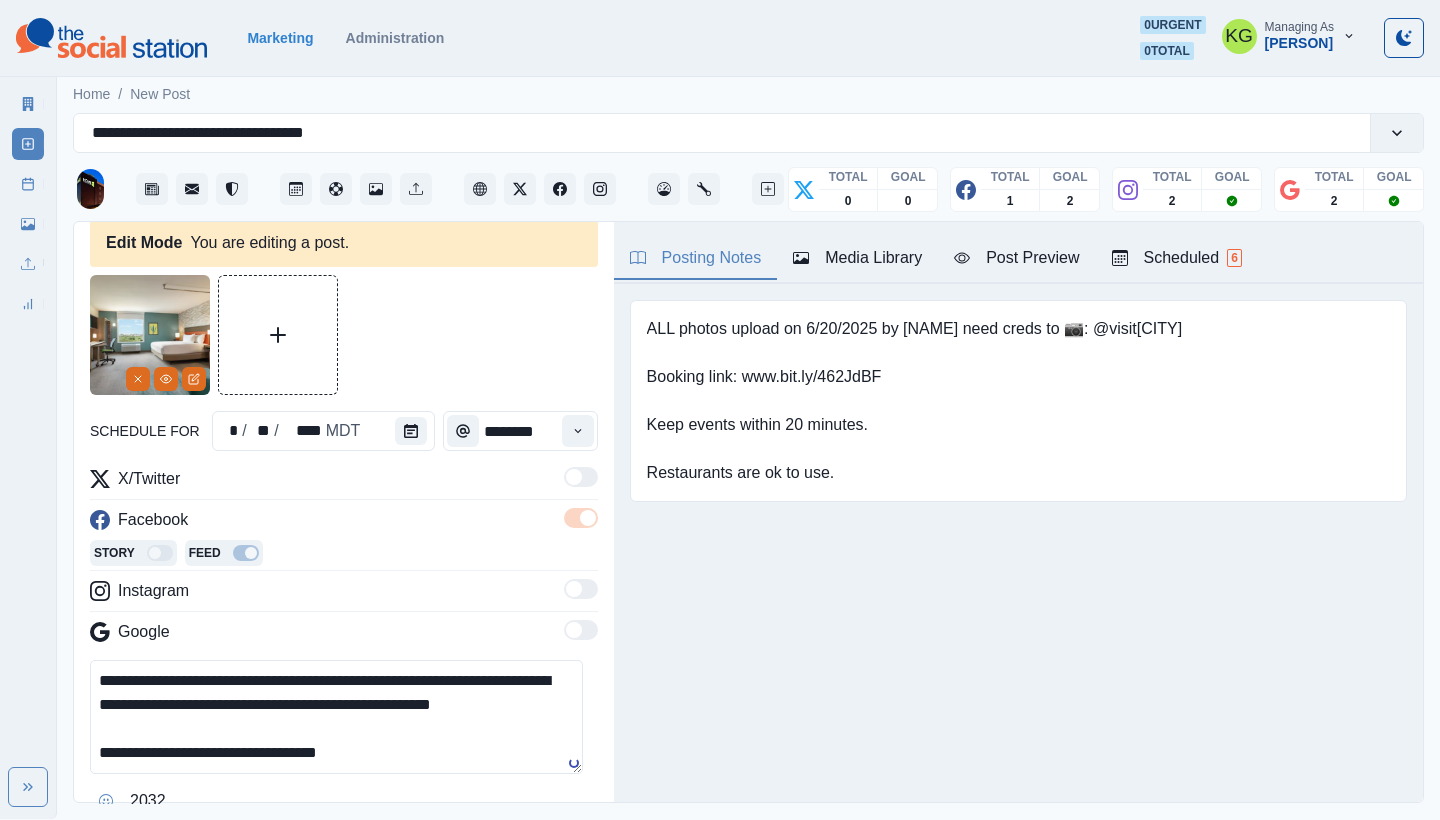 scroll, scrollTop: 60, scrollLeft: 0, axis: vertical 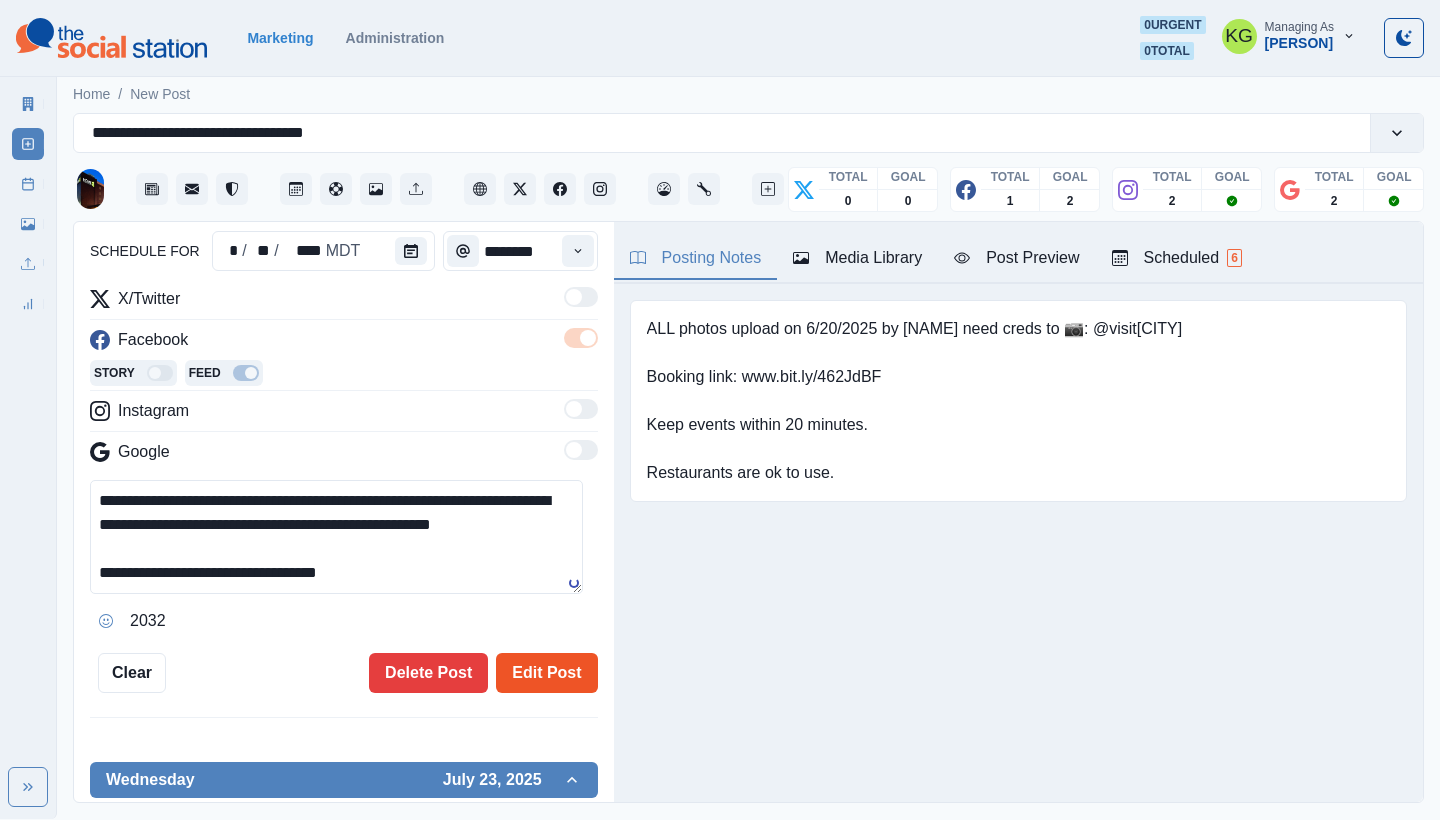click on "Edit Post" at bounding box center [546, 673] 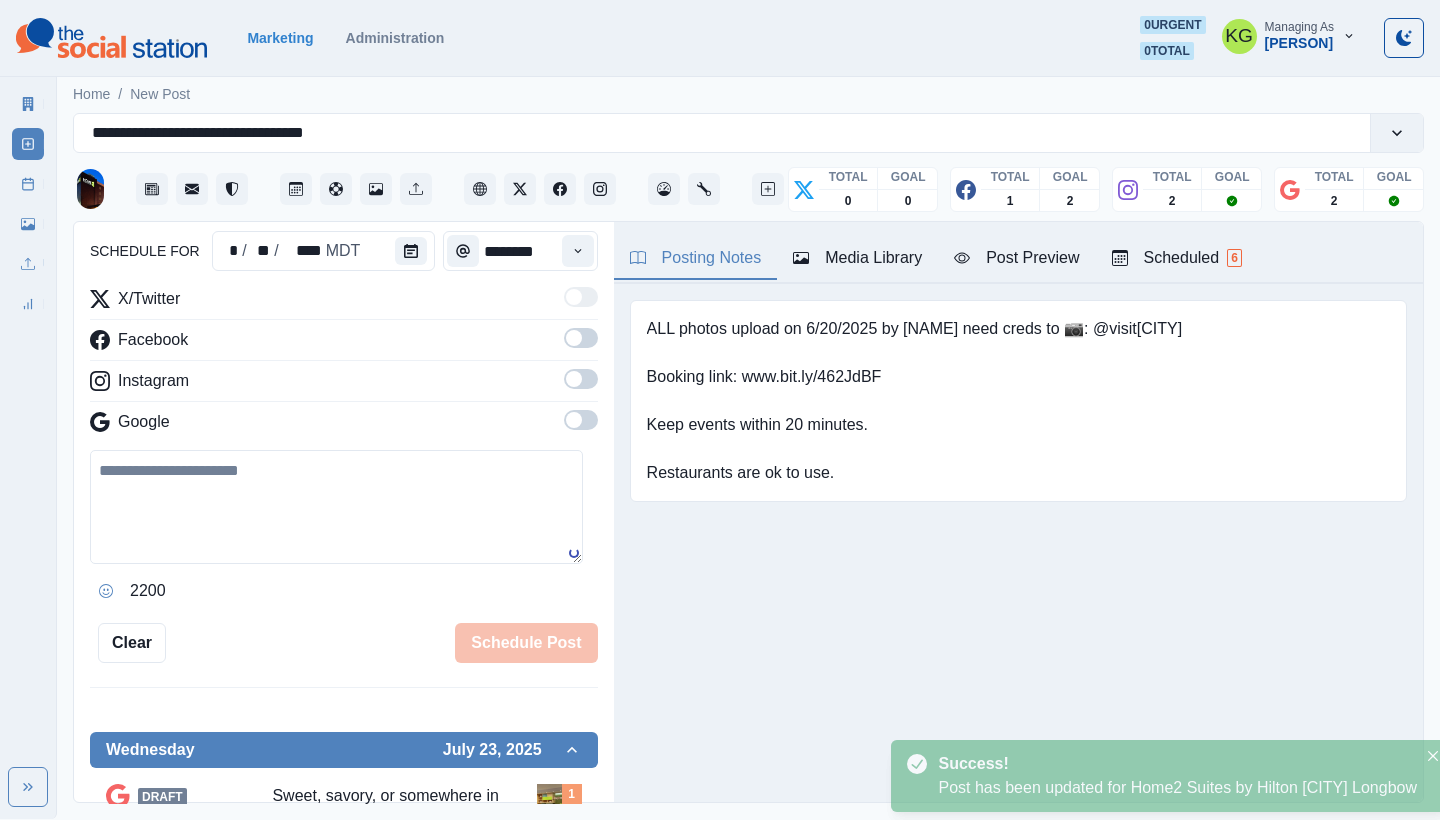 scroll, scrollTop: 0, scrollLeft: 0, axis: both 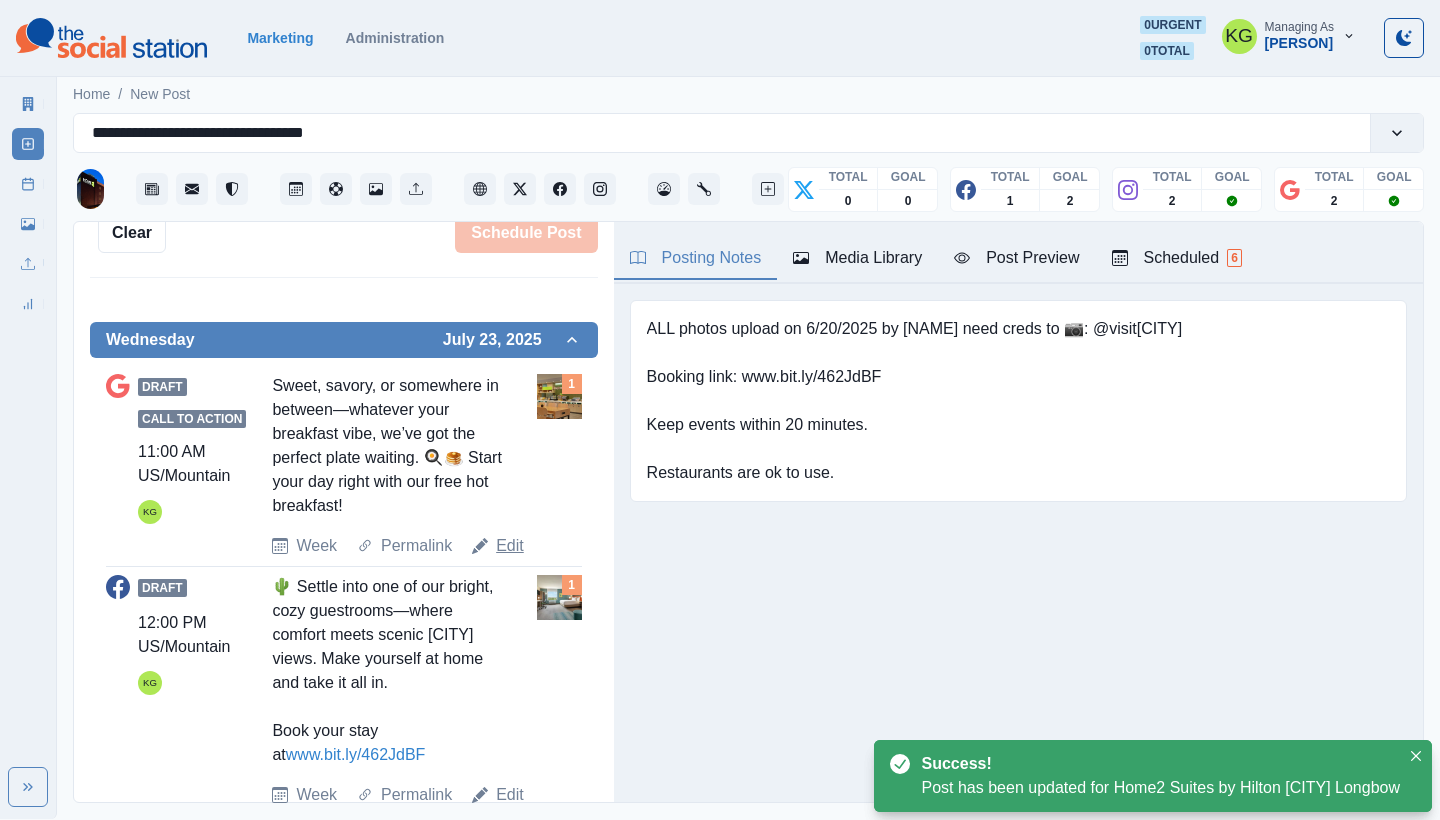 click on "Edit" at bounding box center [316, 546] 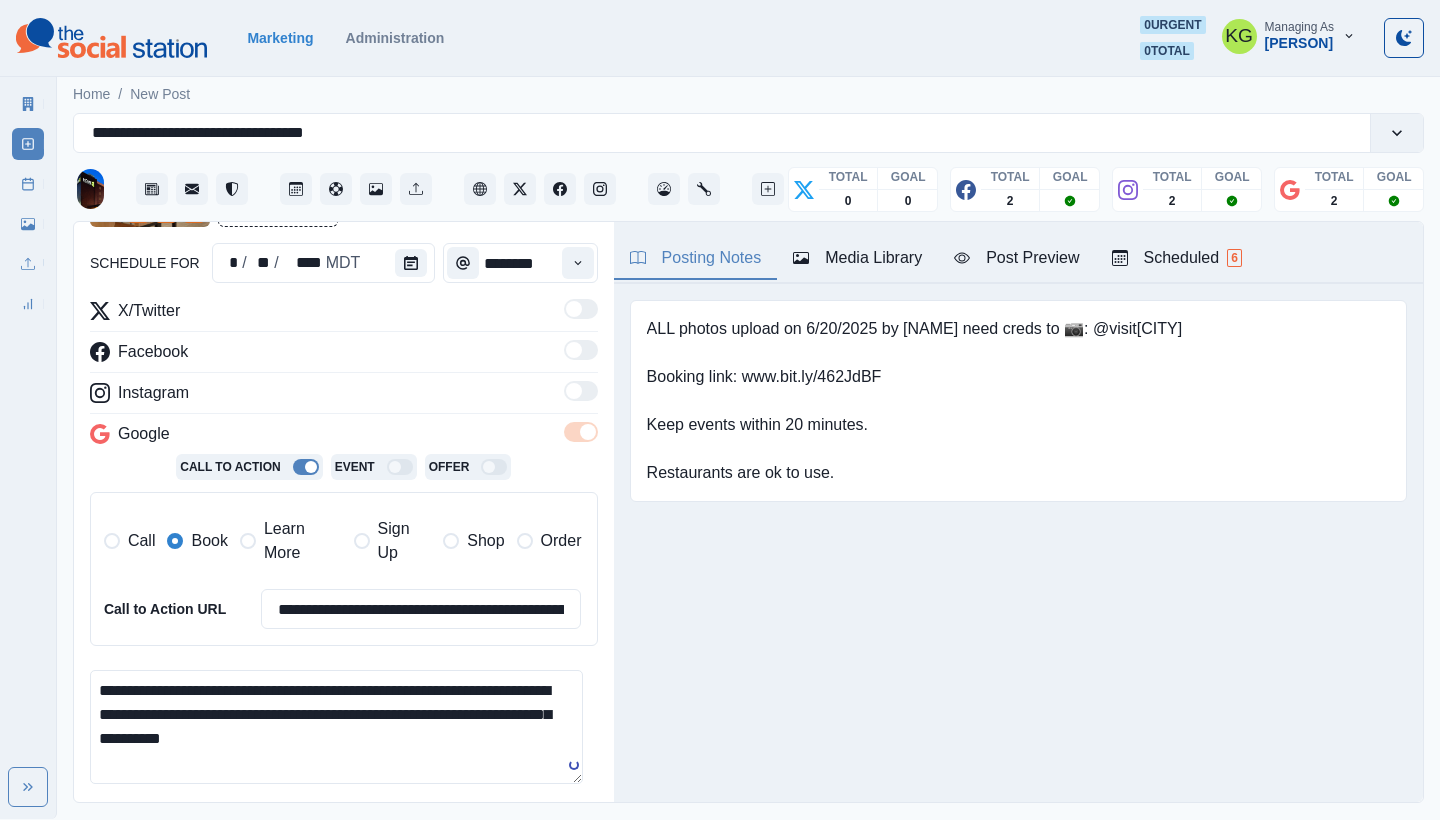 scroll, scrollTop: 7, scrollLeft: 0, axis: vertical 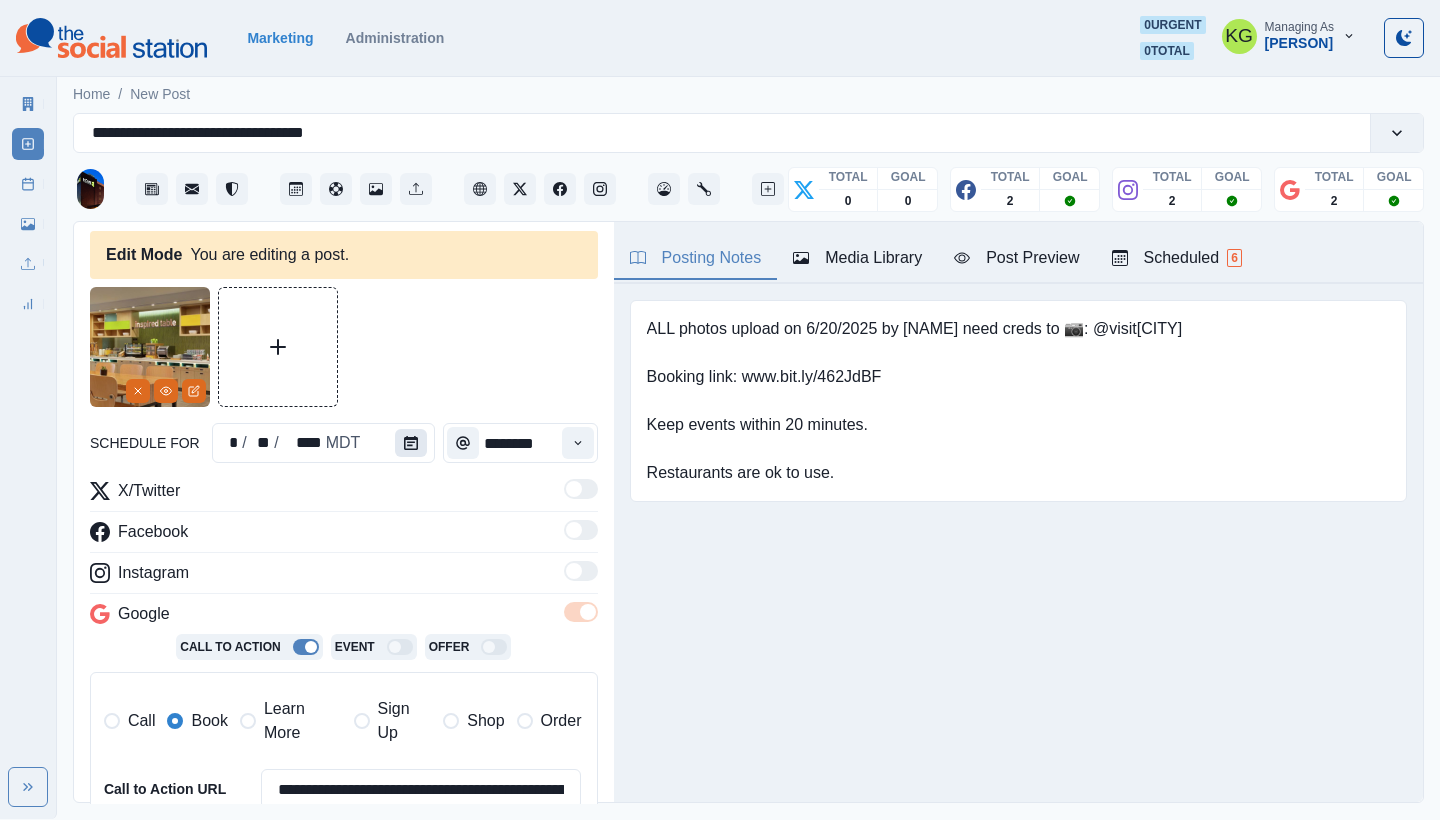 click at bounding box center [411, 443] 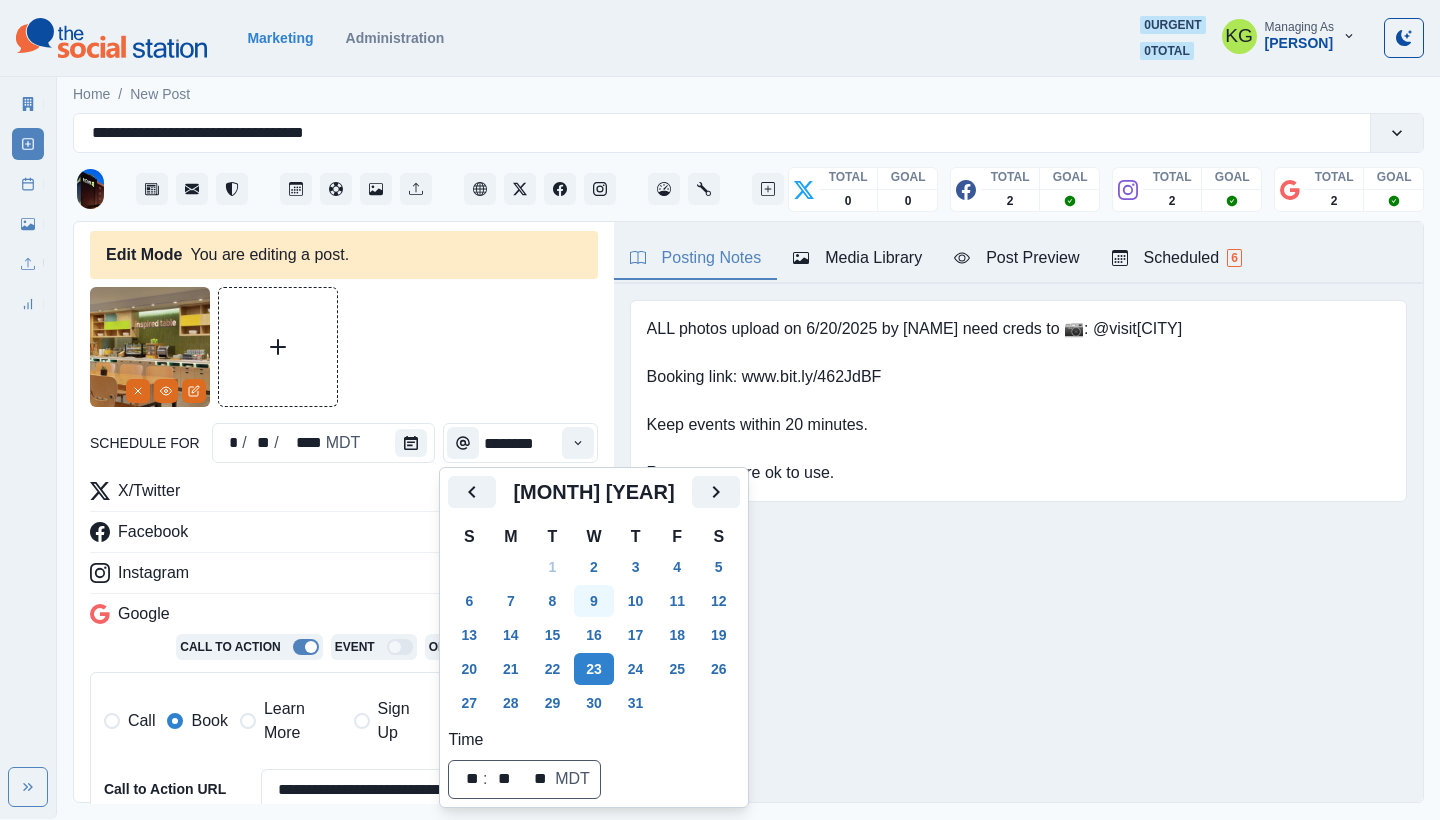 click on "9" at bounding box center [594, 601] 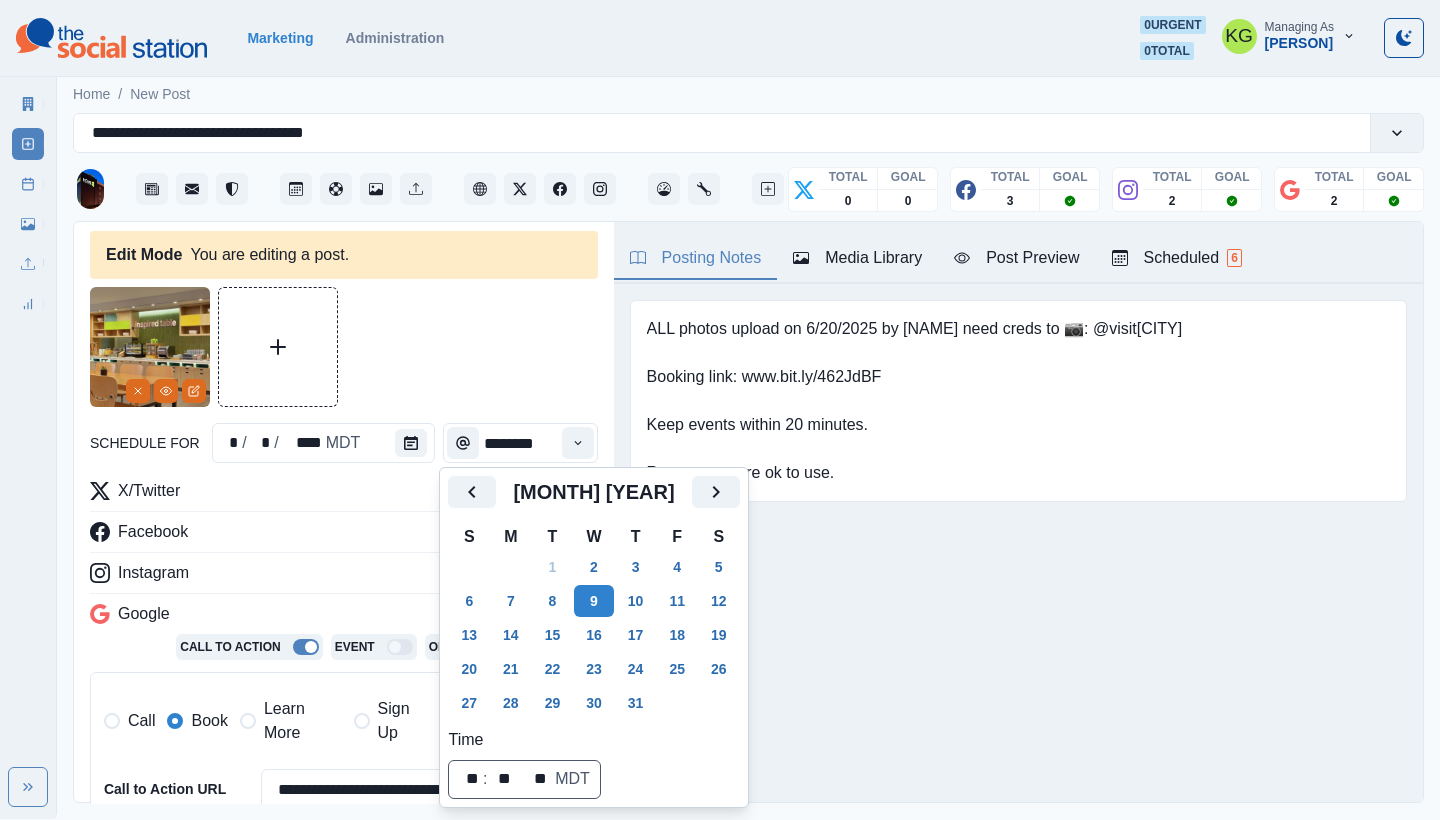 click on "Posting Notes Media Library Post Preview Scheduled 6 ALL photos upload on 6/20/2025 by [PERSON] need creds to 📷: @visitmesa
Booking link: www.bit.ly/462JdBF
Keep events within 20 minutes.
Restaurants are ok to use.  Upload Type Any Image Video Source Any Upload Social Manager Found: Instagram Found: Google Customer Photo Found: TripAdvisor Review Found: Yelp Review Reusable Any Yes No Description Any Missing Description Duplicates Any Show Duplicated Media Last Scheduled Any Over A Month Ago Over 3 Months Ago Over 6 Months Ago Never Scheduled Sort Newest Media Oldest Media Most Recently Scheduled Least Recently Scheduled 1 2 3 4 5 10 Home2 Suites by Hilton Mesa Longbow 4 days ago Sweet, savory, or somewhere in between—whatever your breakfast vibe, we’ve got the perfect plate waiting. 🍳🥞 Start your day right with our free hot breakfast! Call Now Week Of * / * / **** GMT+8 Tuesday July 01, 2025 Draft  12:00 PM US/Mountain KG www.bit.ly/462JdBF
📷: @VisitMesa Week Permalink Edit 1 Draft  KG Week" at bounding box center (1018, 512) 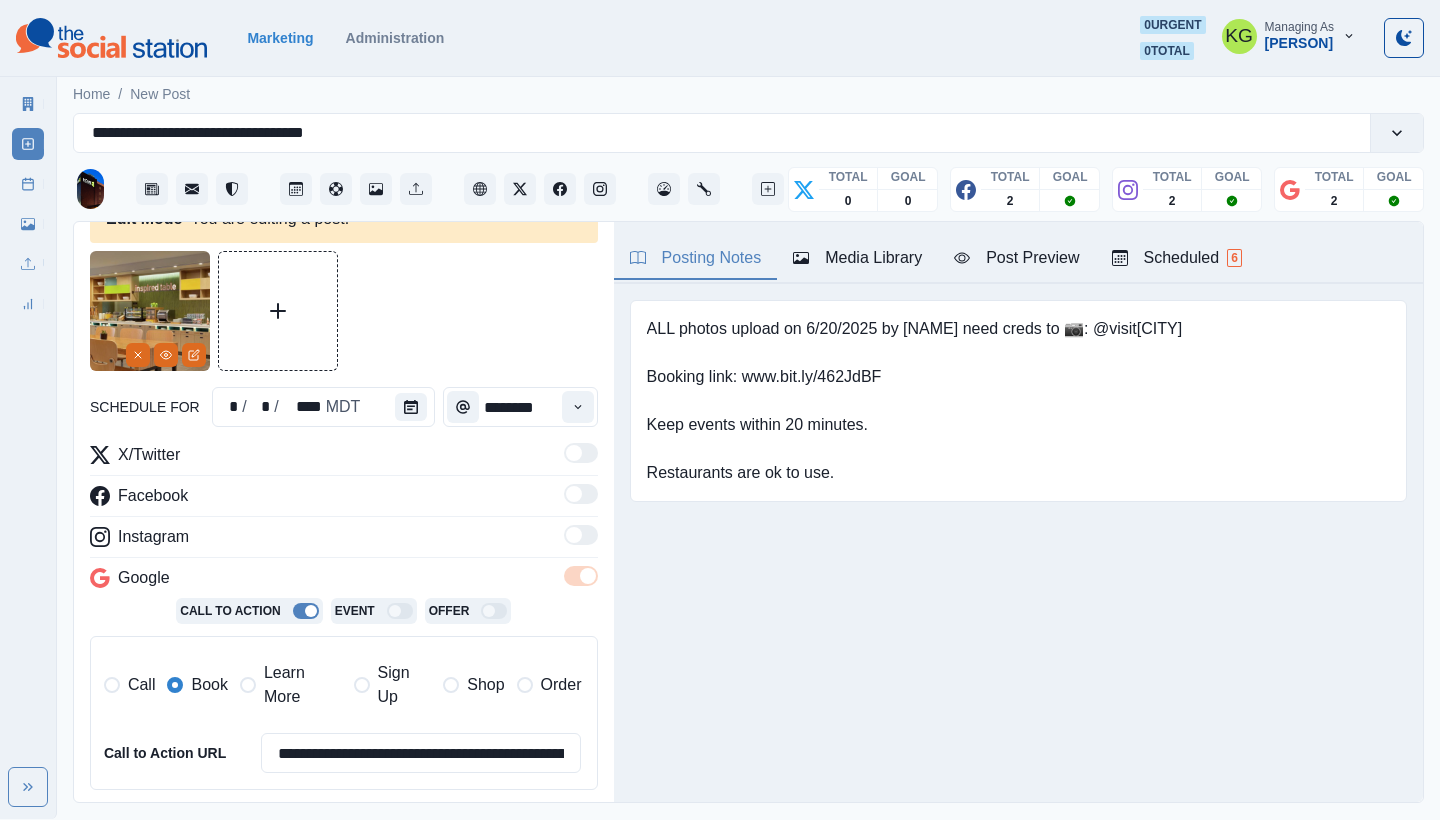 scroll, scrollTop: 433, scrollLeft: 0, axis: vertical 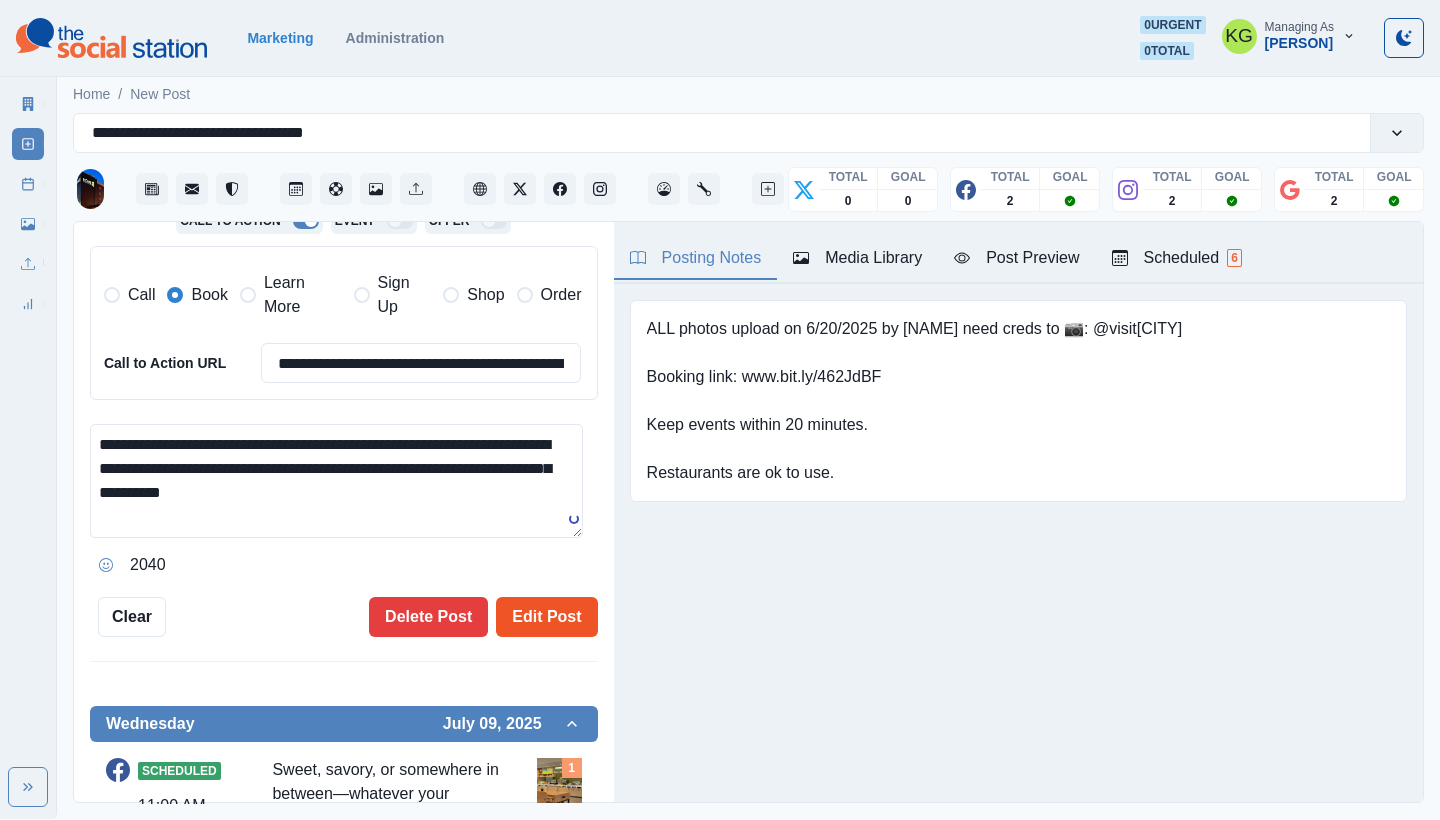 click on "Edit Post" at bounding box center [546, 617] 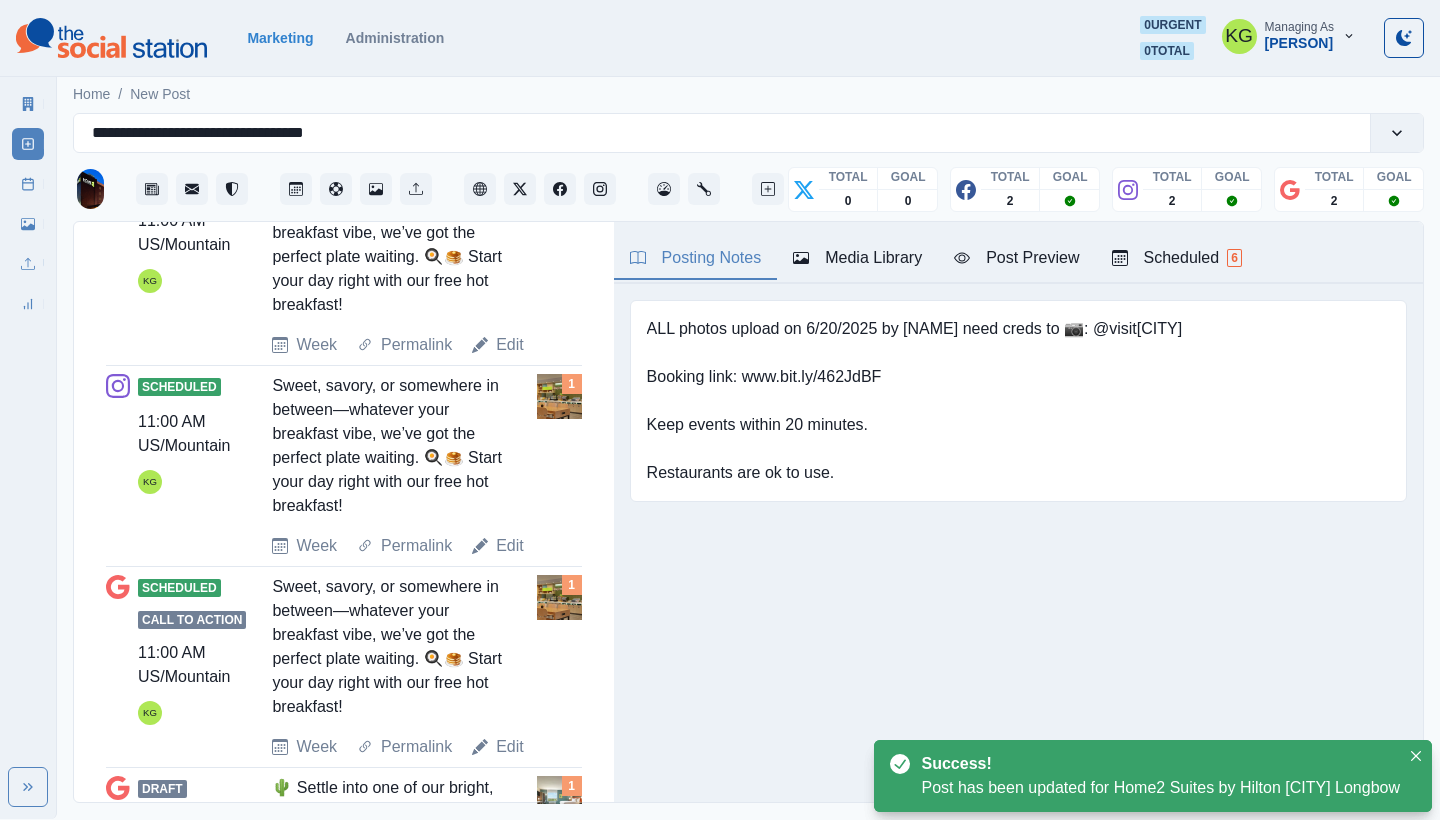 scroll, scrollTop: 1002, scrollLeft: 0, axis: vertical 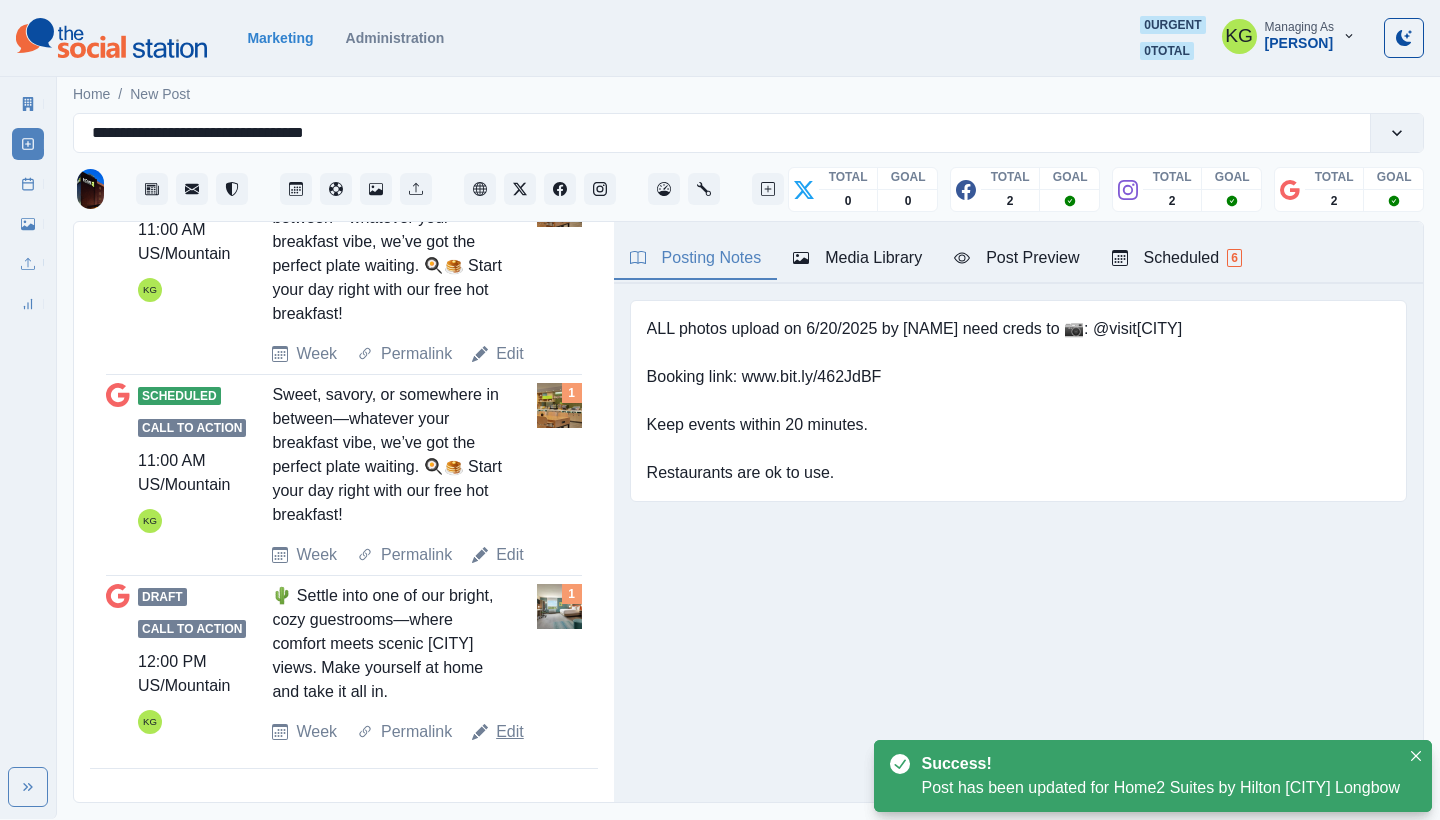 click on "Edit" at bounding box center [316, 732] 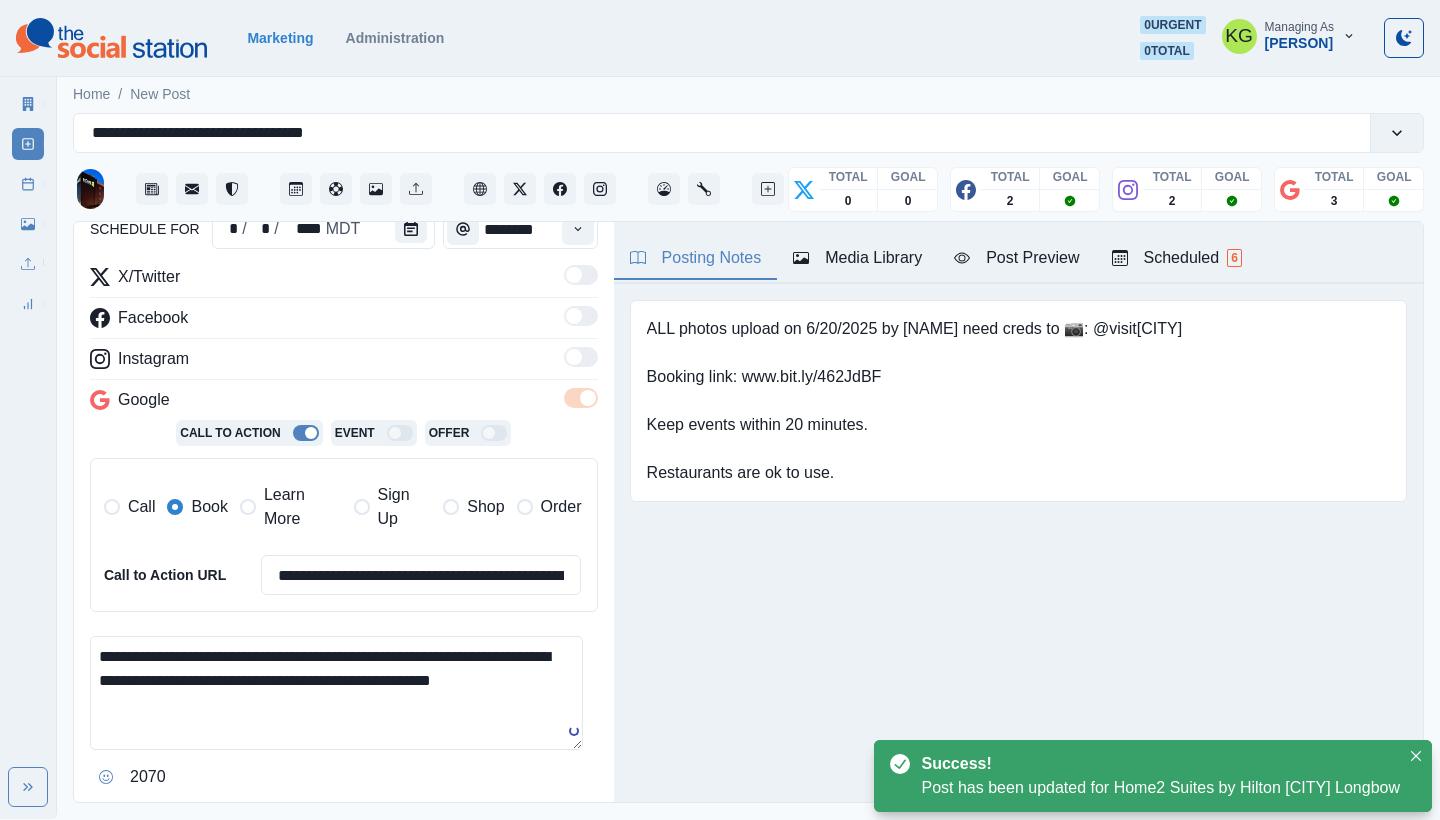 scroll, scrollTop: 0, scrollLeft: 0, axis: both 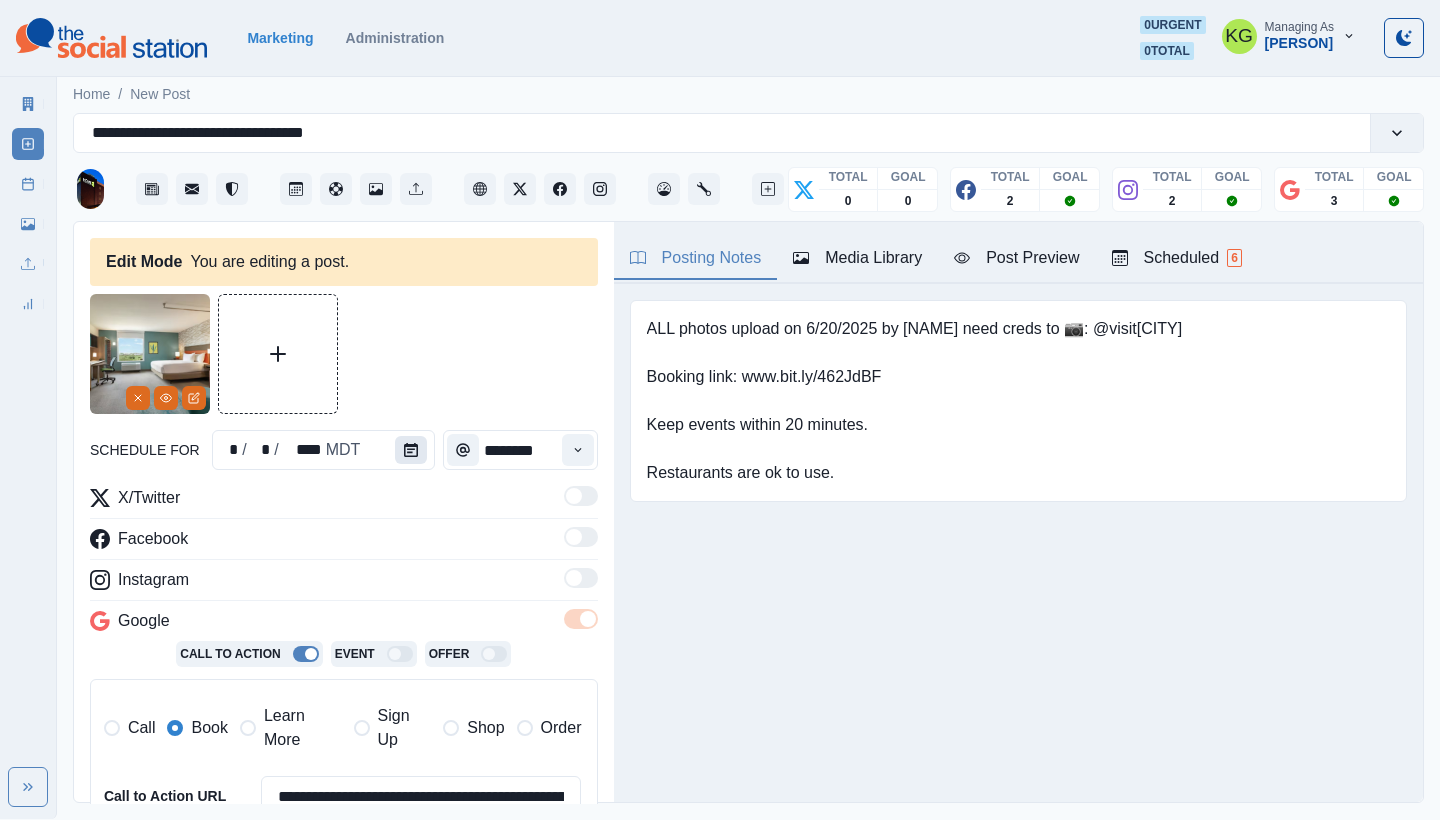 click at bounding box center [411, 450] 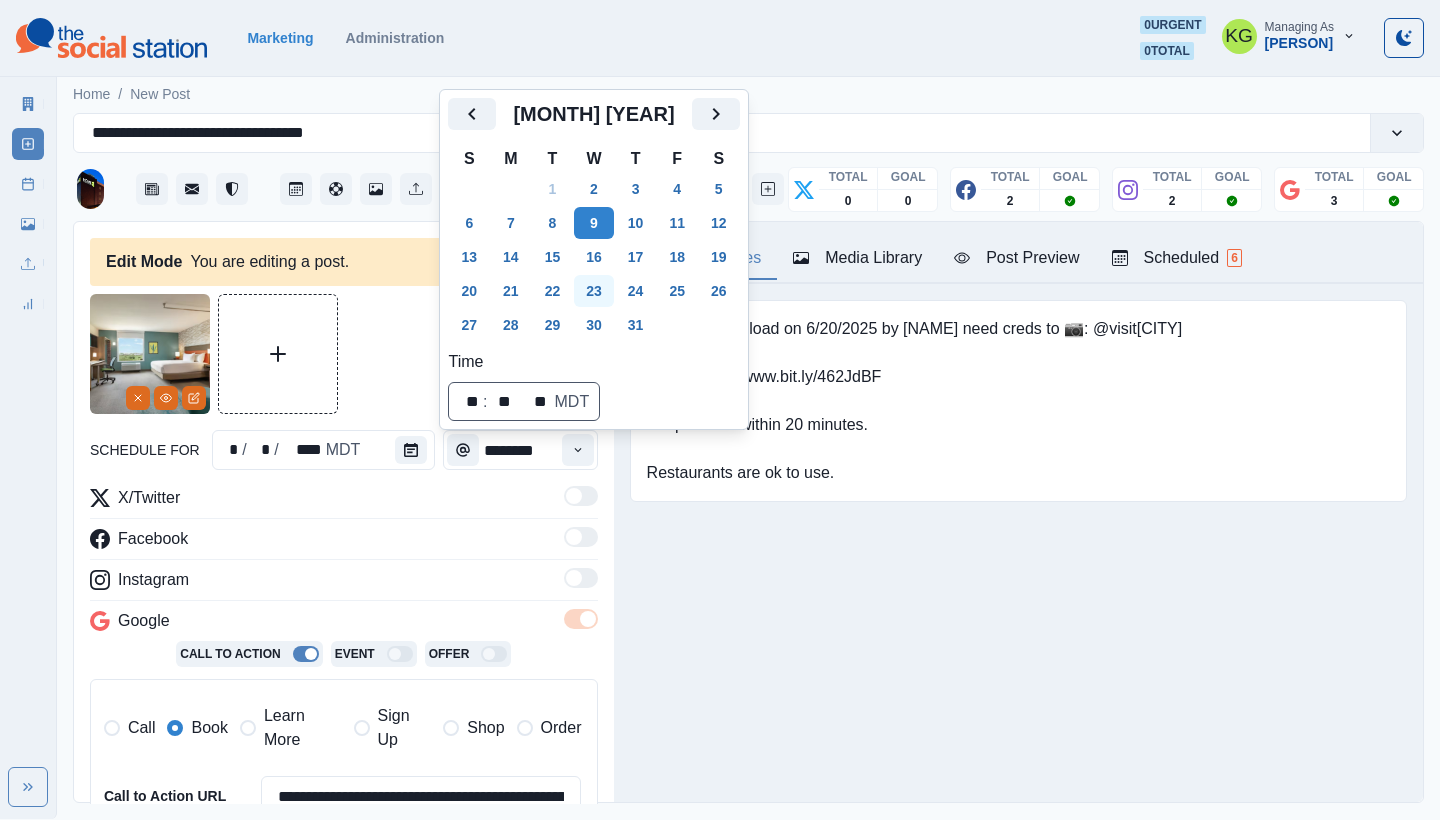click on "23" at bounding box center (594, 291) 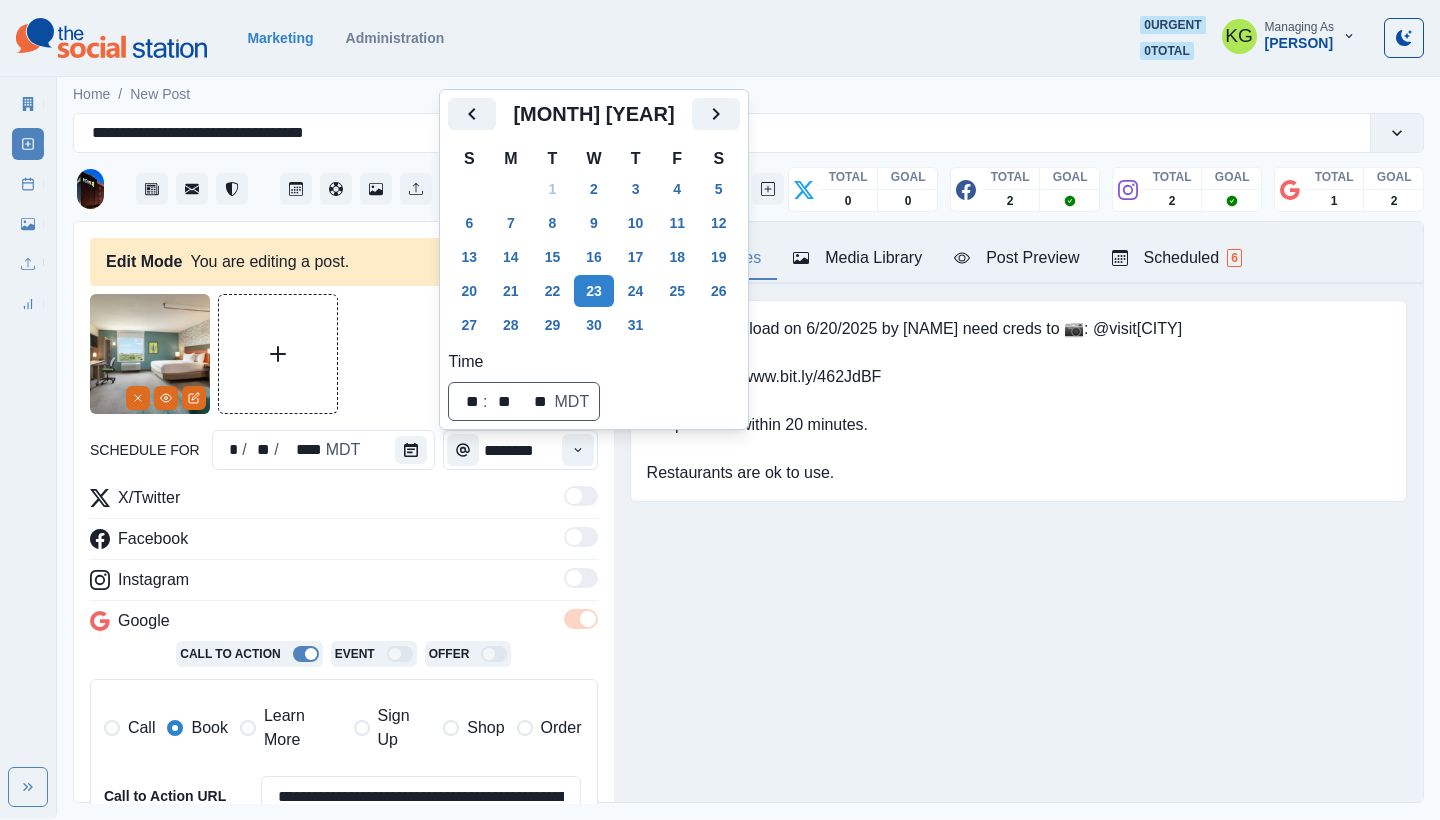 click on "🌵 Settle into one of our bright, cozy guestrooms—where comfort meets scenic [CITY] views. Make yourself at home and take it all in. Call Now Week Of * / * / **** GMT+8 Tuesday July 01, 2025 Draft  12:00 PM US/Mountain KG www.bit.ly/462JdBF
📷: @Visit[CITY] Week Permalink Edit 1 Draft  12:00 PM US/Mountain KG Week Permalink 1" at bounding box center (1018, 512) 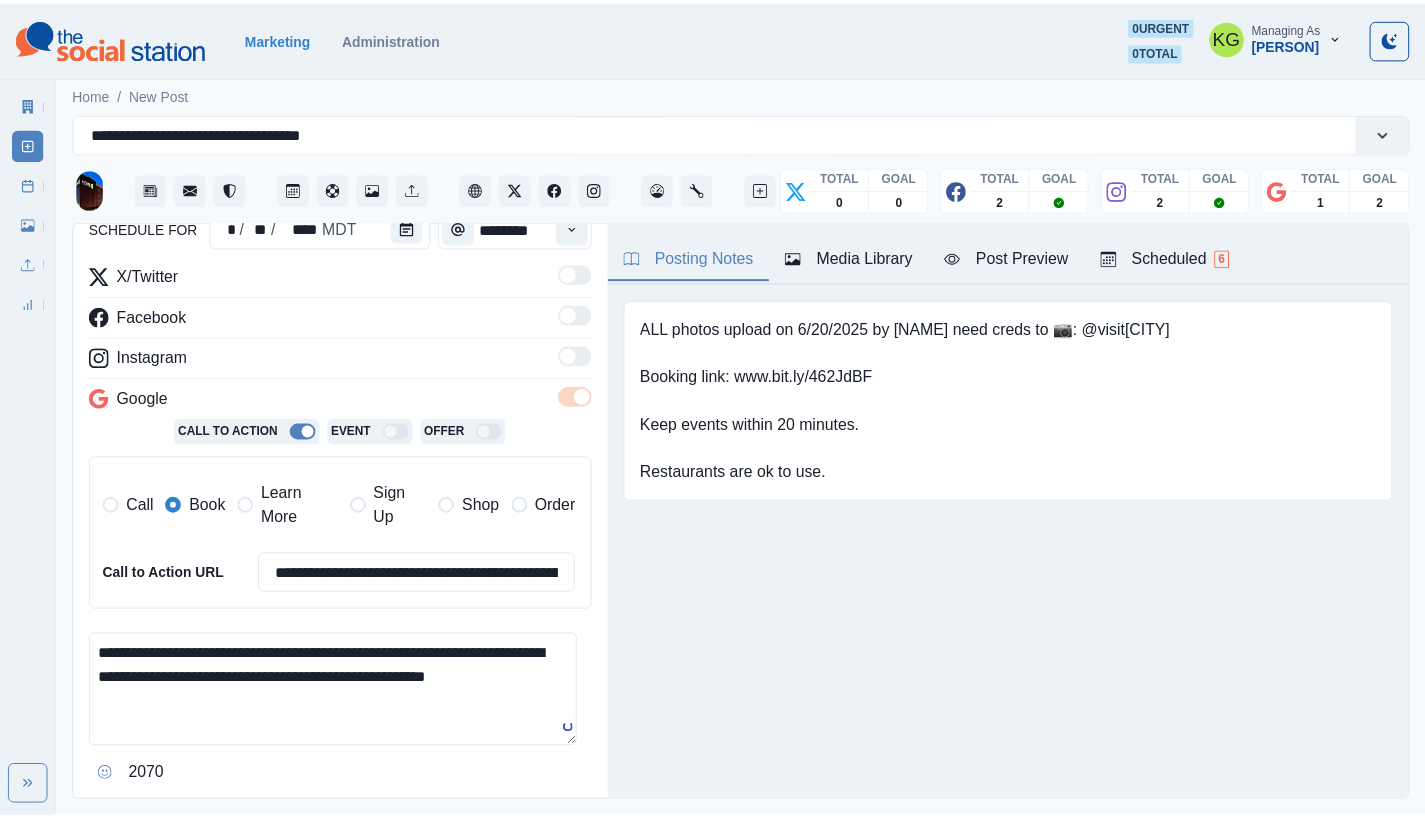 scroll, scrollTop: 470, scrollLeft: 0, axis: vertical 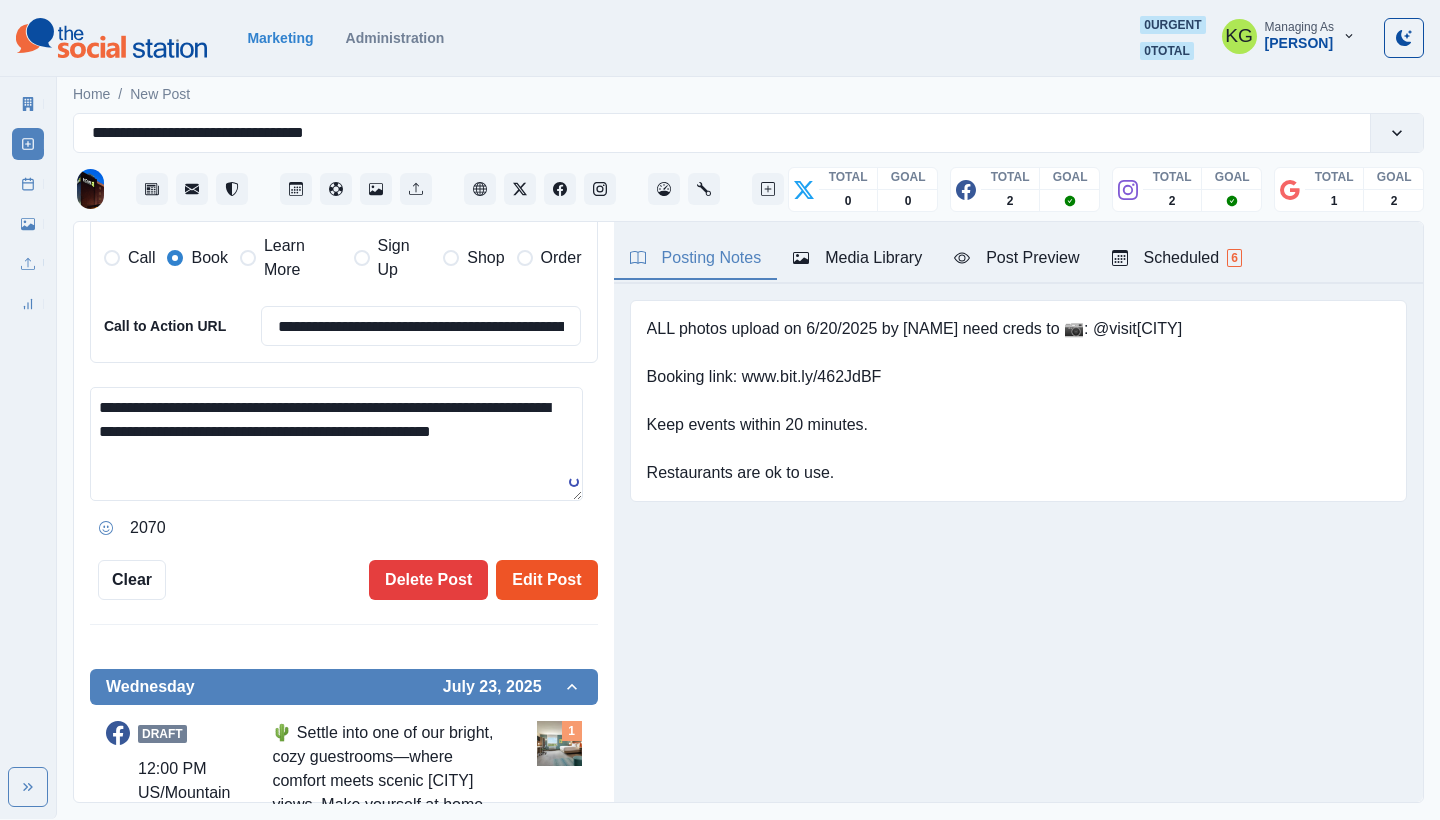 click on "Edit Post" at bounding box center (546, 580) 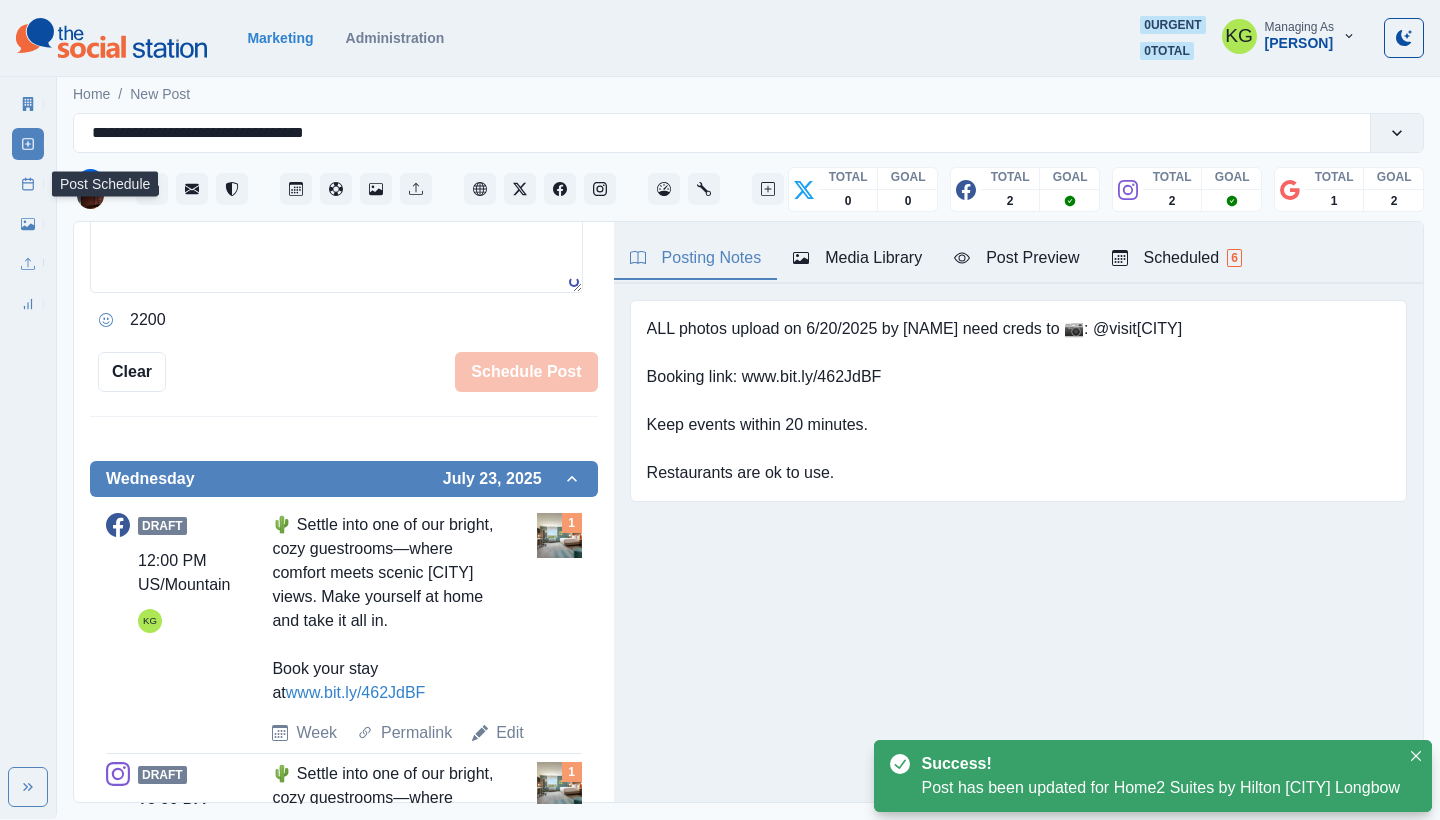 click on "Post Schedule" at bounding box center (28, 184) 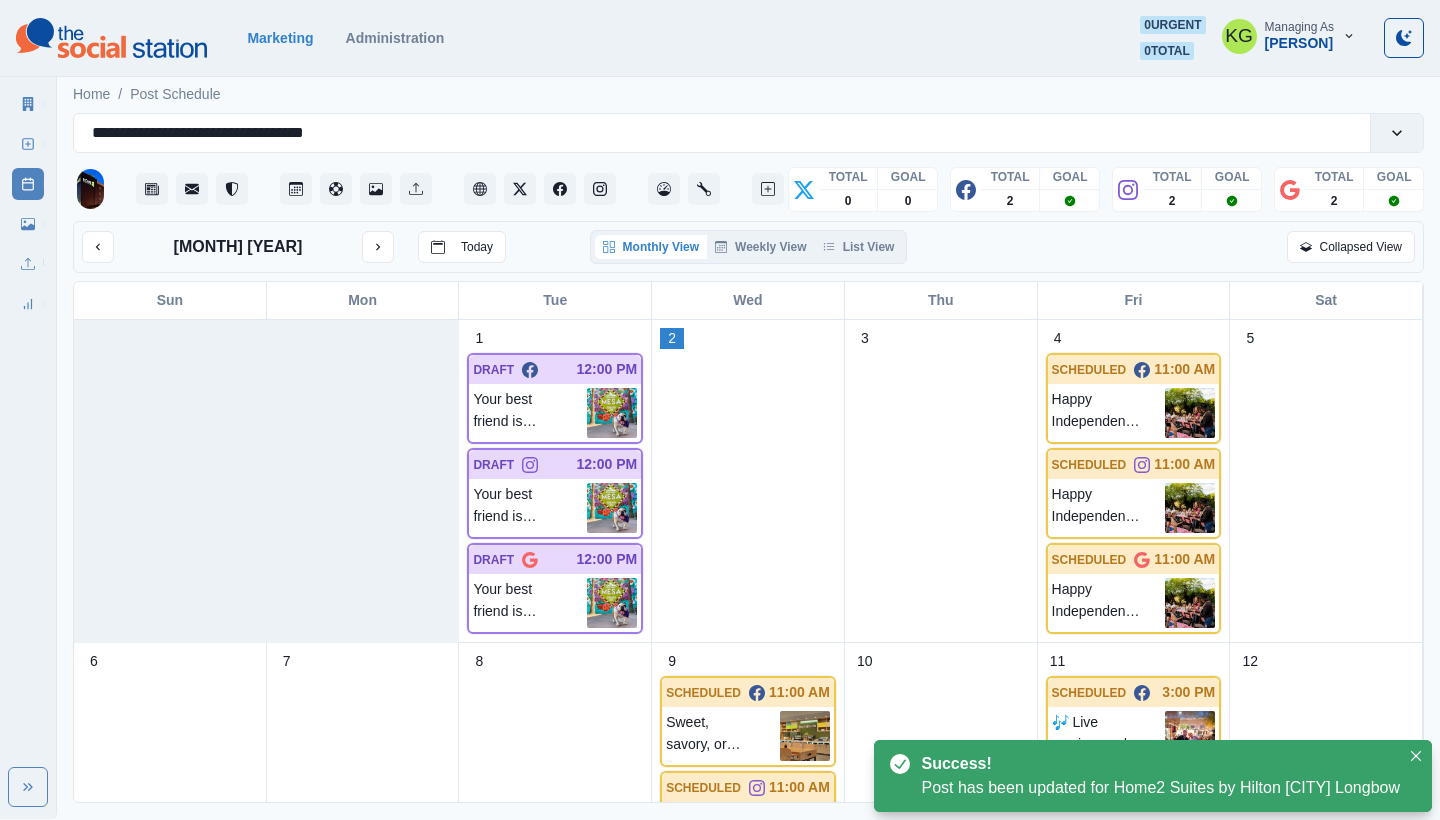 click on "Monthly View Weekly View List View" at bounding box center (749, 247) 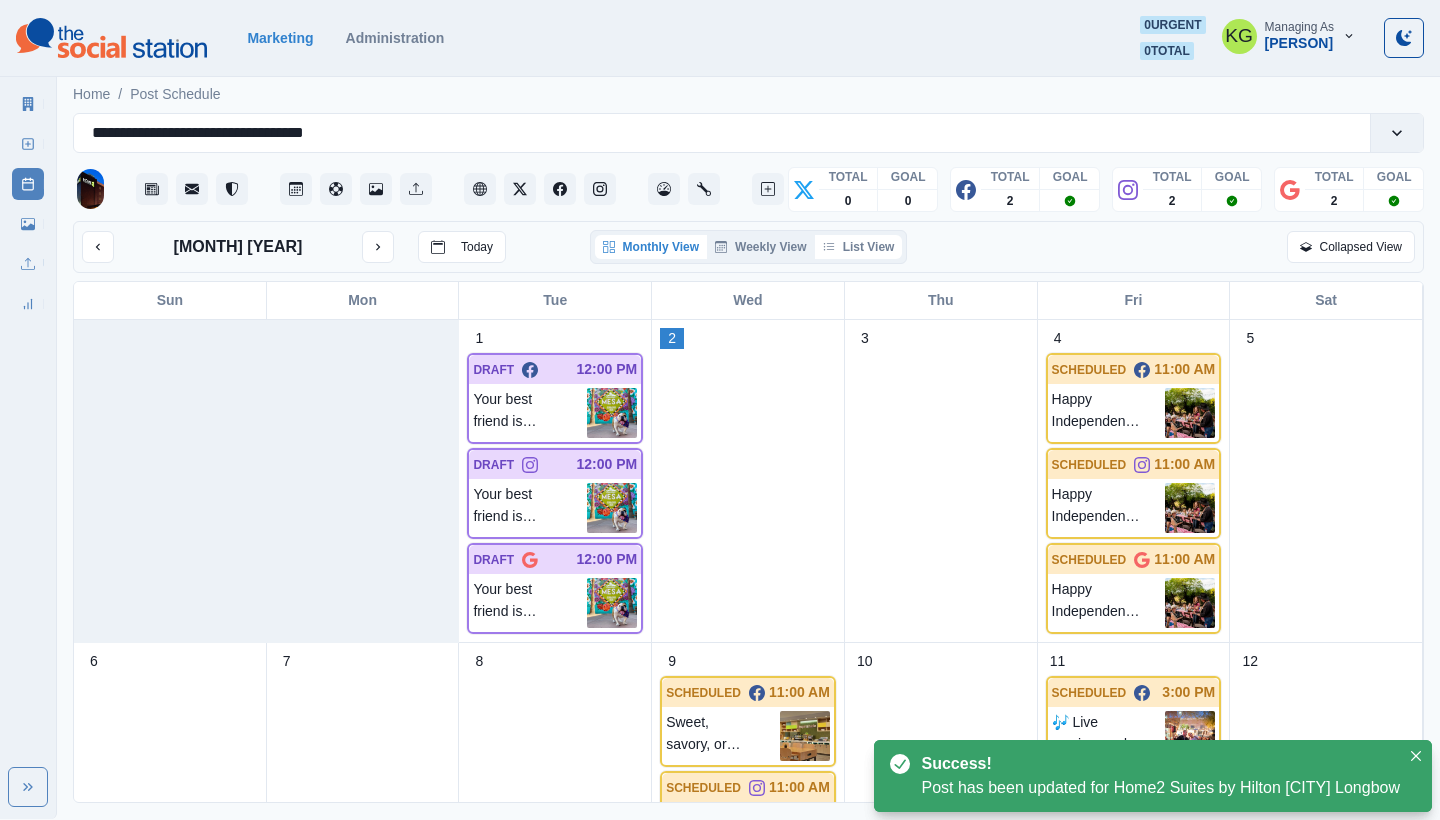 click on "List View" at bounding box center [859, 247] 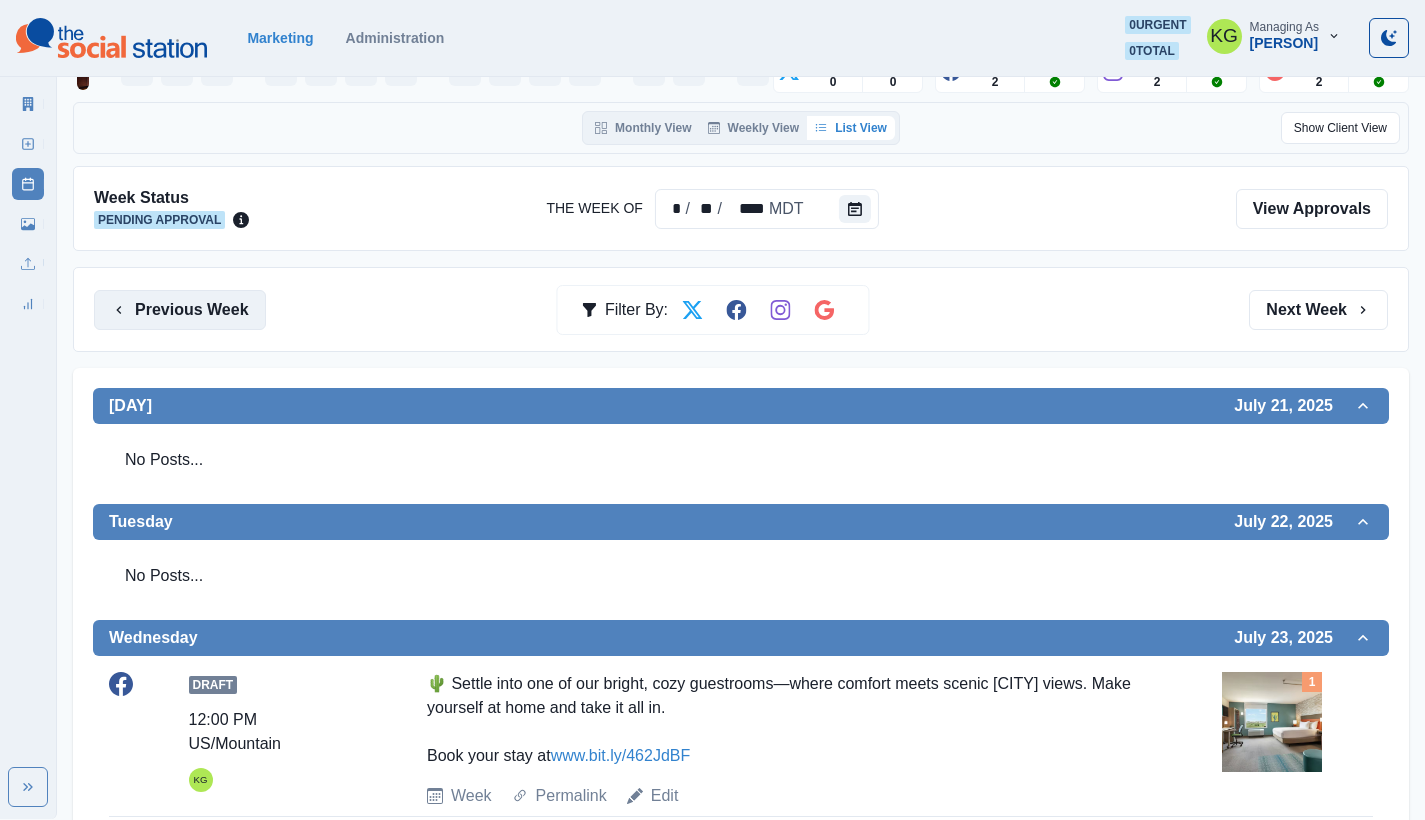 click on "Previous Week" at bounding box center [180, 310] 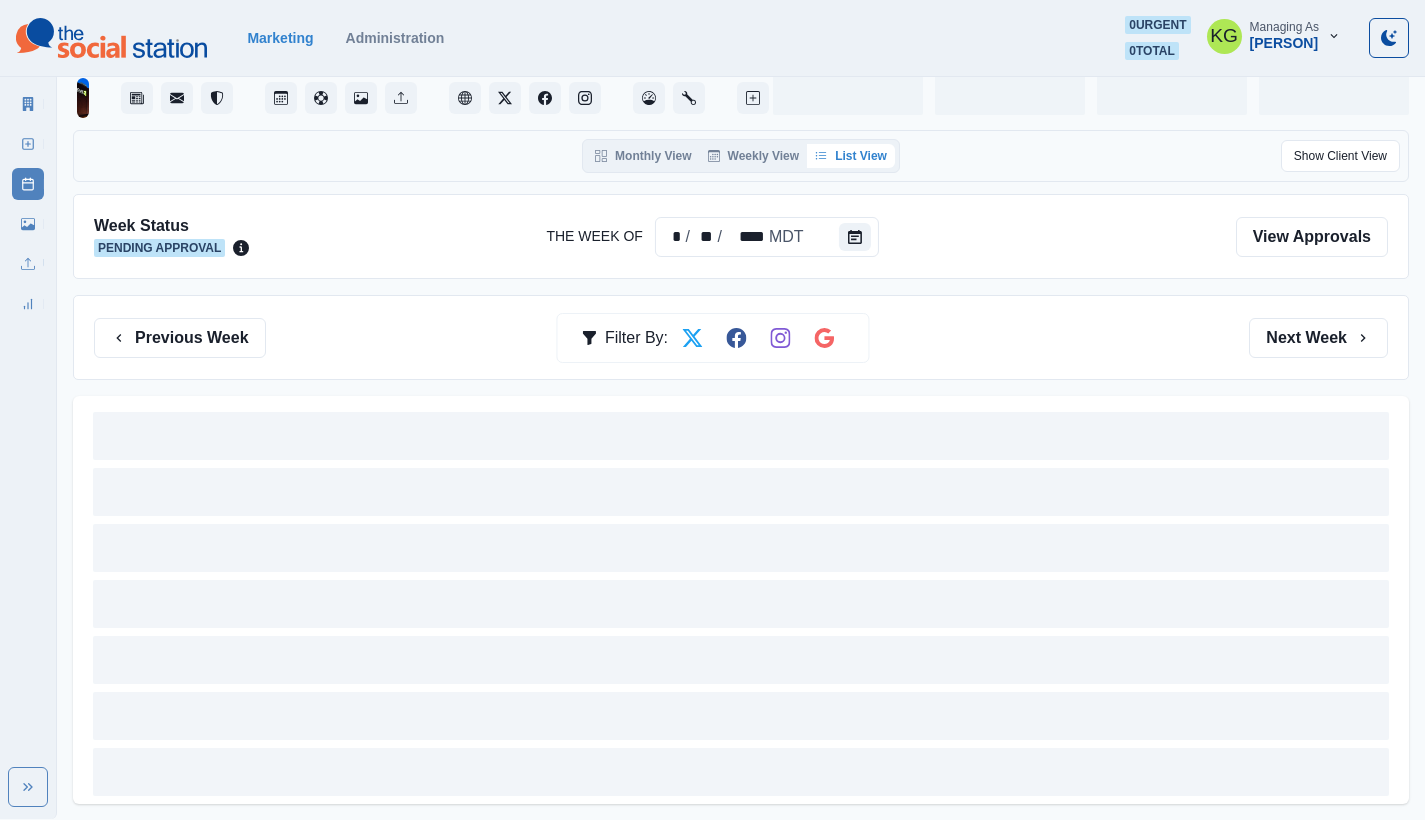 scroll, scrollTop: 0, scrollLeft: 0, axis: both 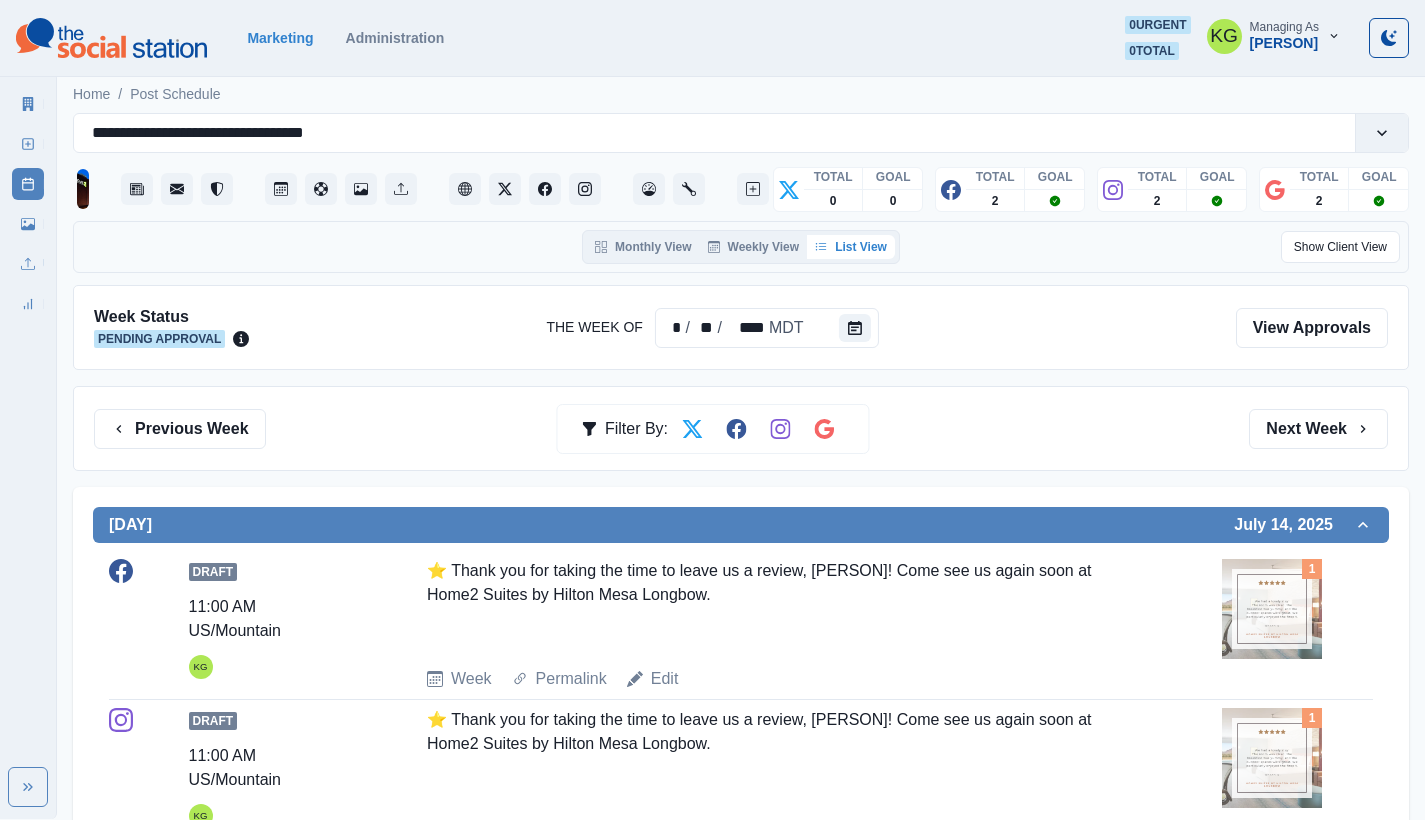 click on "Week Status" at bounding box center (171, 316) 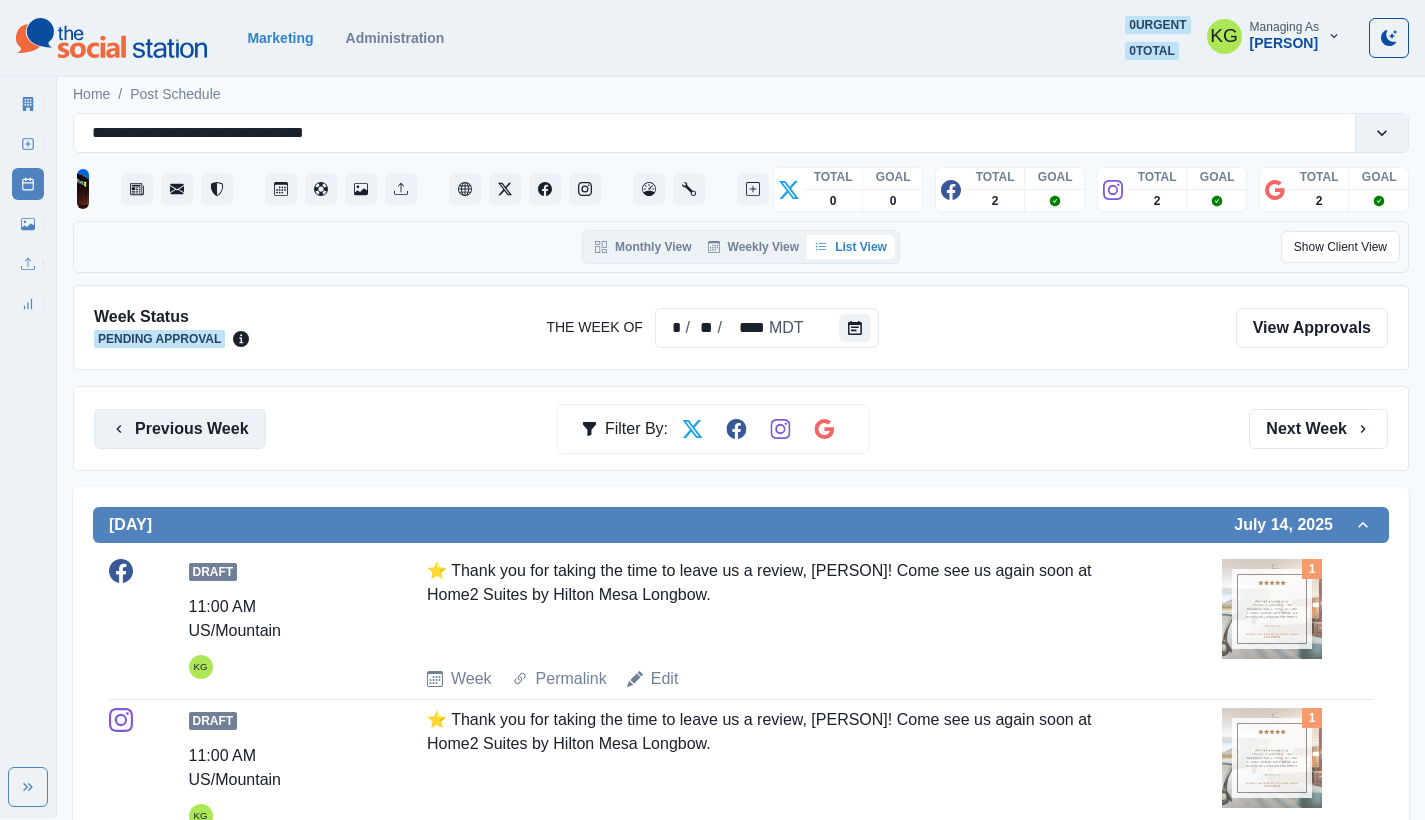 click on "Previous Week" at bounding box center (180, 429) 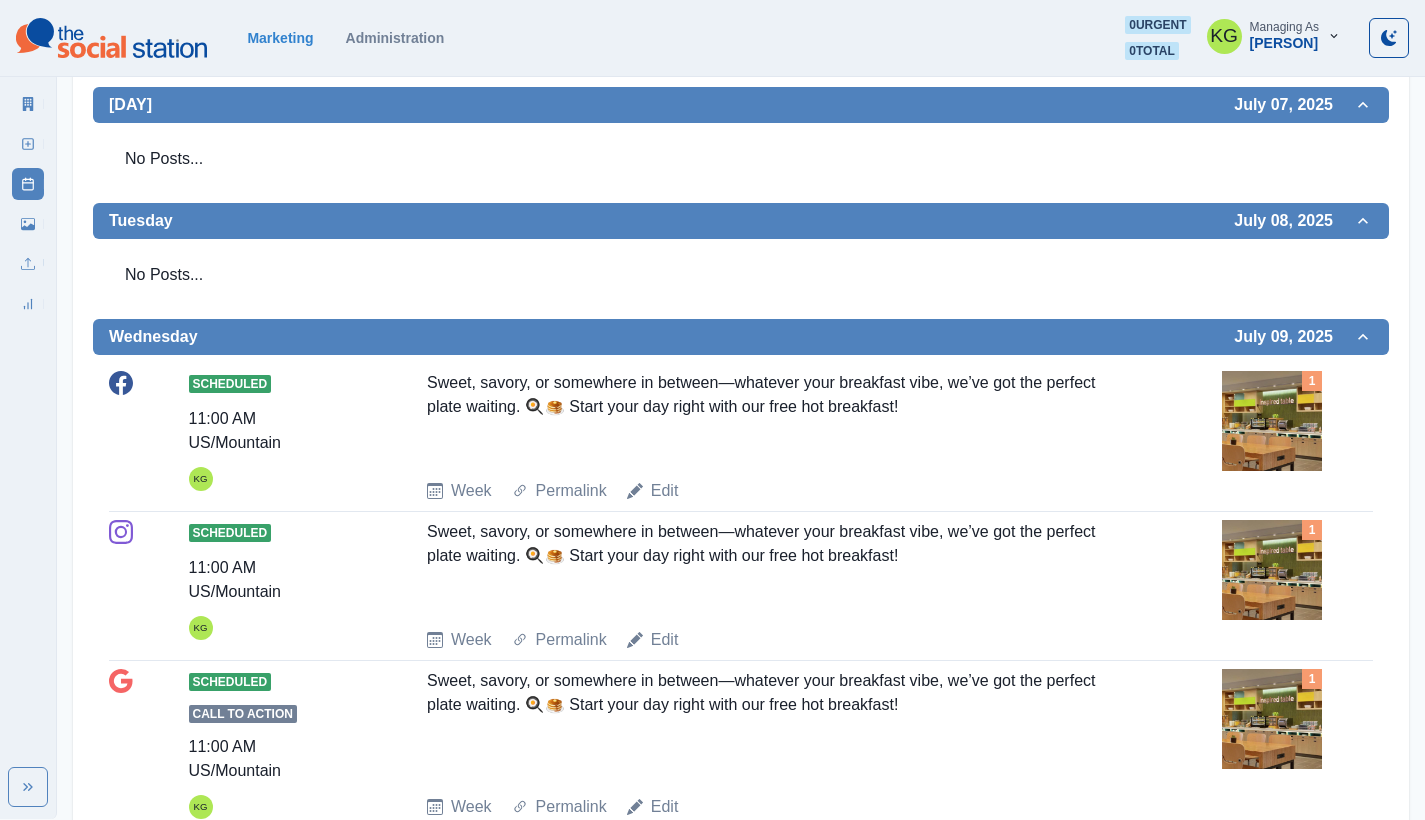 scroll, scrollTop: 0, scrollLeft: 0, axis: both 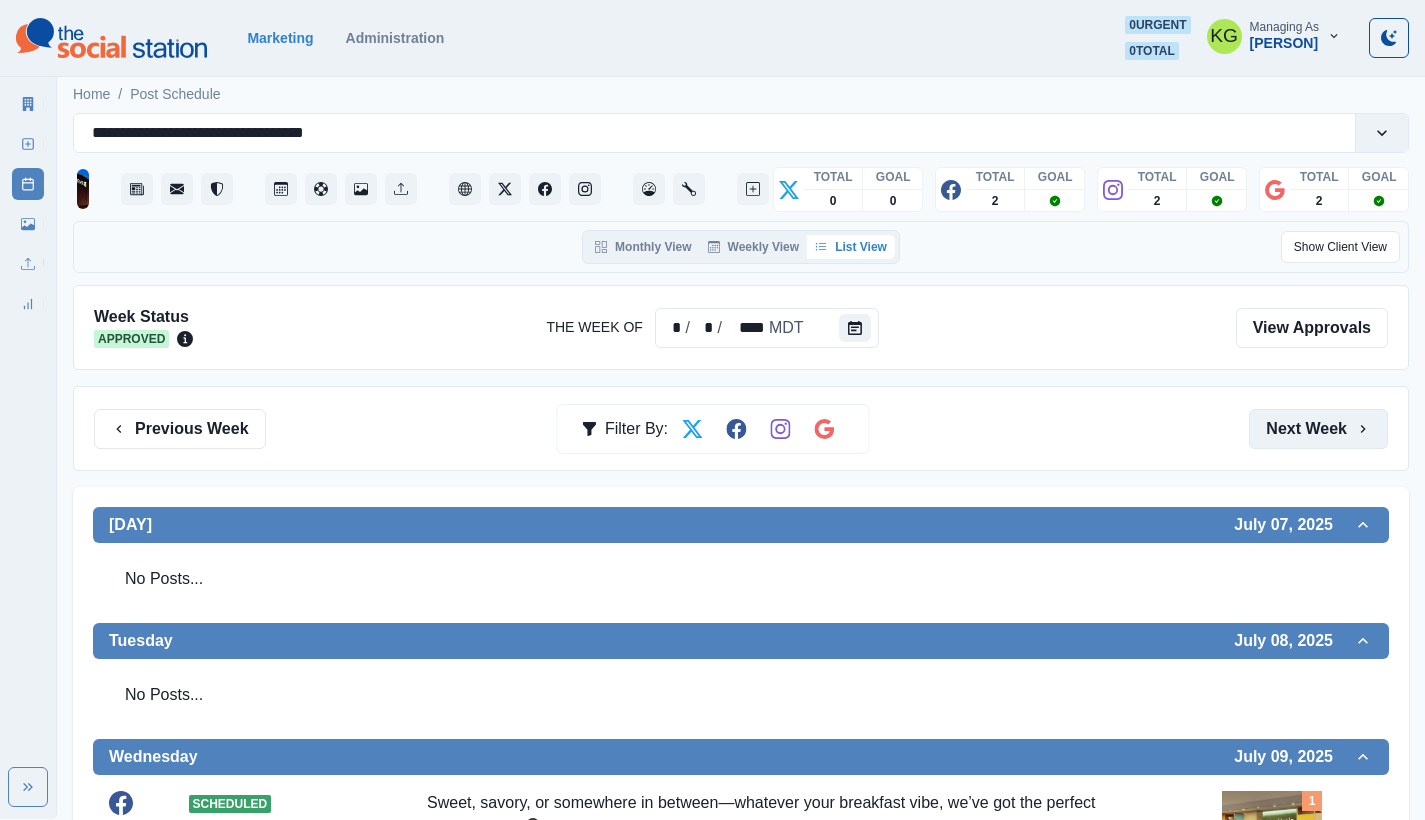 click on "Next Week" at bounding box center (1318, 429) 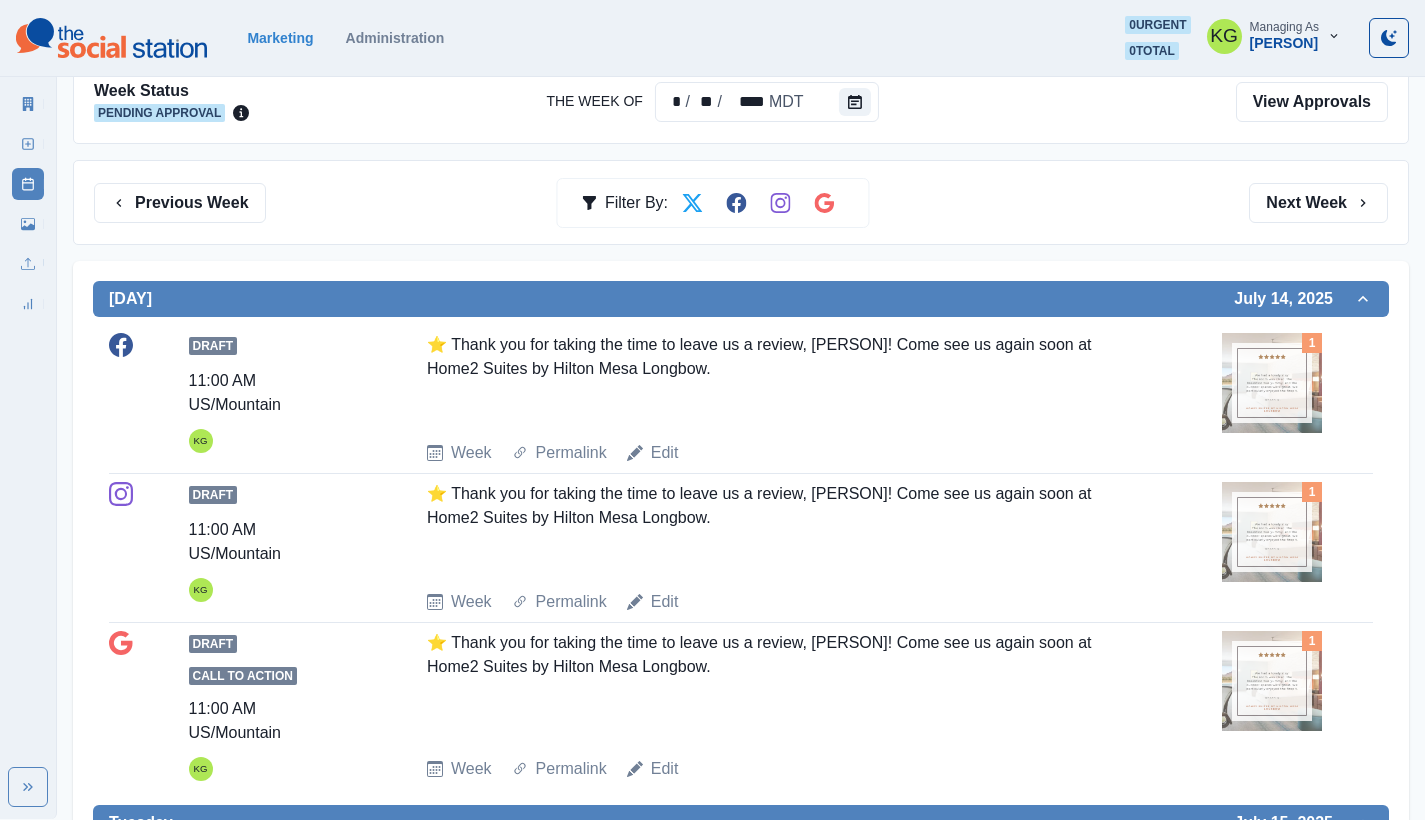 scroll, scrollTop: 0, scrollLeft: 0, axis: both 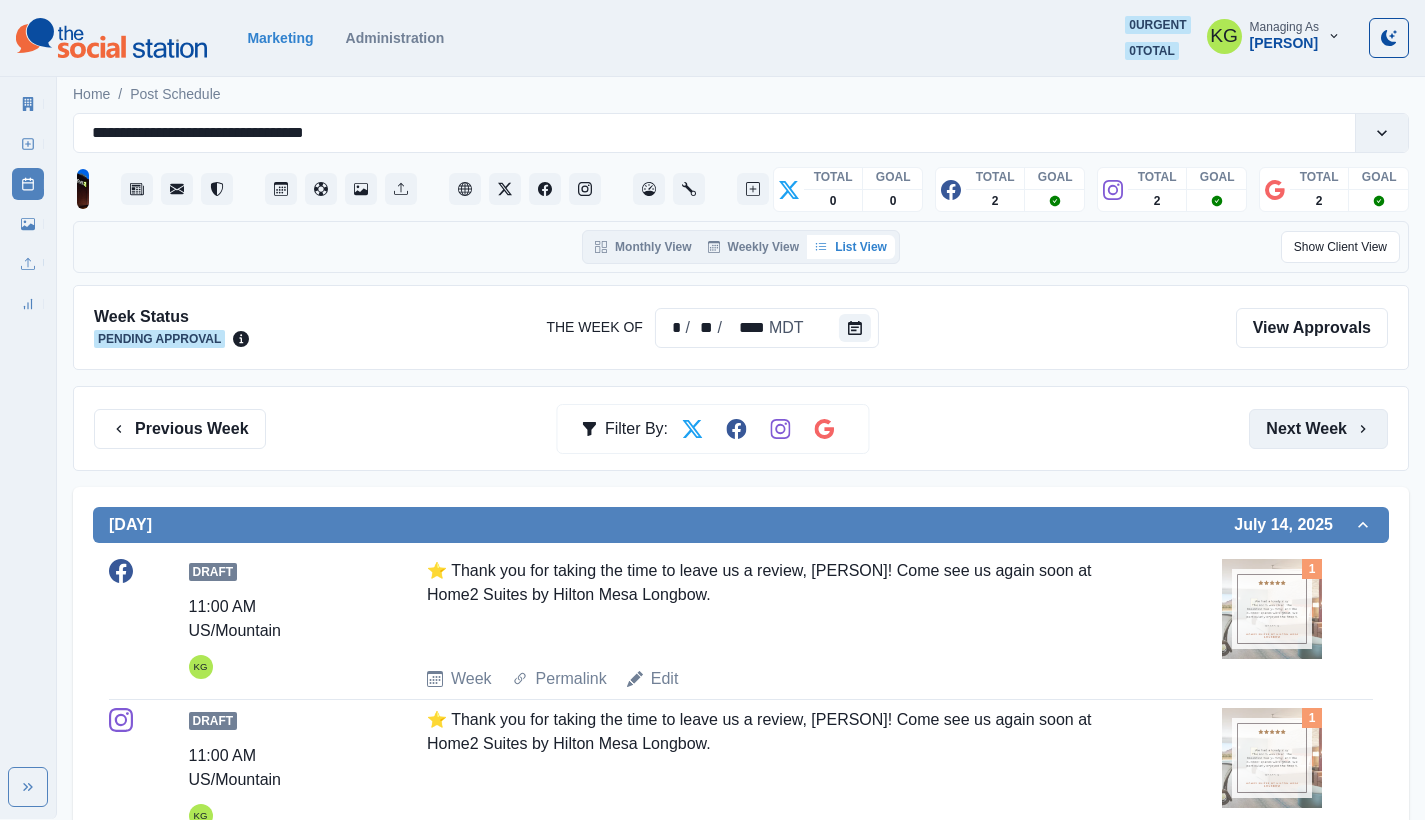 click on "Next Week" at bounding box center (1318, 429) 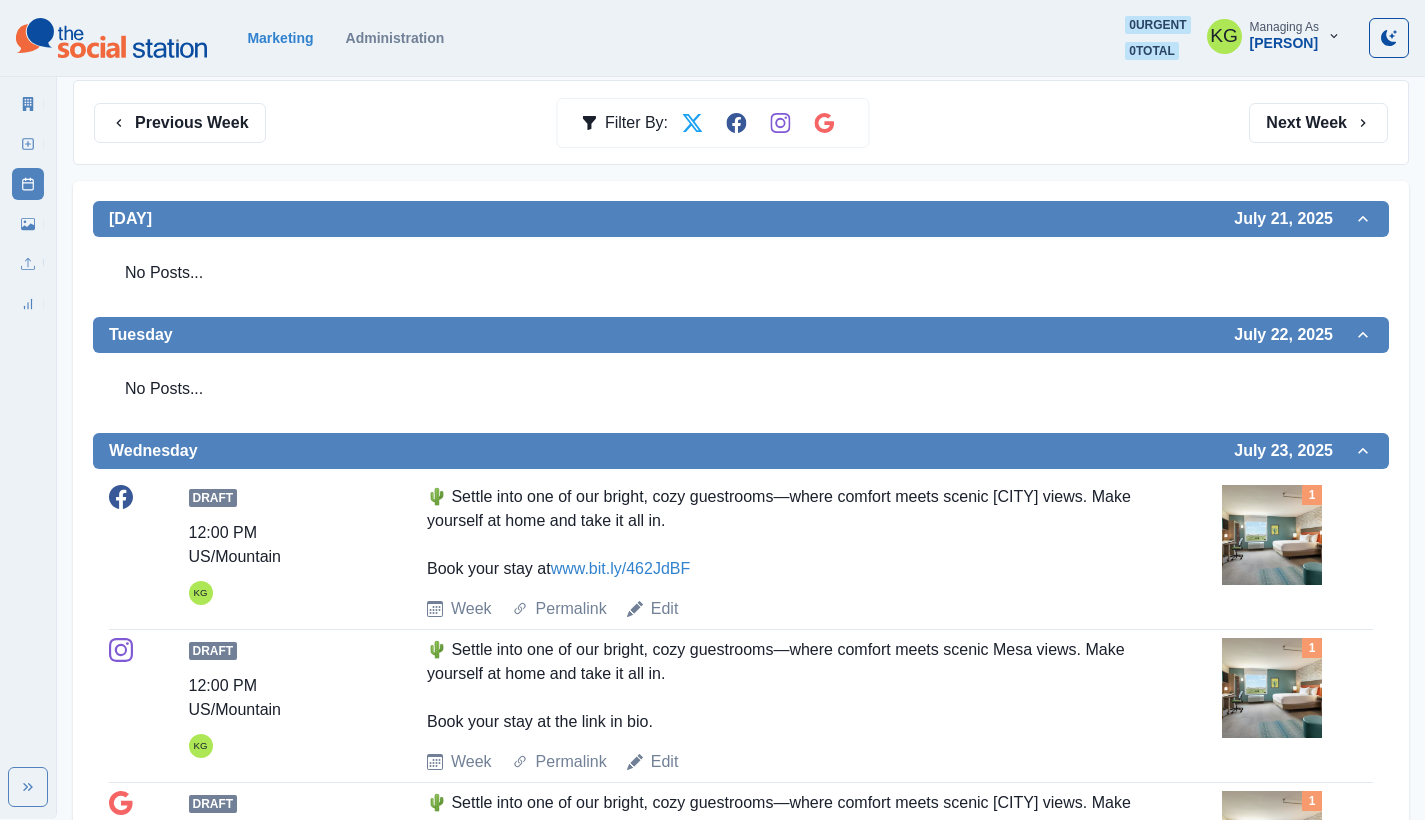 scroll, scrollTop: 0, scrollLeft: 0, axis: both 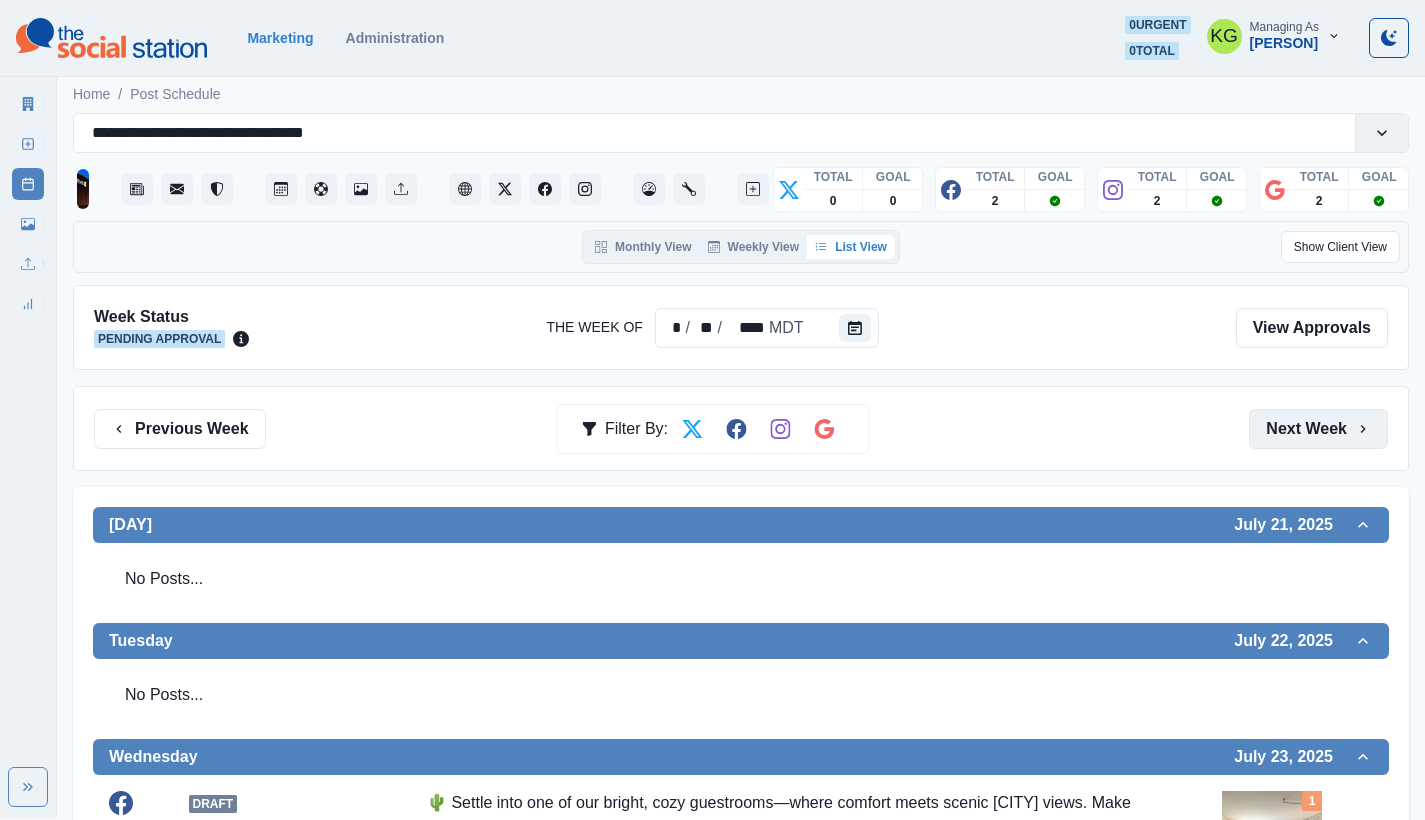 click on "Next Week" at bounding box center [1318, 429] 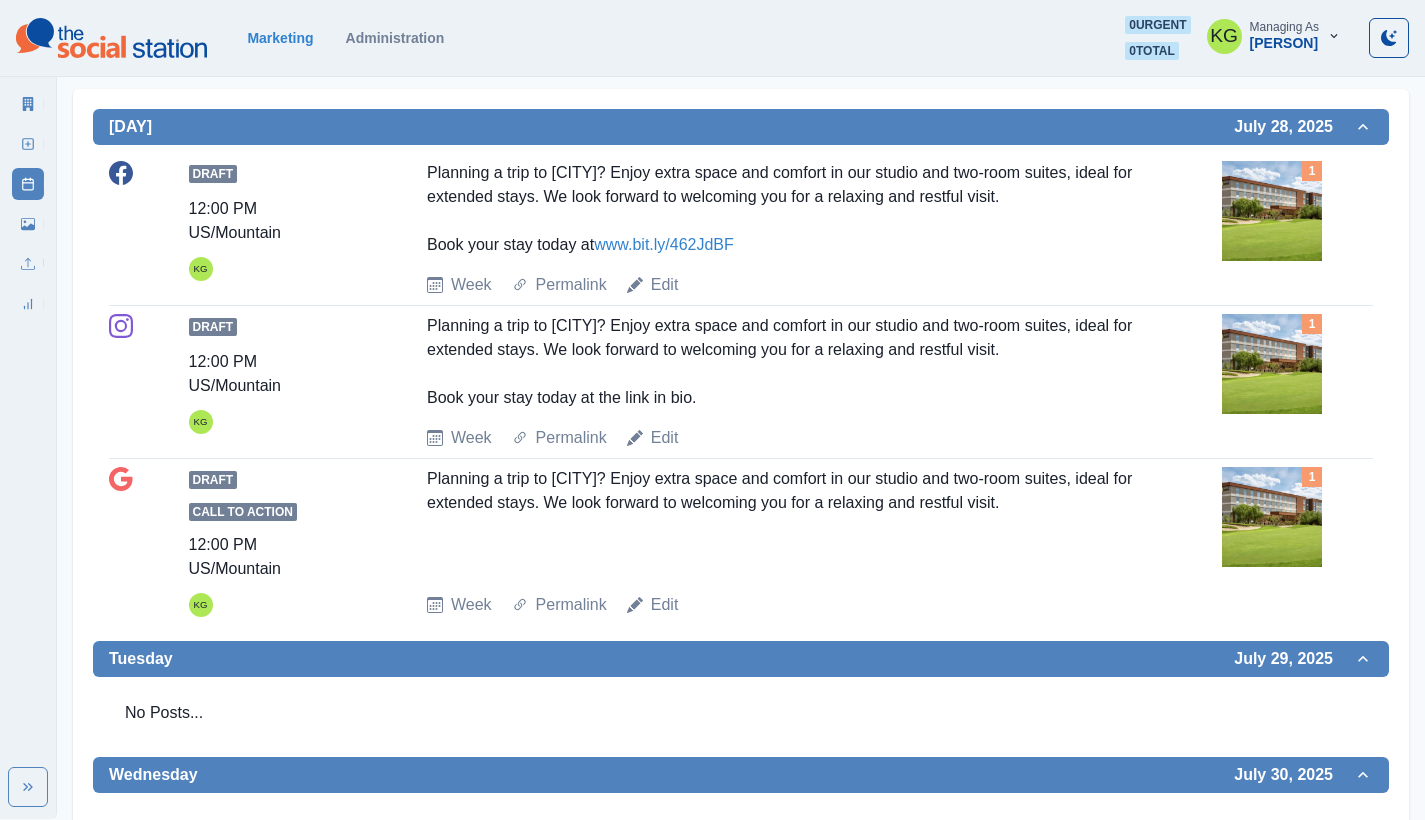 scroll, scrollTop: 0, scrollLeft: 0, axis: both 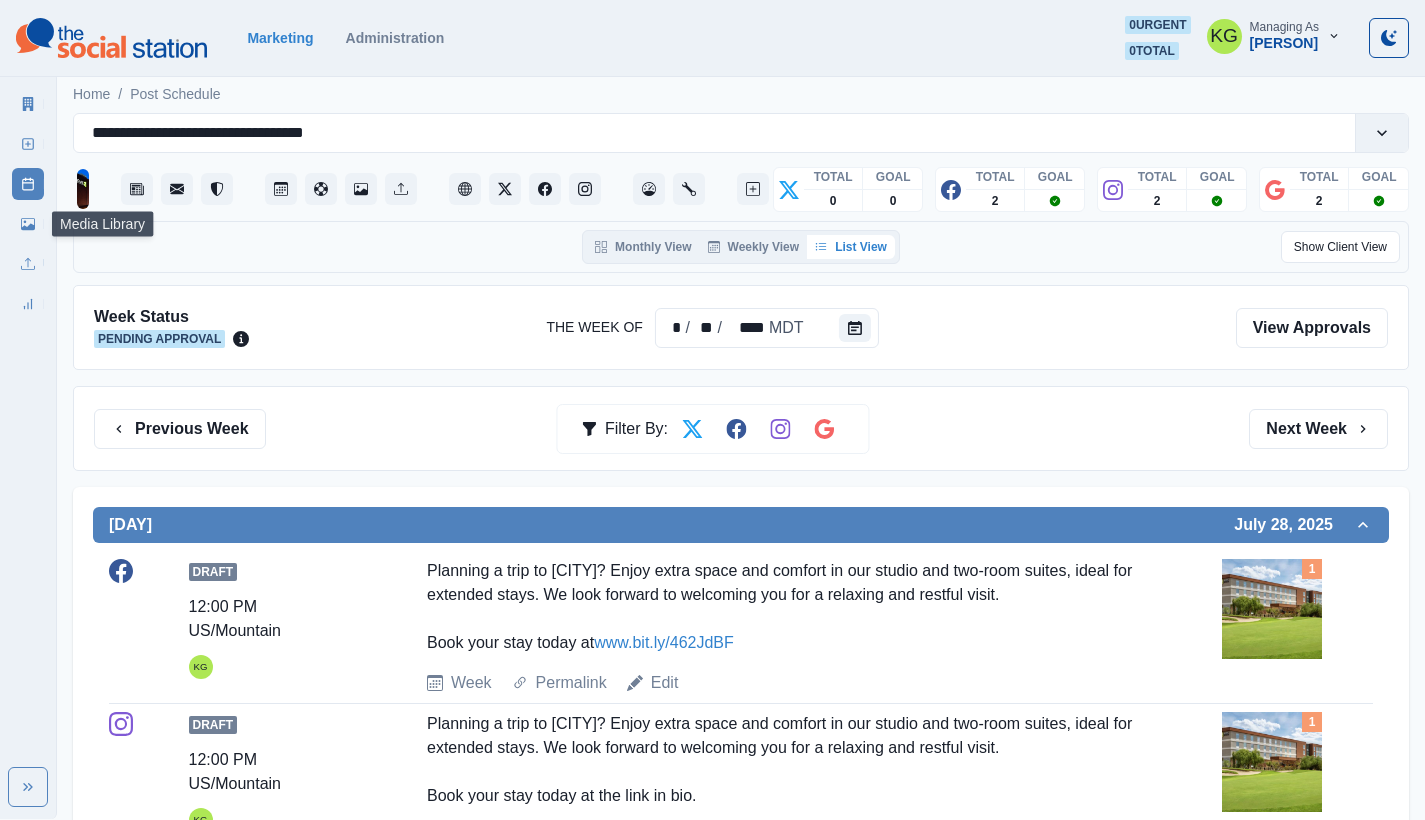 click at bounding box center (28, 224) 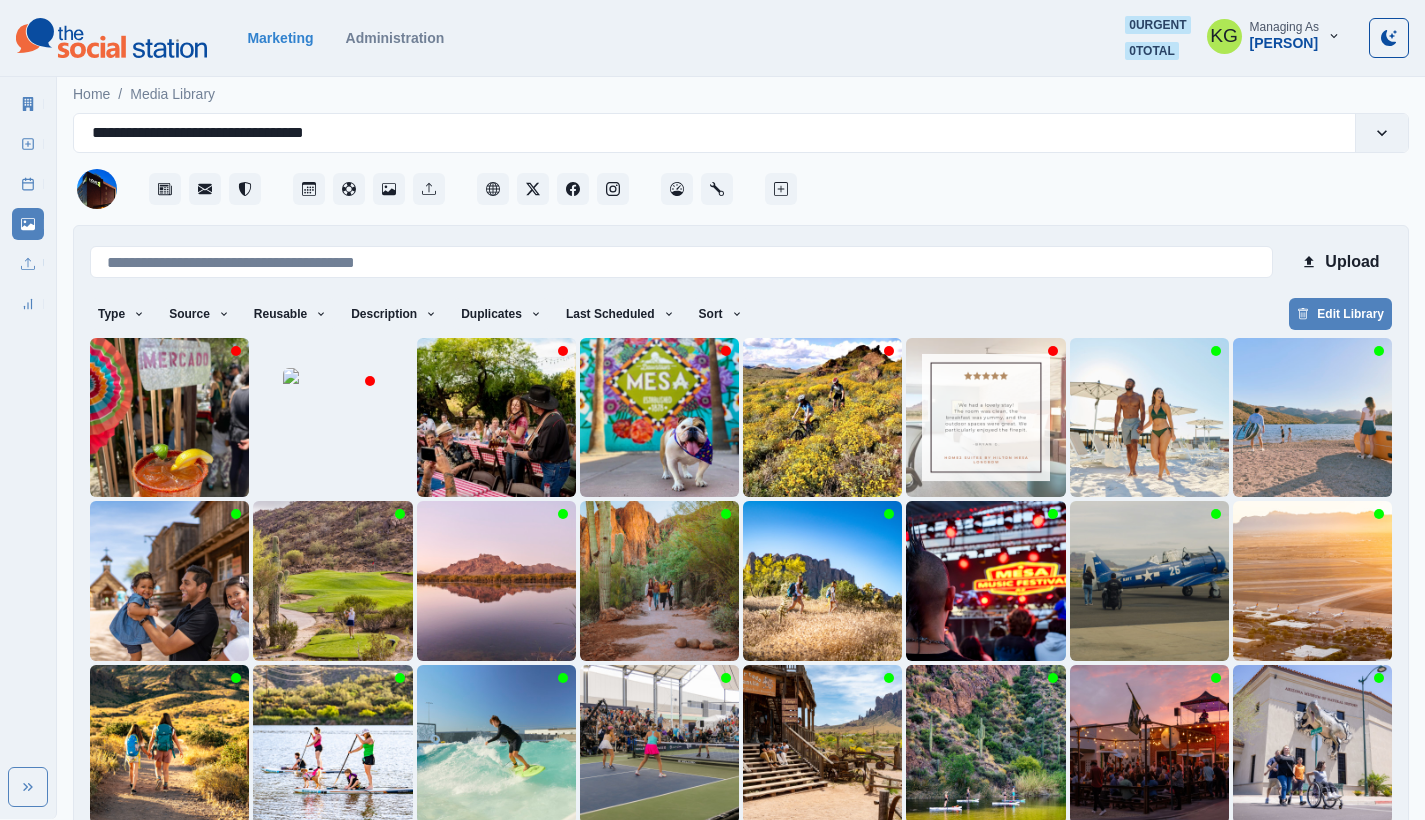 scroll, scrollTop: 89, scrollLeft: 0, axis: vertical 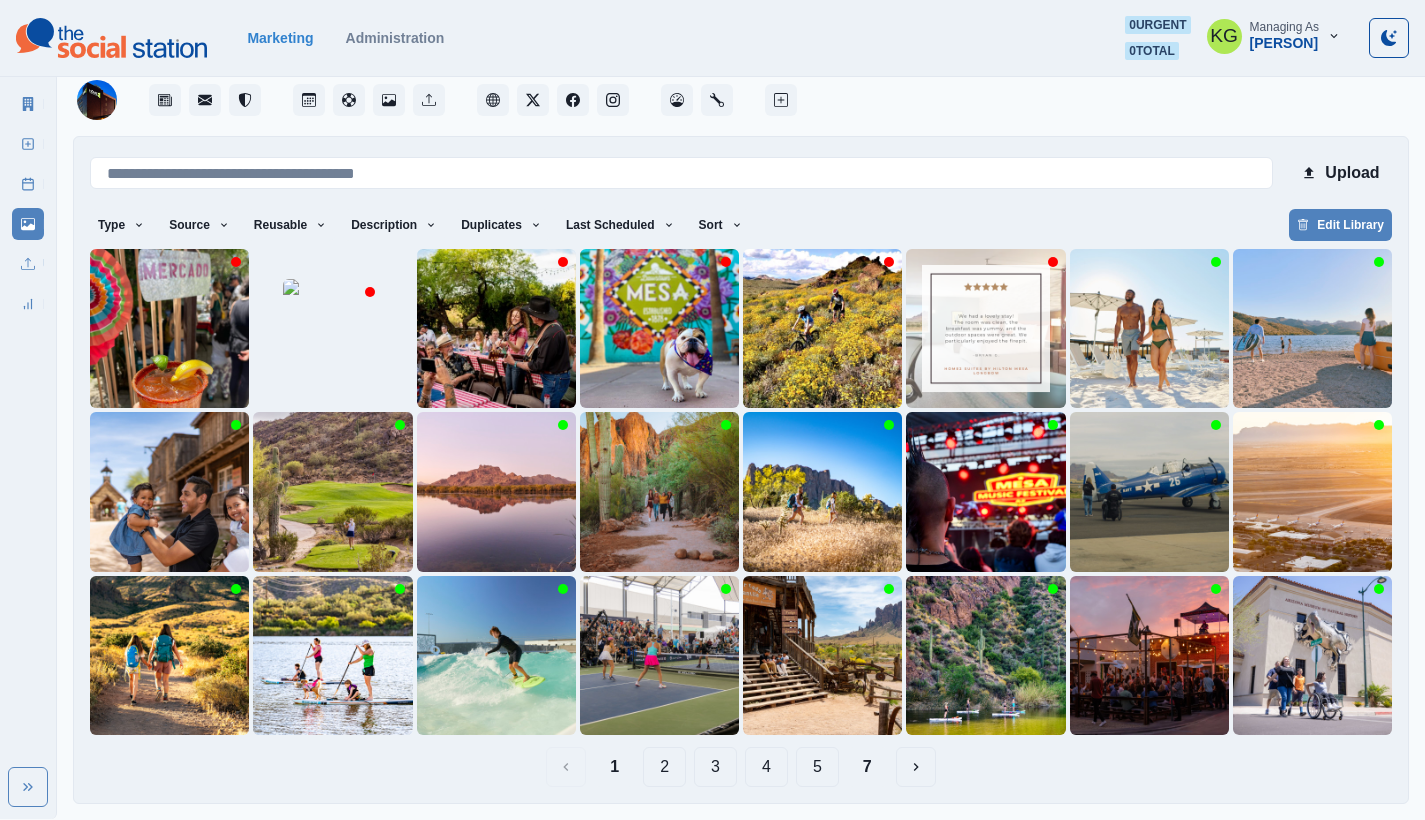 click on "7" at bounding box center [867, 767] 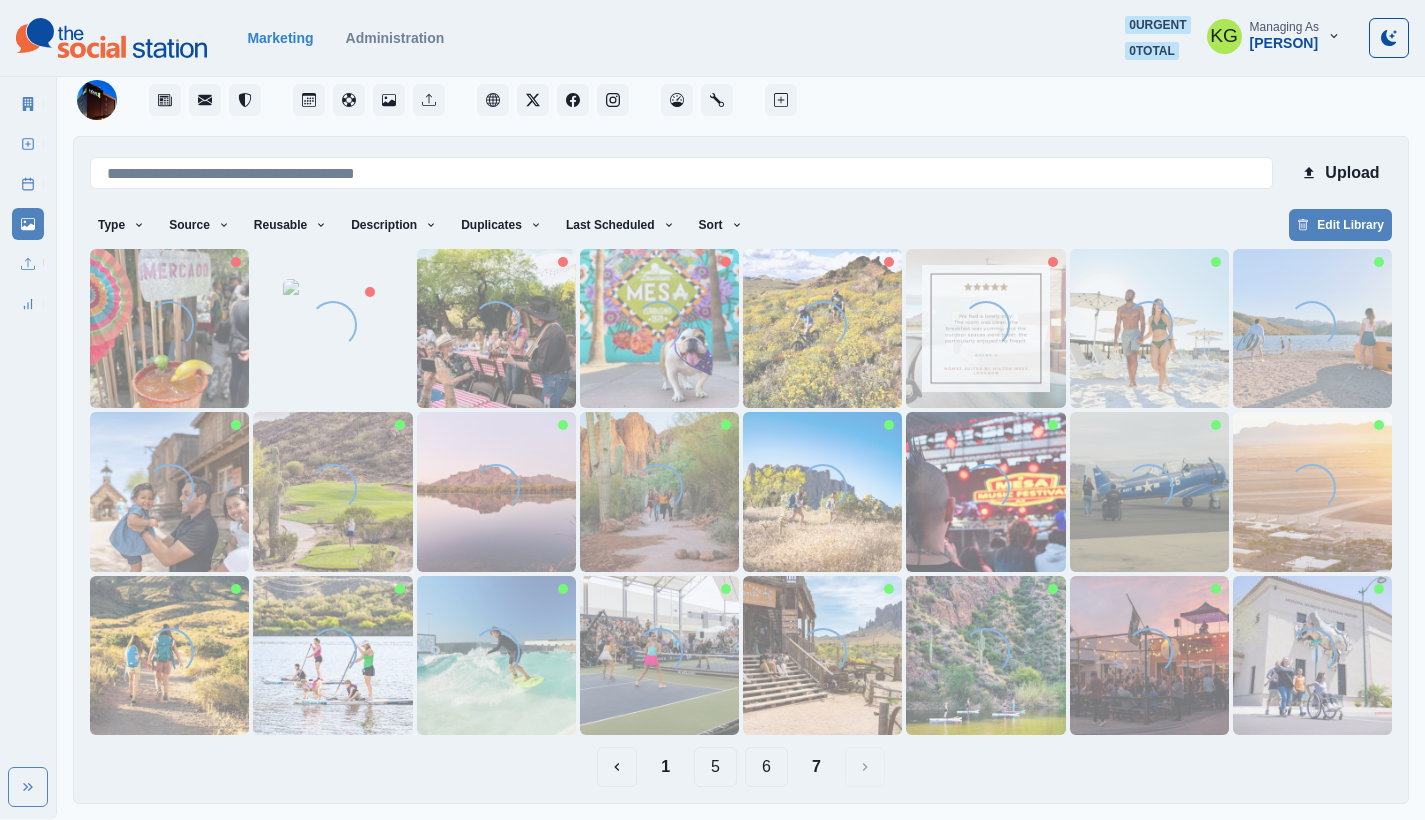 scroll, scrollTop: 0, scrollLeft: 0, axis: both 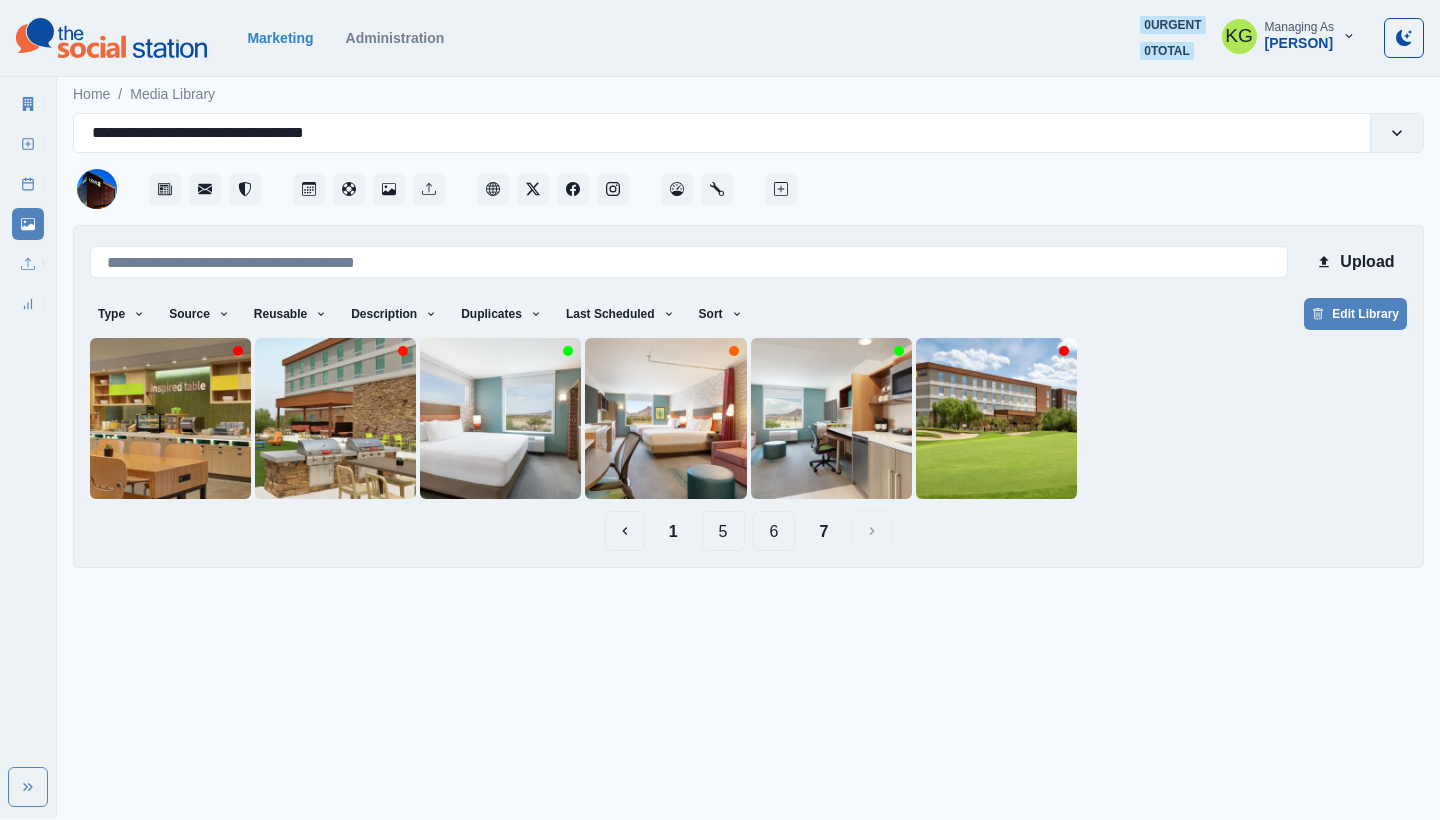 click on "6" at bounding box center [774, 531] 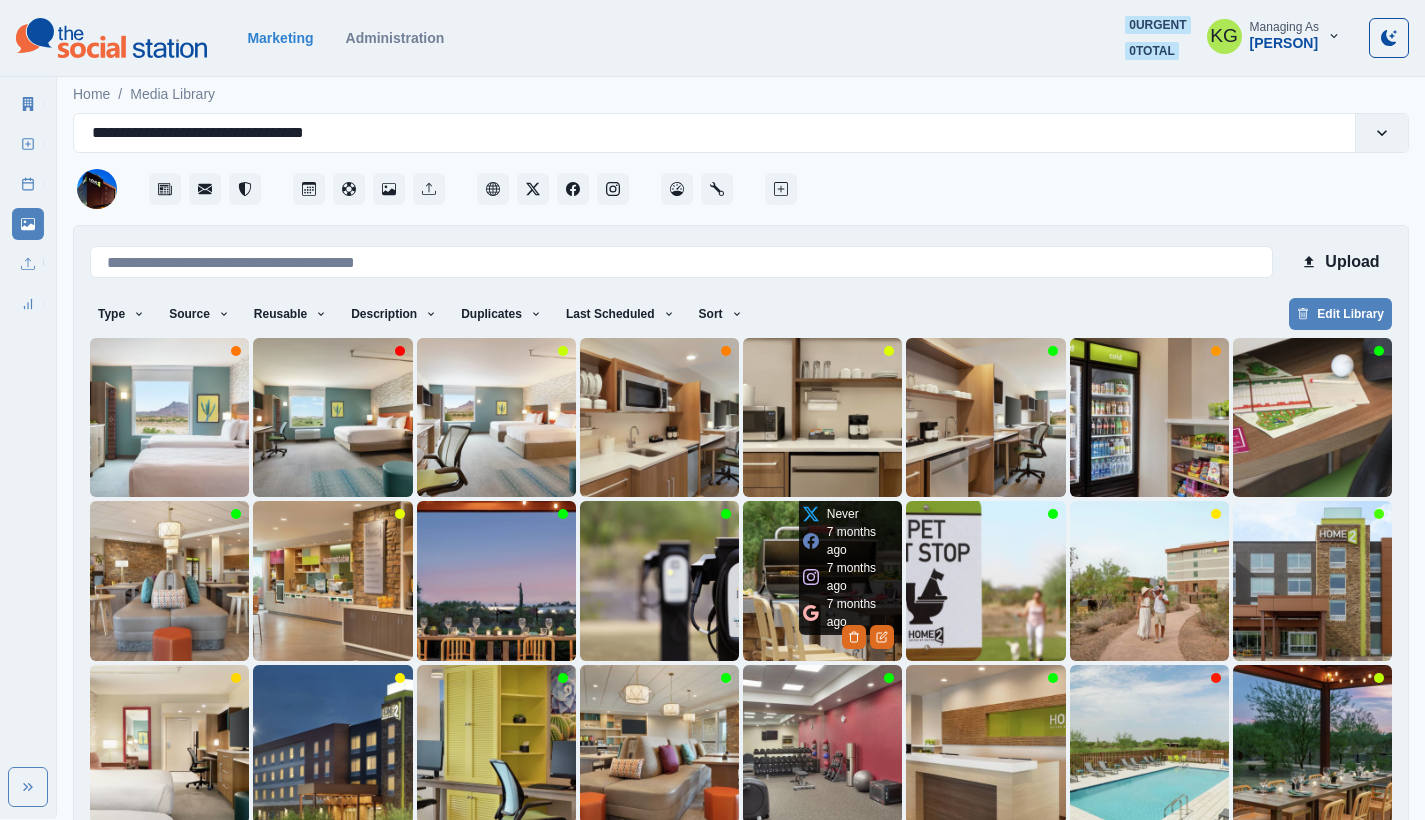 scroll, scrollTop: 89, scrollLeft: 0, axis: vertical 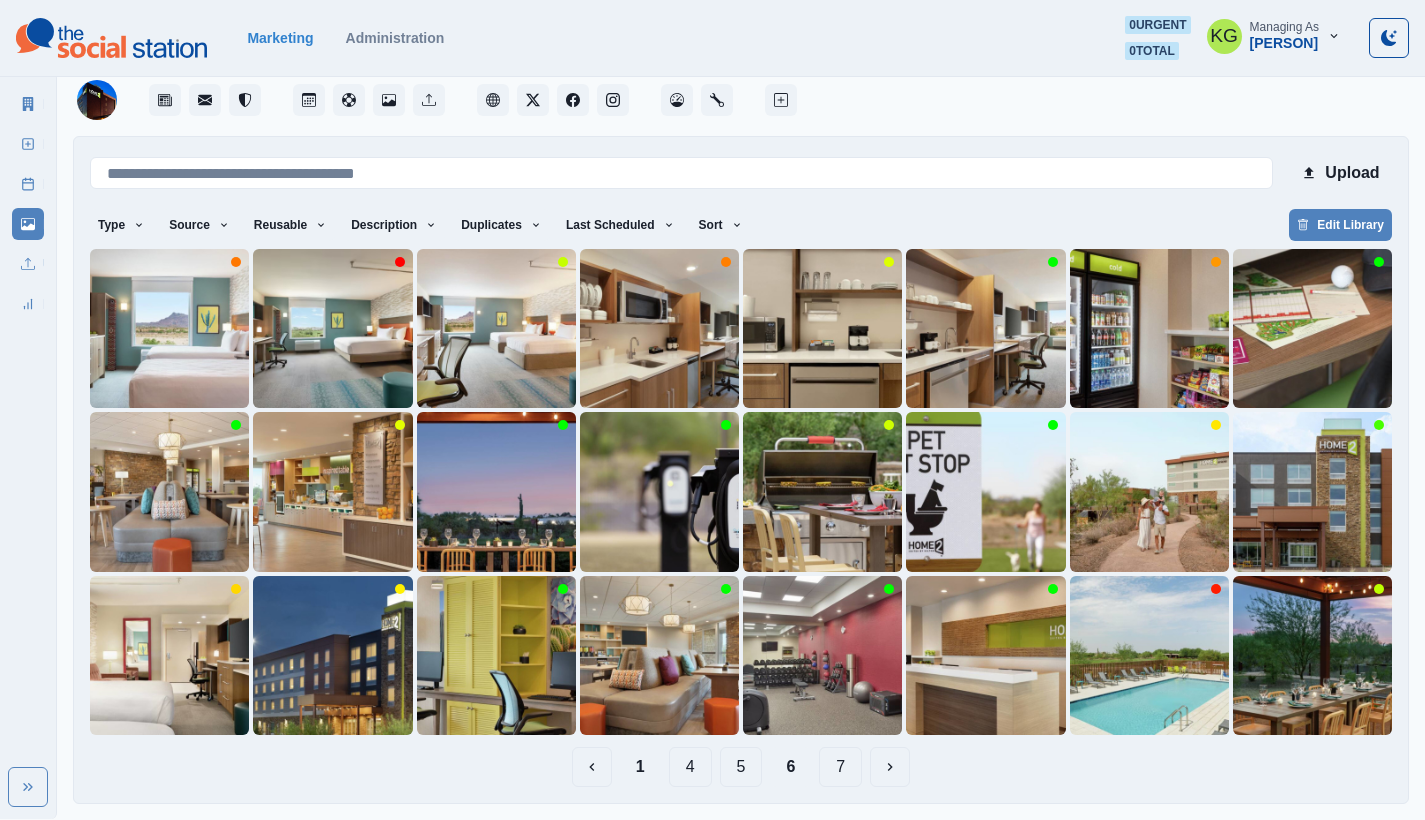 click on "5" at bounding box center [741, 767] 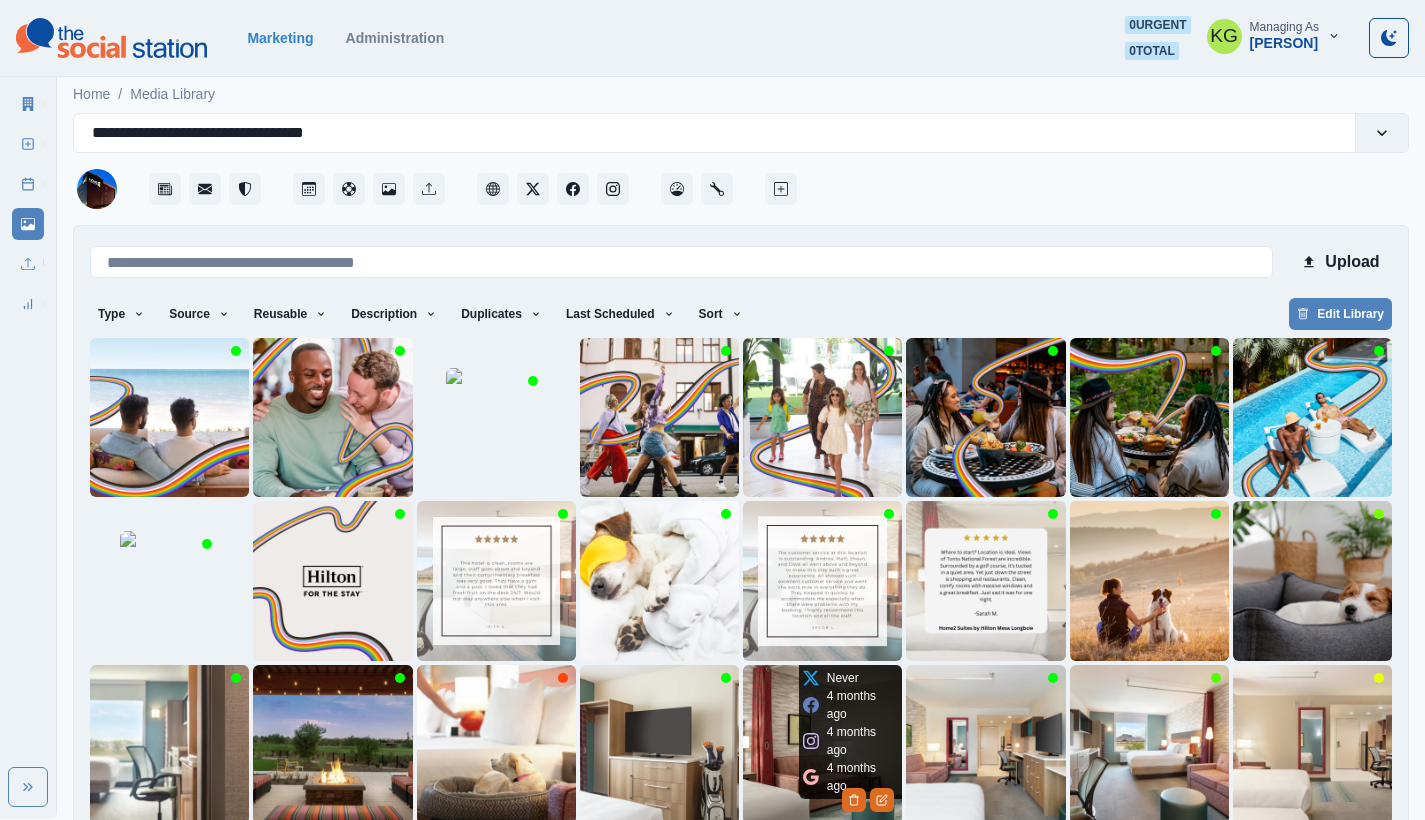 scroll, scrollTop: 89, scrollLeft: 0, axis: vertical 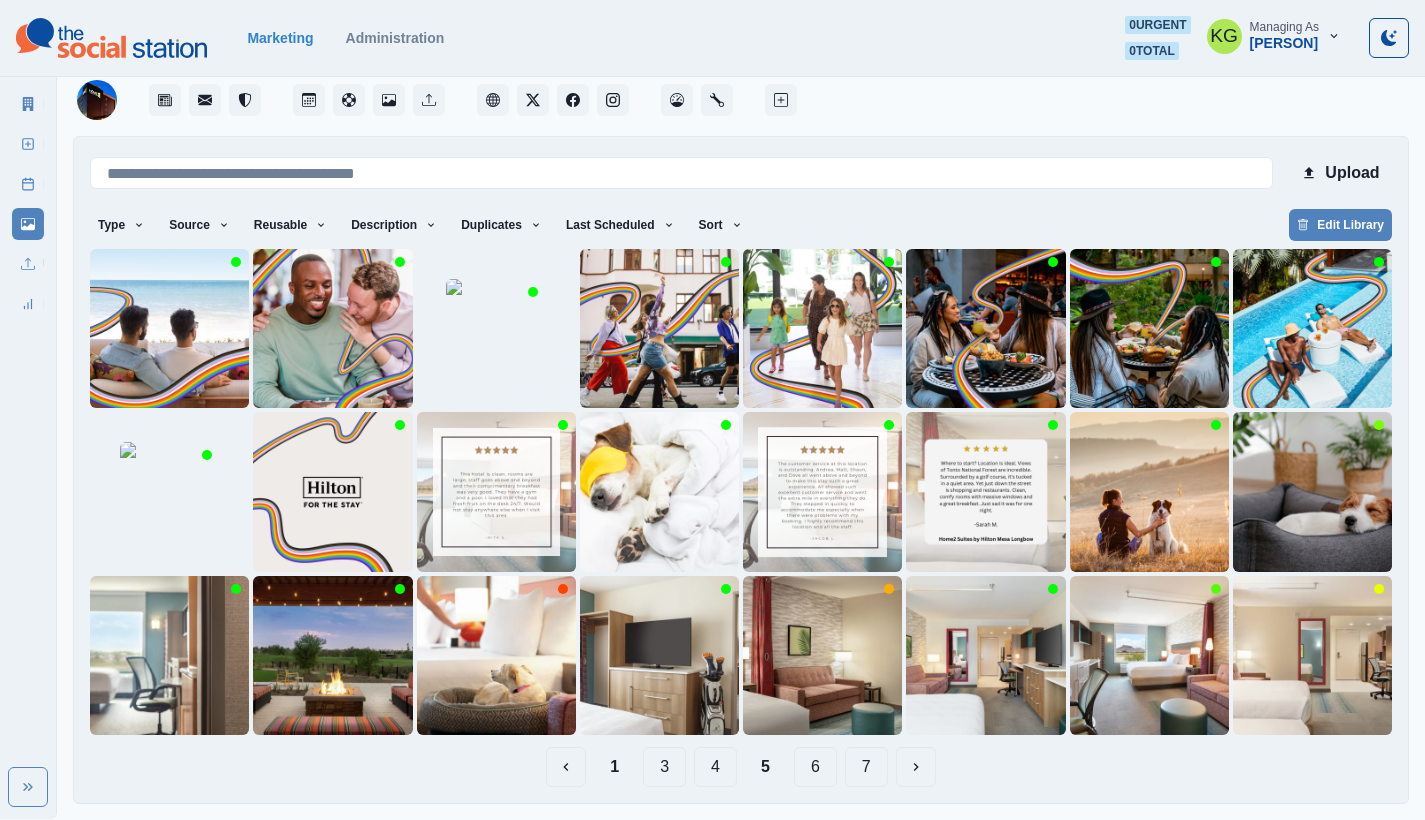 click on "4" at bounding box center (715, 767) 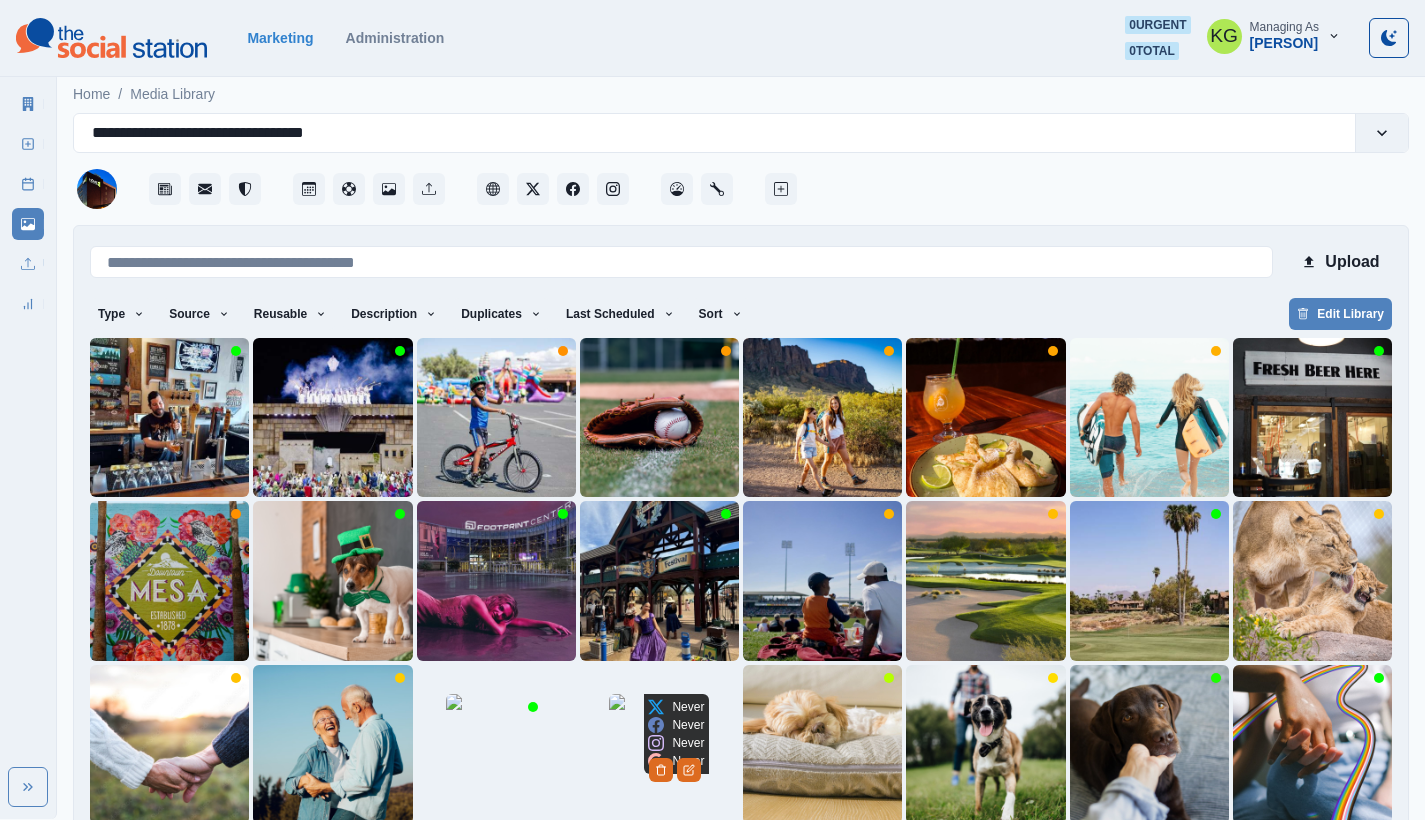 scroll, scrollTop: 89, scrollLeft: 0, axis: vertical 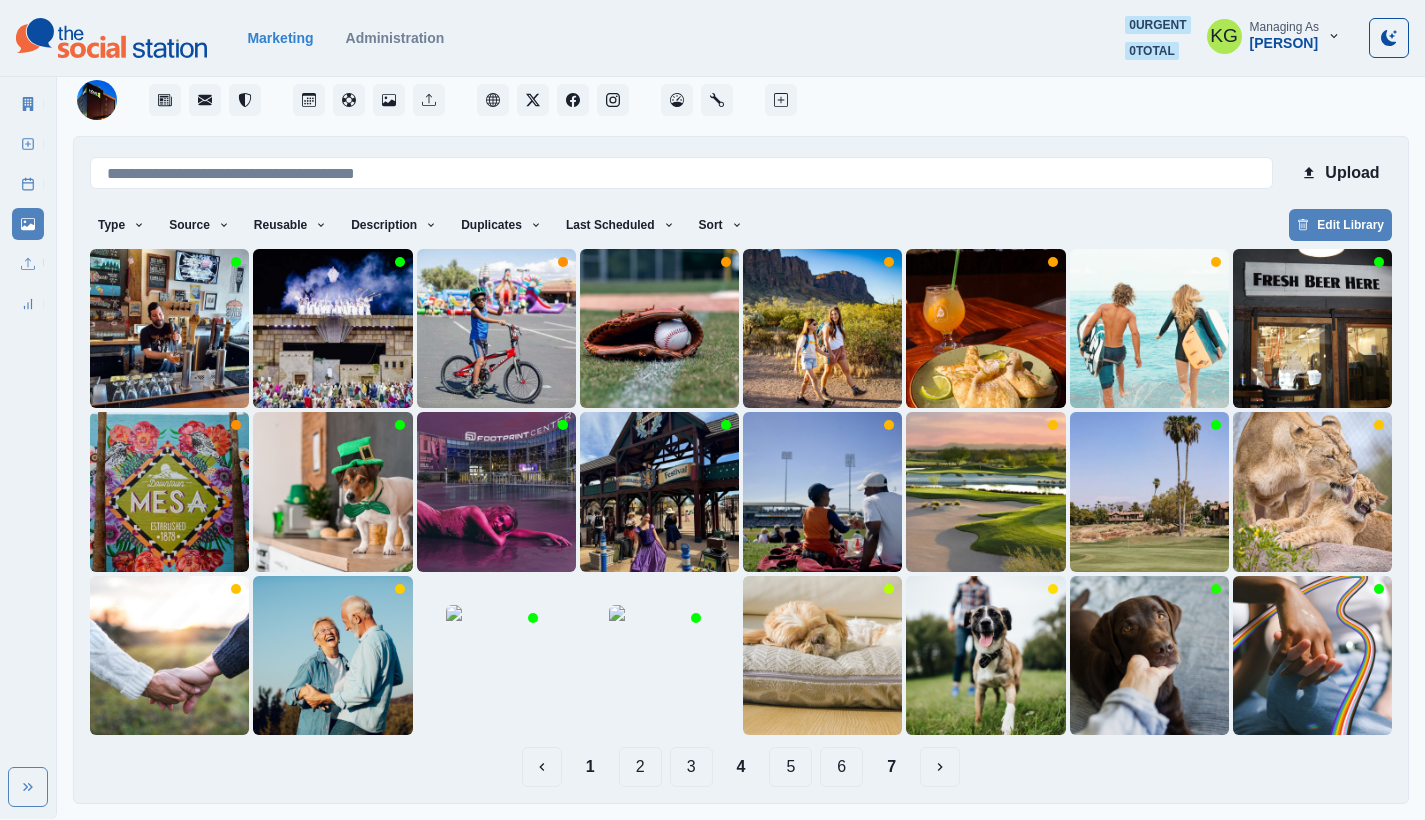 click on "3" at bounding box center (691, 767) 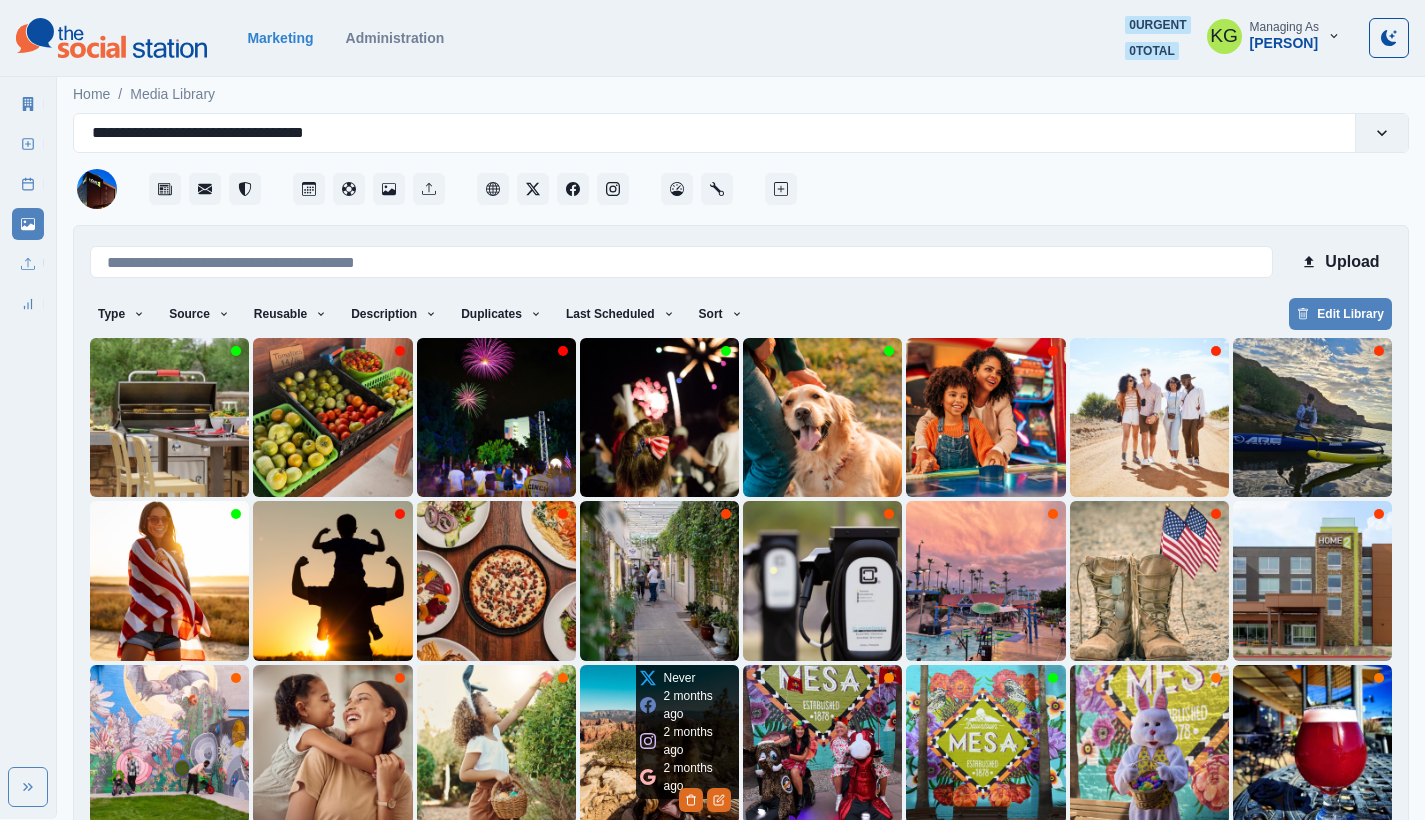 scroll, scrollTop: 89, scrollLeft: 0, axis: vertical 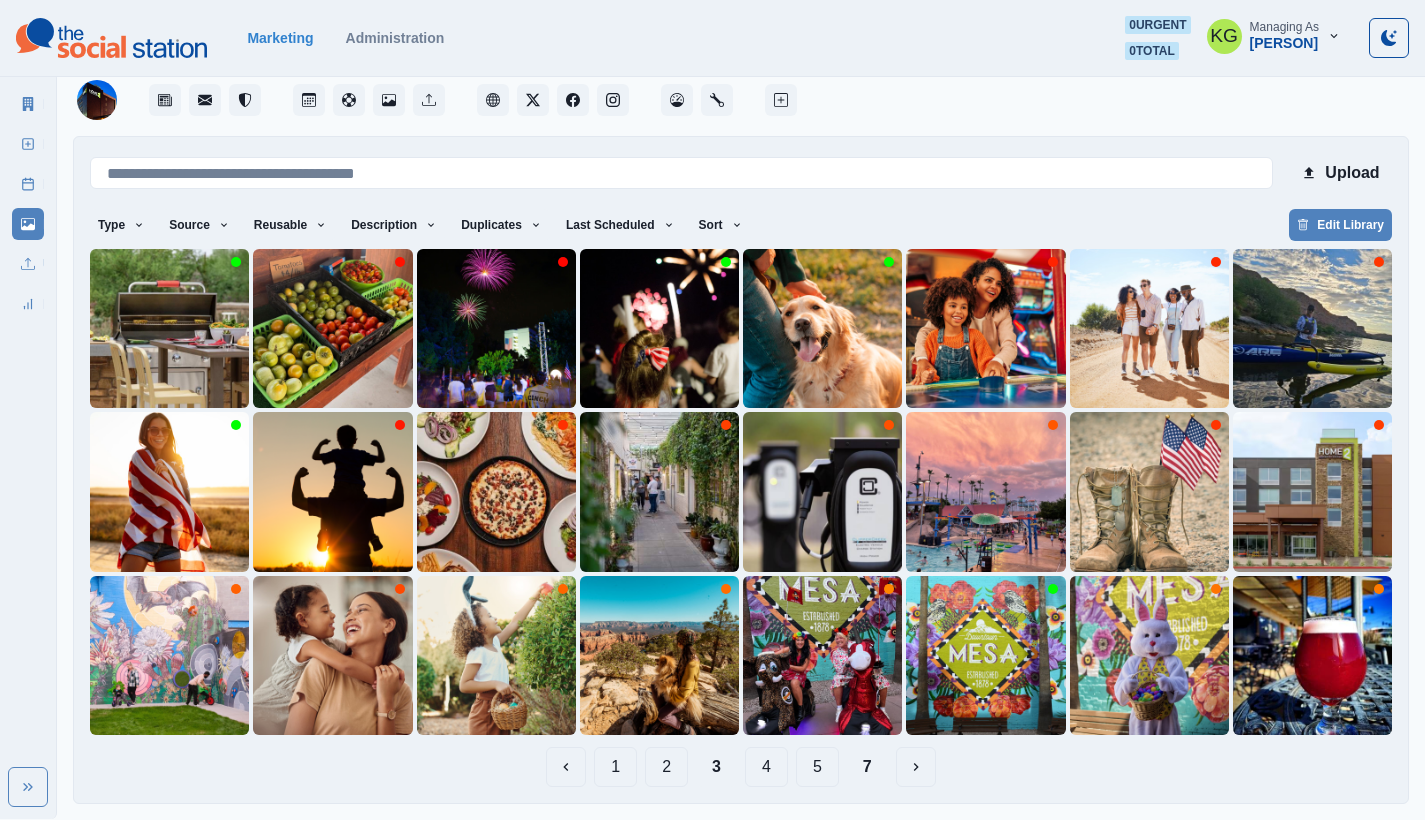 click on "2" at bounding box center (666, 767) 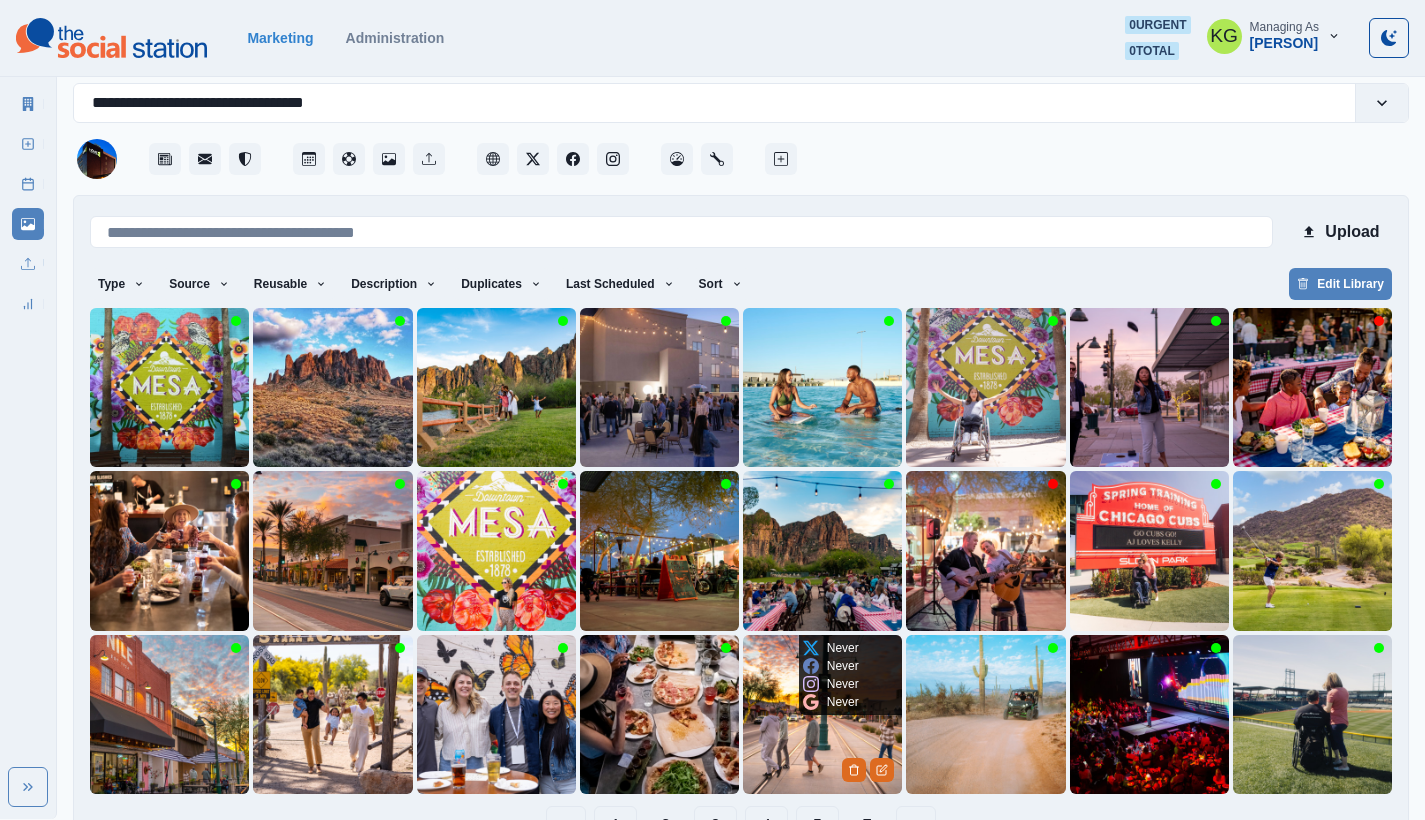 scroll, scrollTop: 89, scrollLeft: 0, axis: vertical 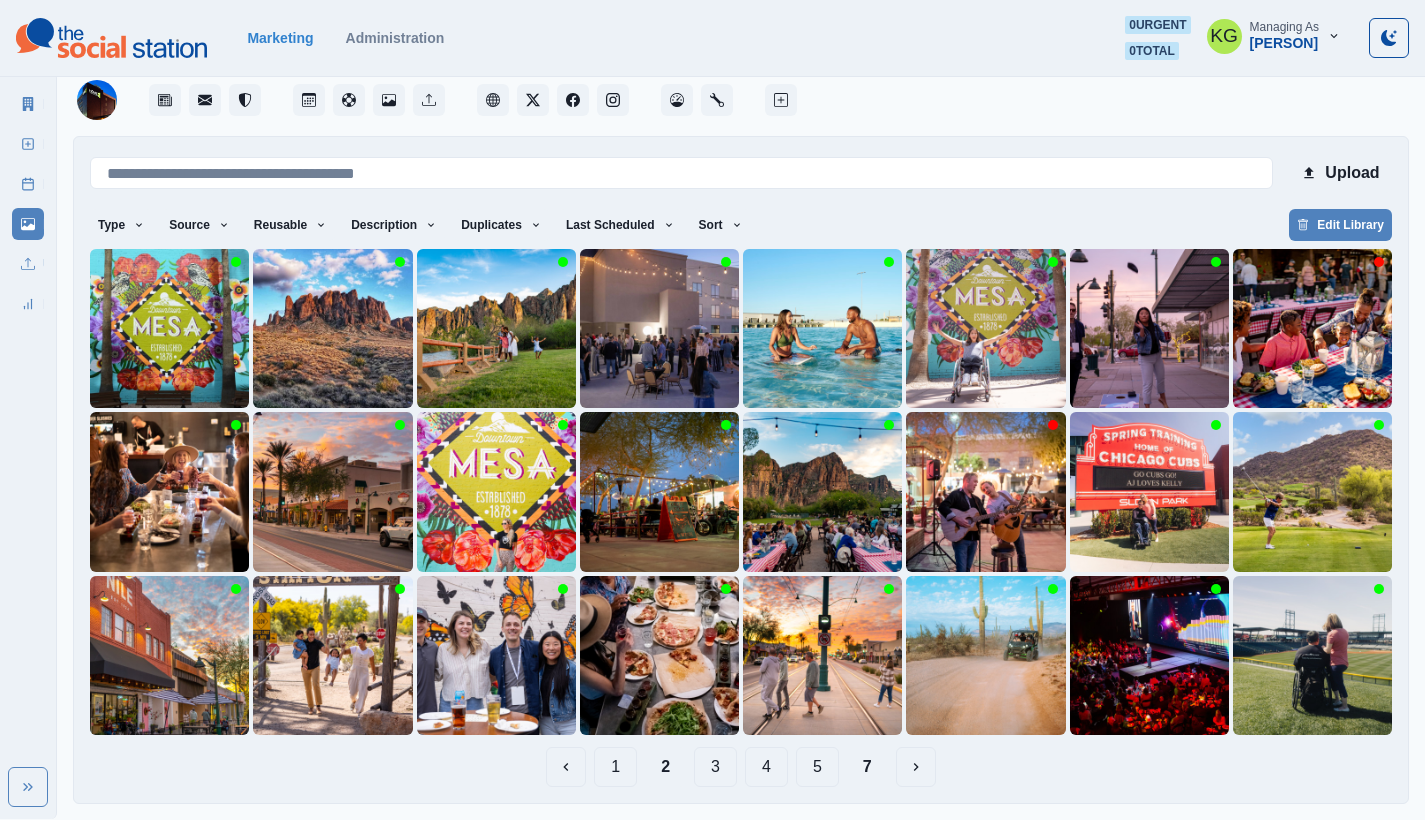 click on "4" at bounding box center (766, 767) 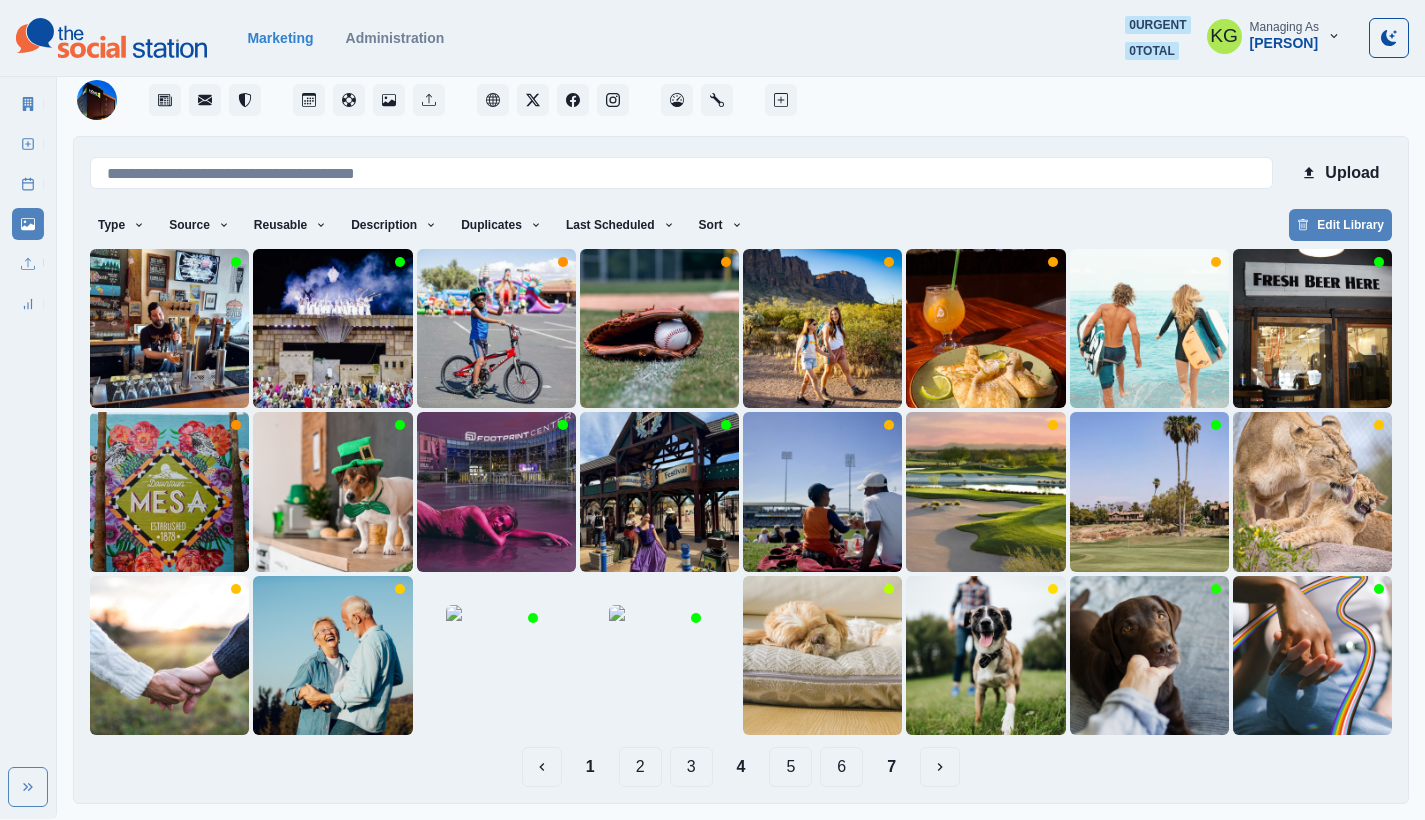 click on "1 2 3 4 5 6 7" at bounding box center (741, 767) 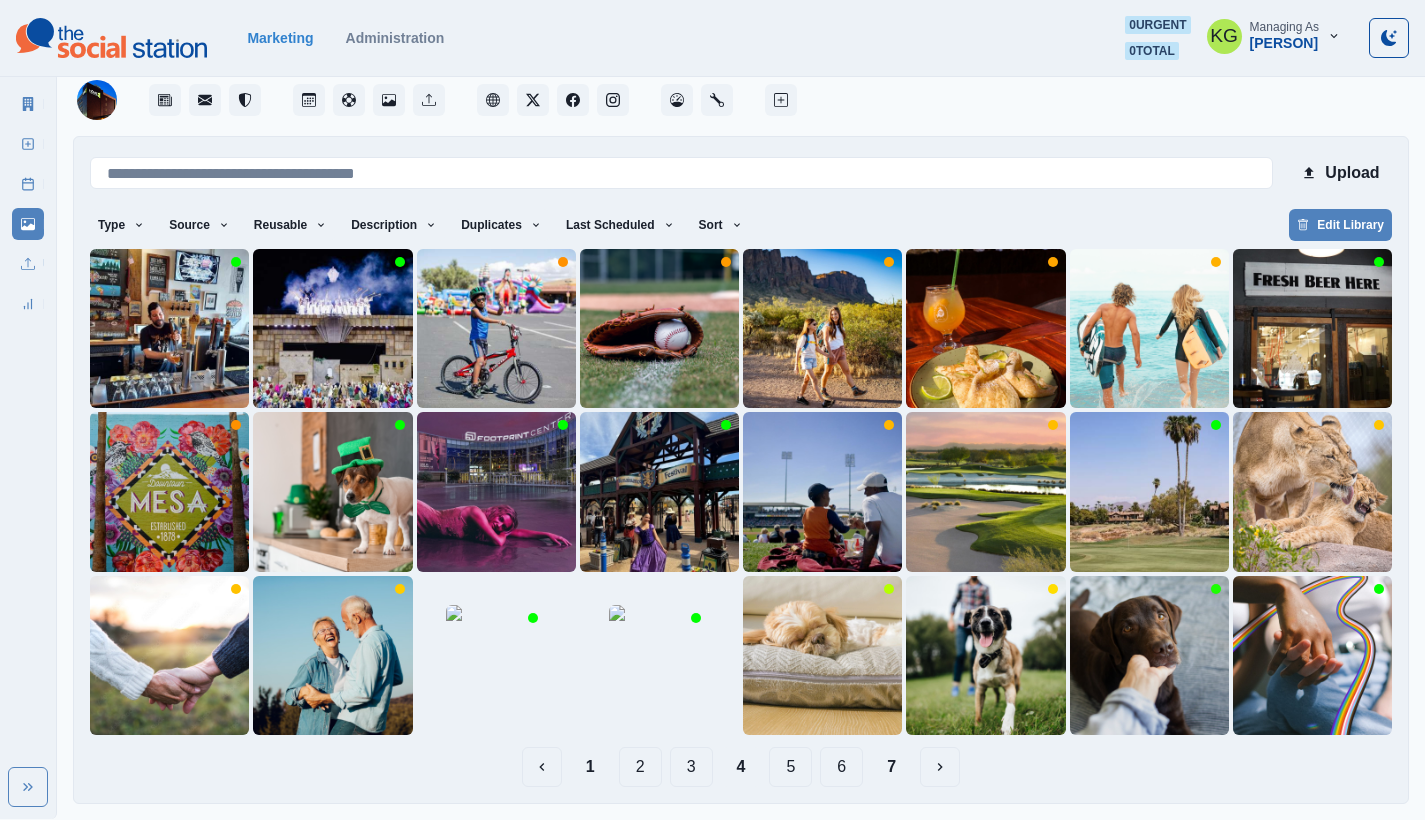 click on "5" at bounding box center [790, 767] 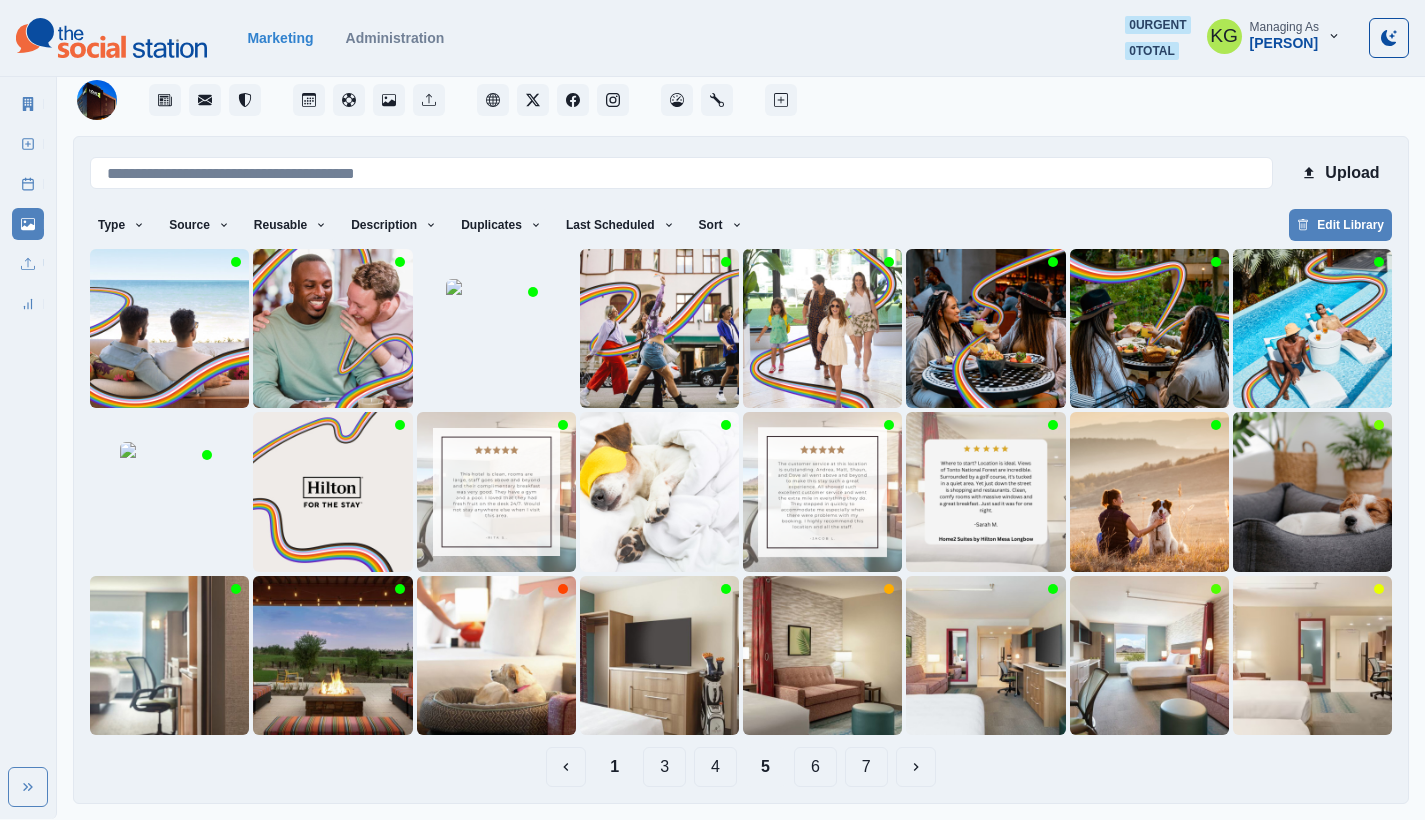 click on "6" at bounding box center (815, 767) 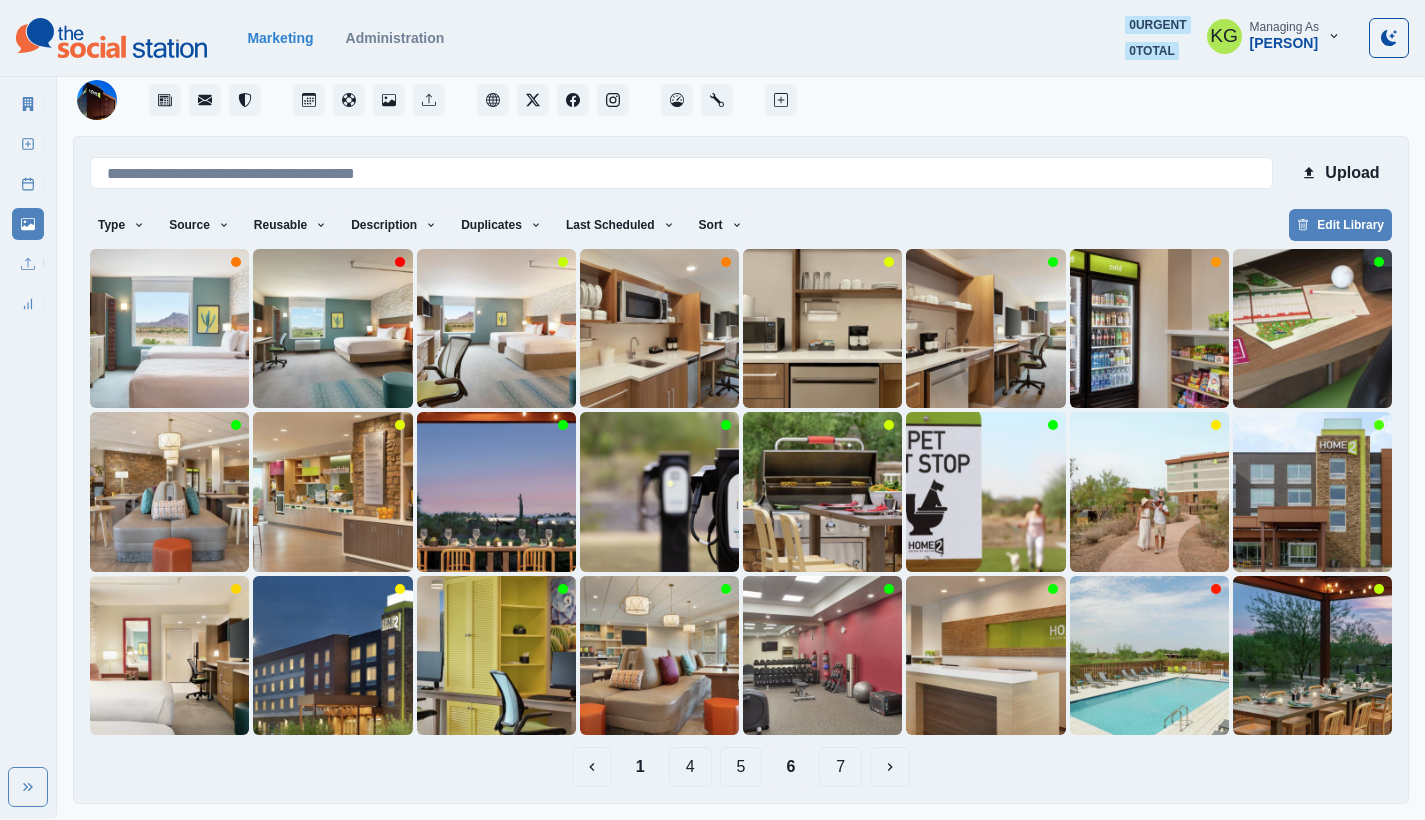 click on "5" at bounding box center [741, 767] 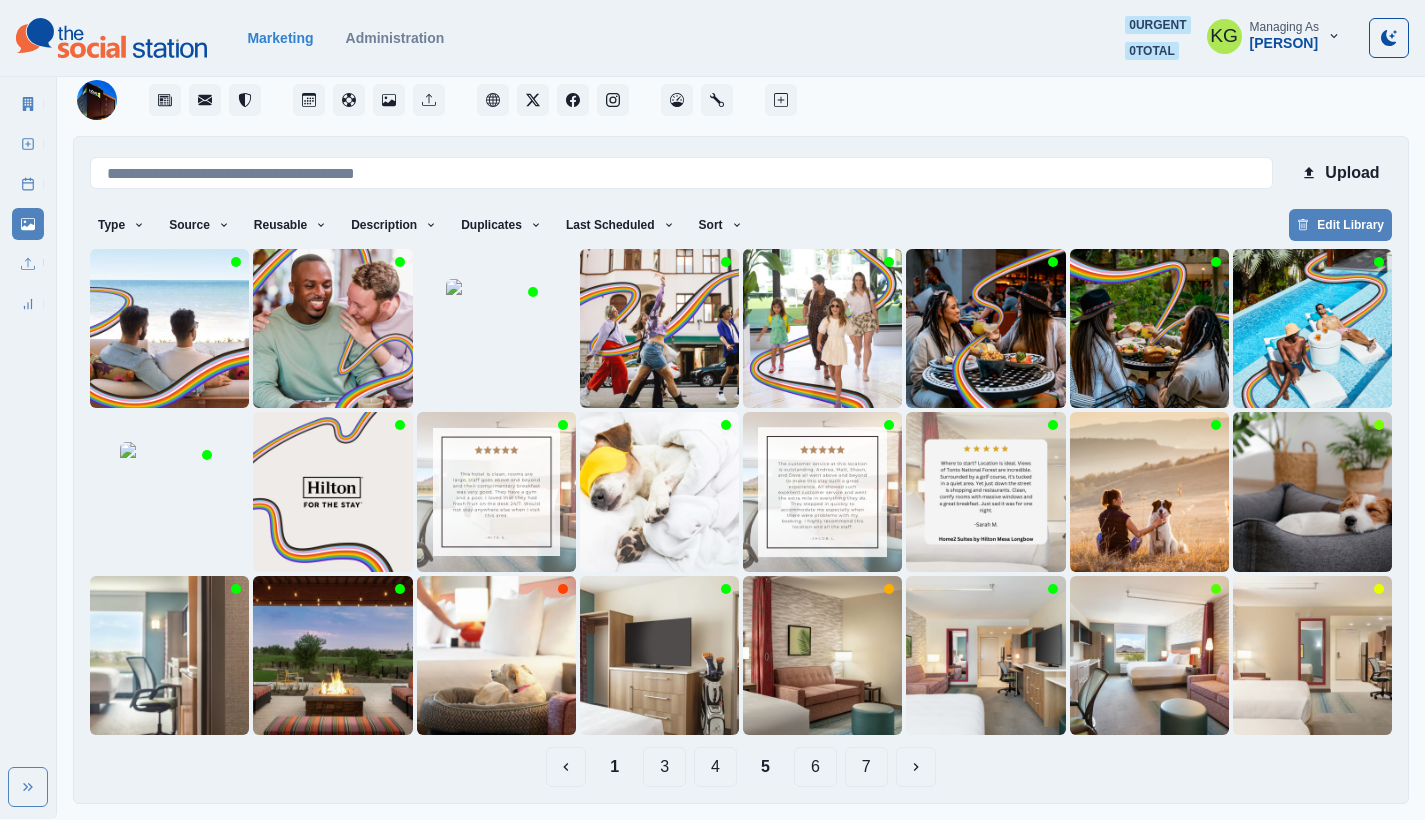 click on "4" at bounding box center (715, 767) 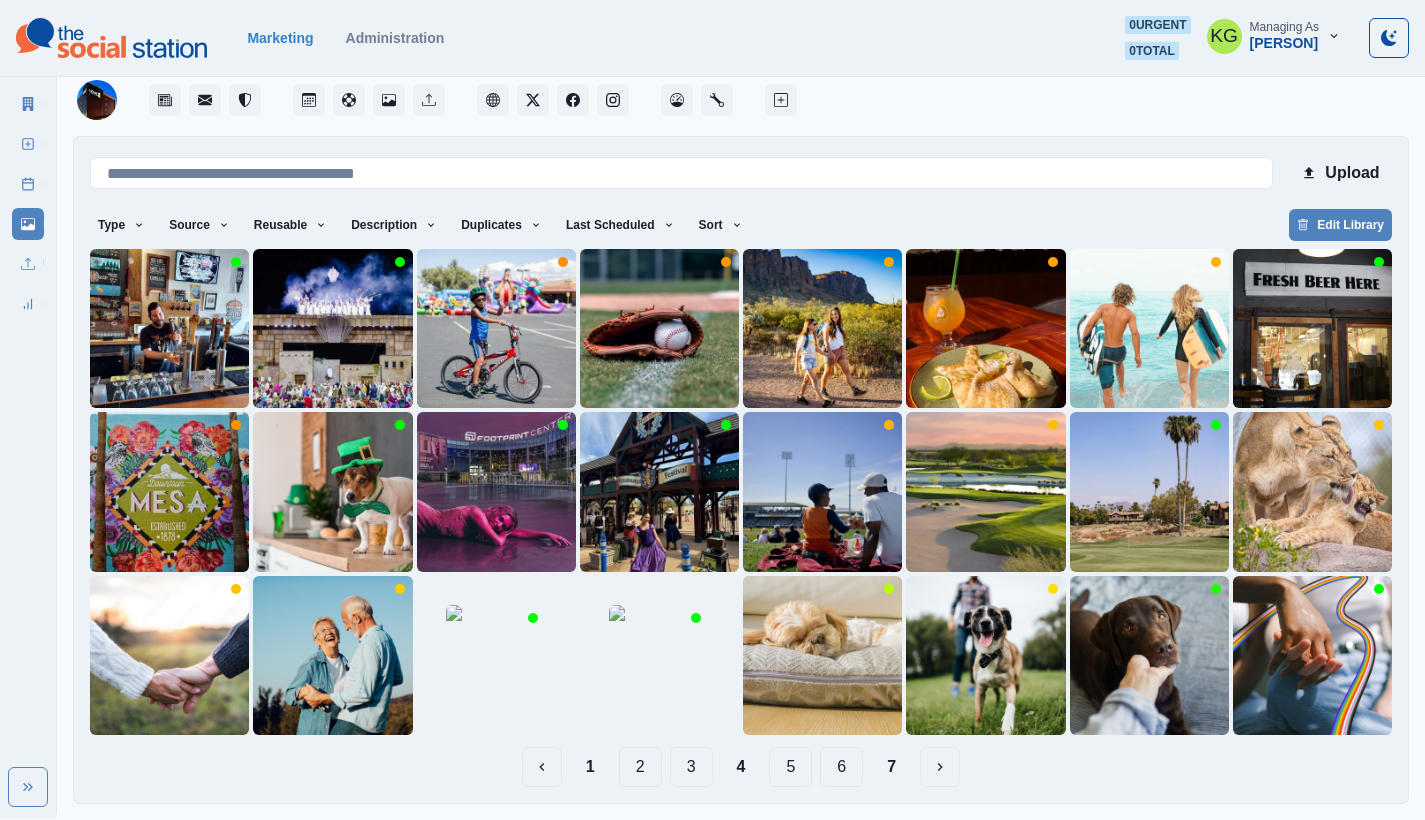 click on "1 2 3 4 5 6 7" at bounding box center (741, 767) 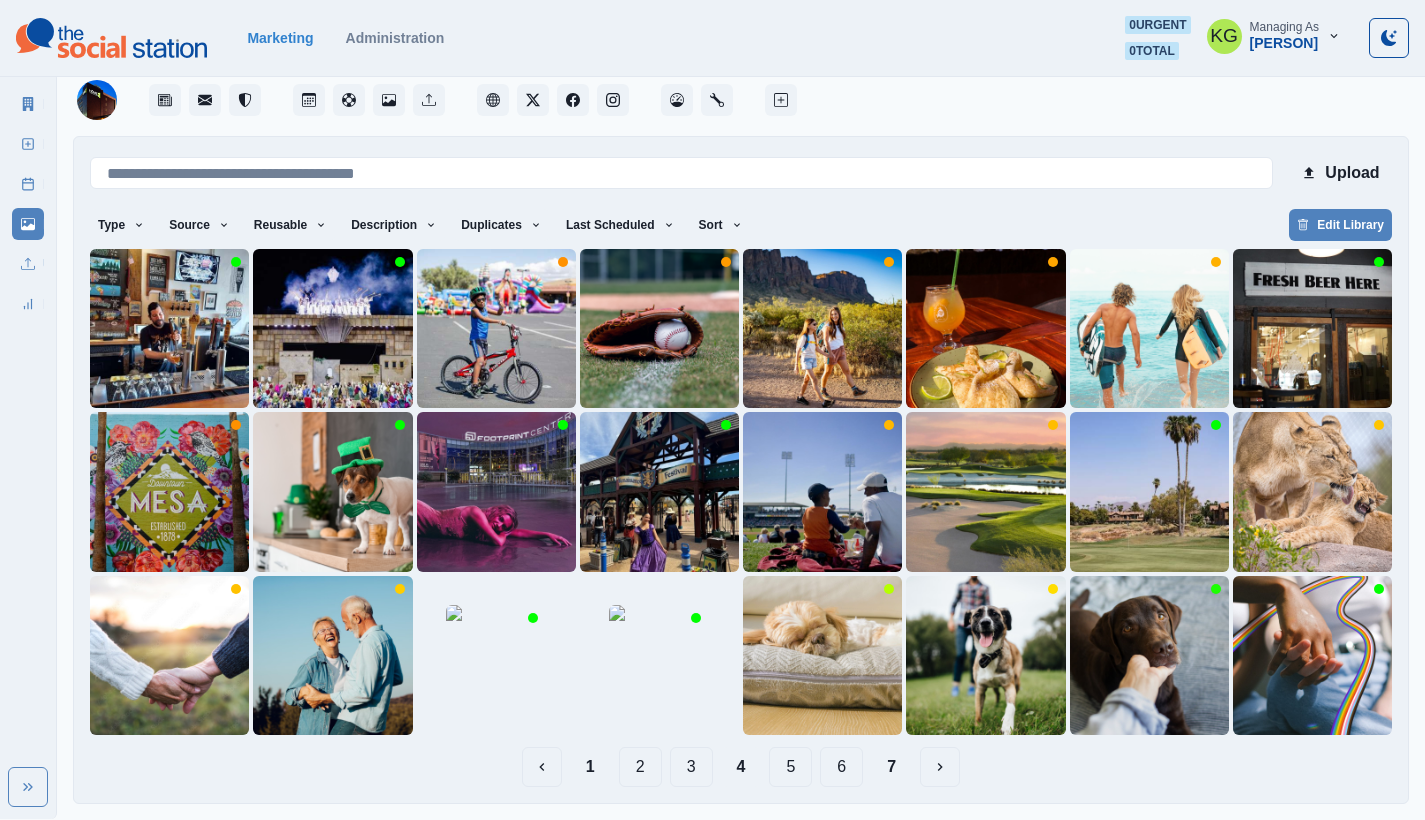 click on "5" at bounding box center [790, 767] 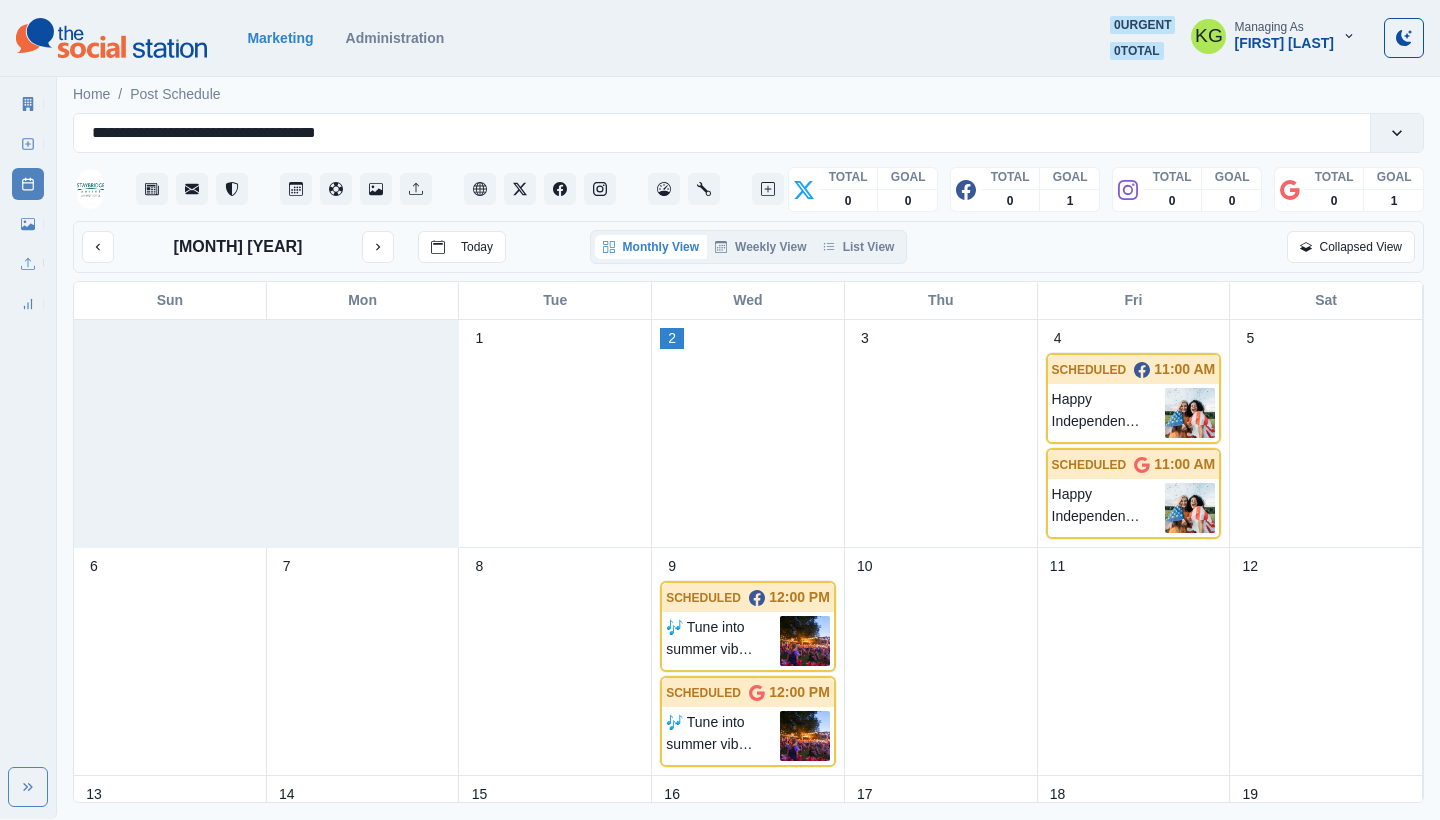 scroll, scrollTop: 0, scrollLeft: 0, axis: both 